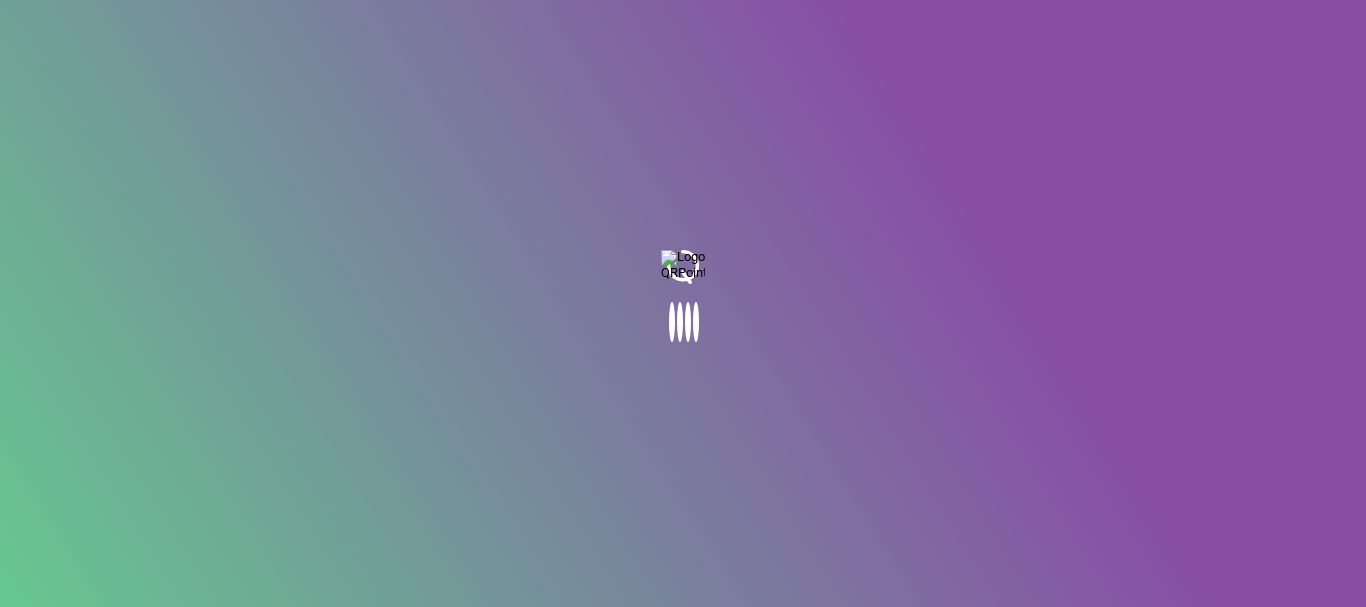 scroll, scrollTop: 0, scrollLeft: 0, axis: both 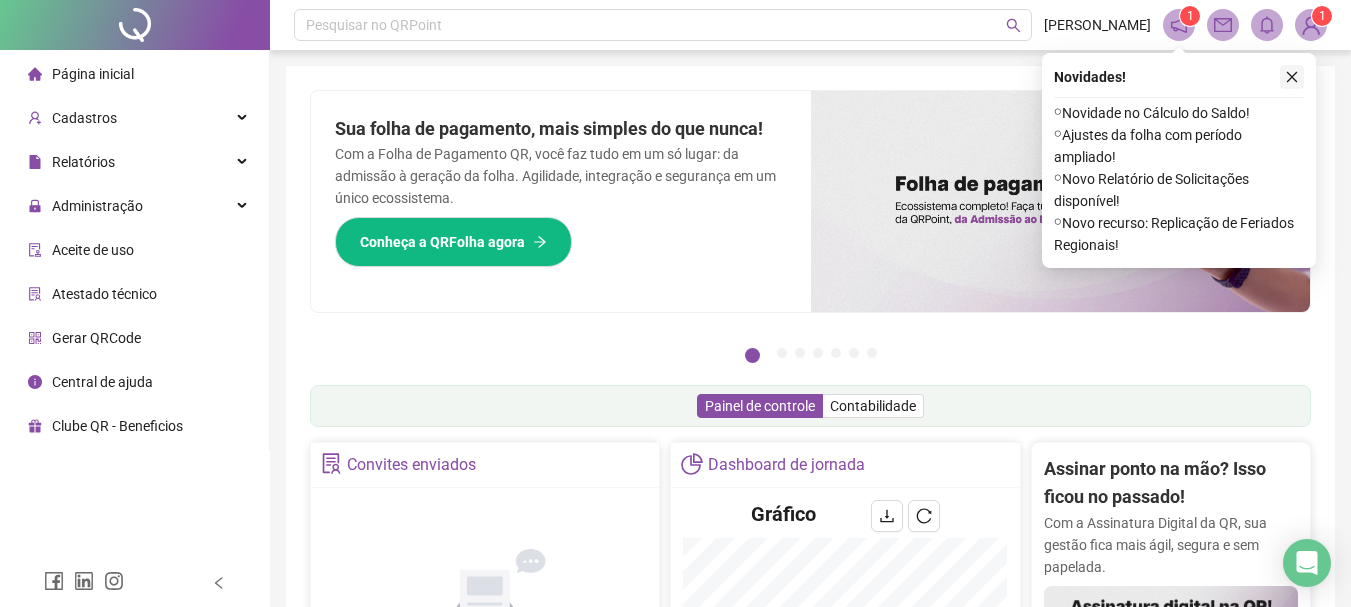 click 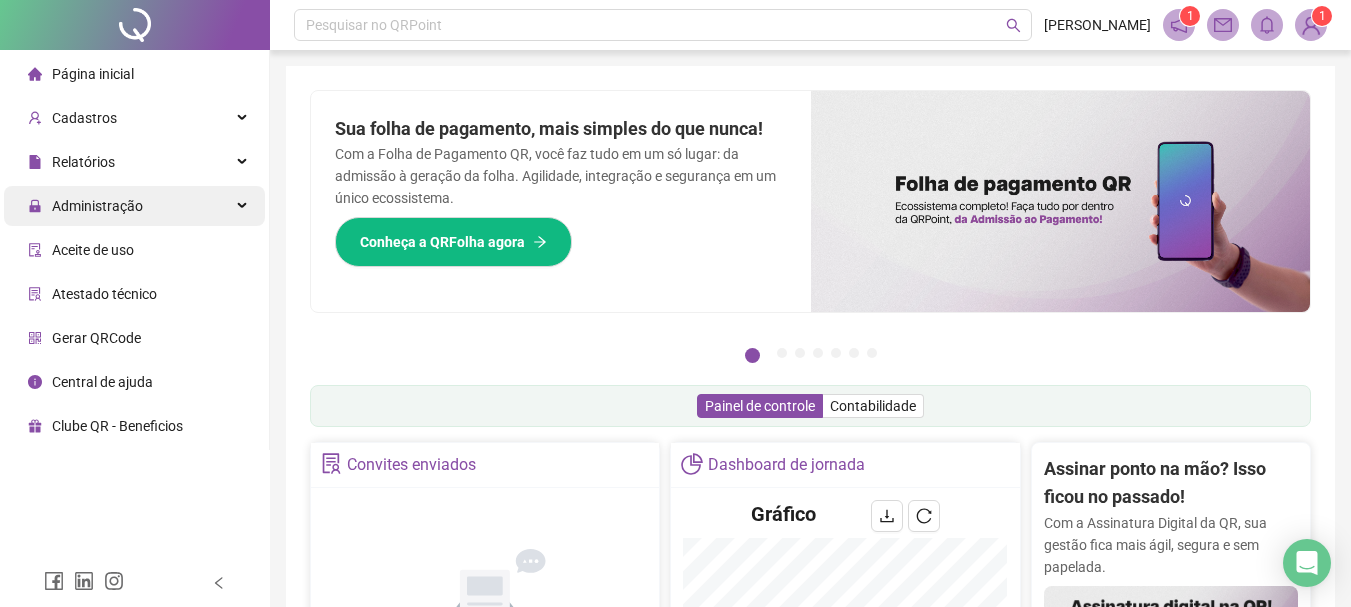 click on "Administração" at bounding box center (134, 206) 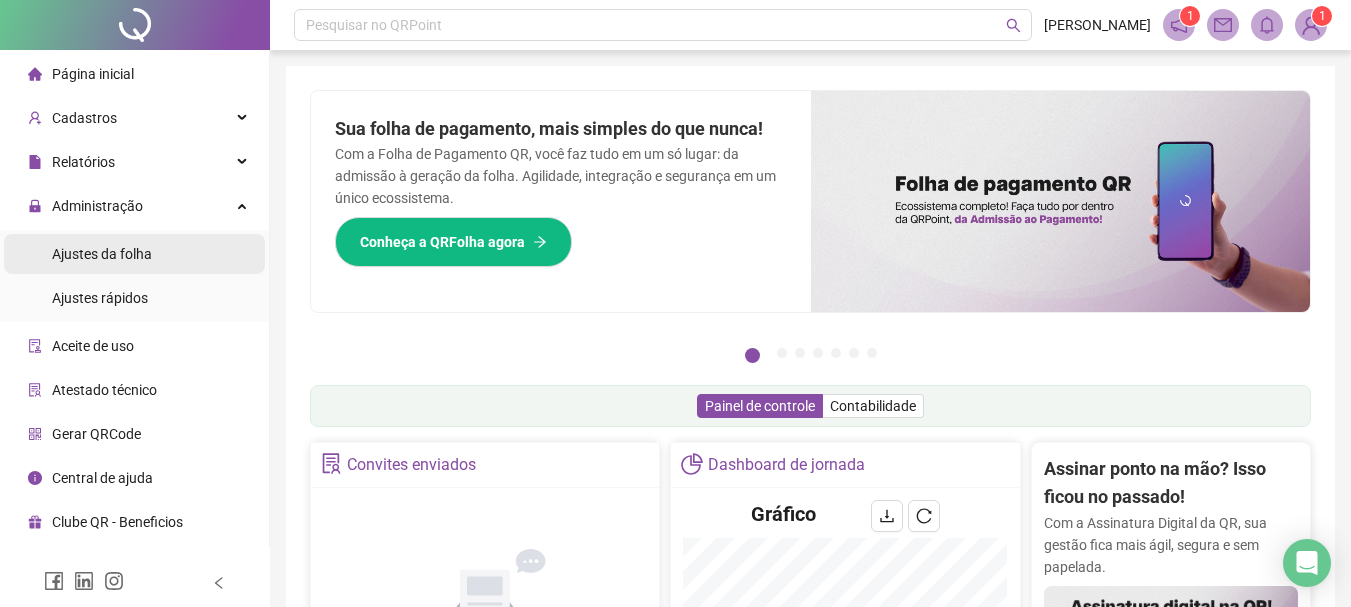 click on "Ajustes da folha" at bounding box center (102, 254) 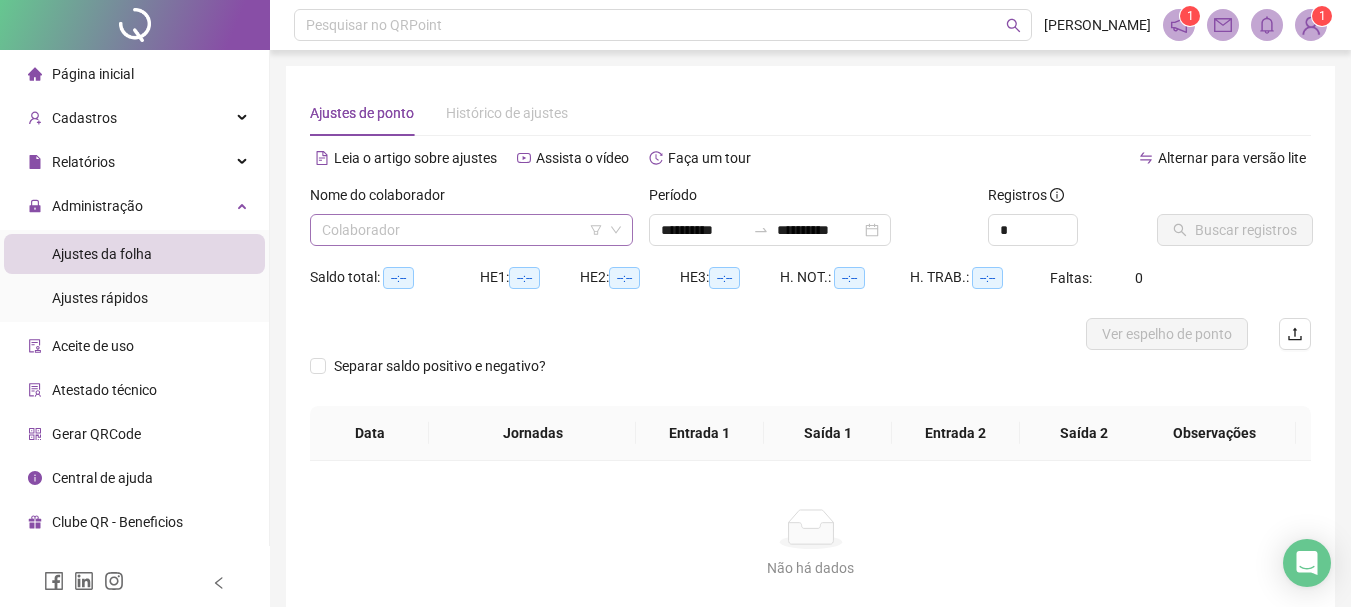 click at bounding box center [465, 230] 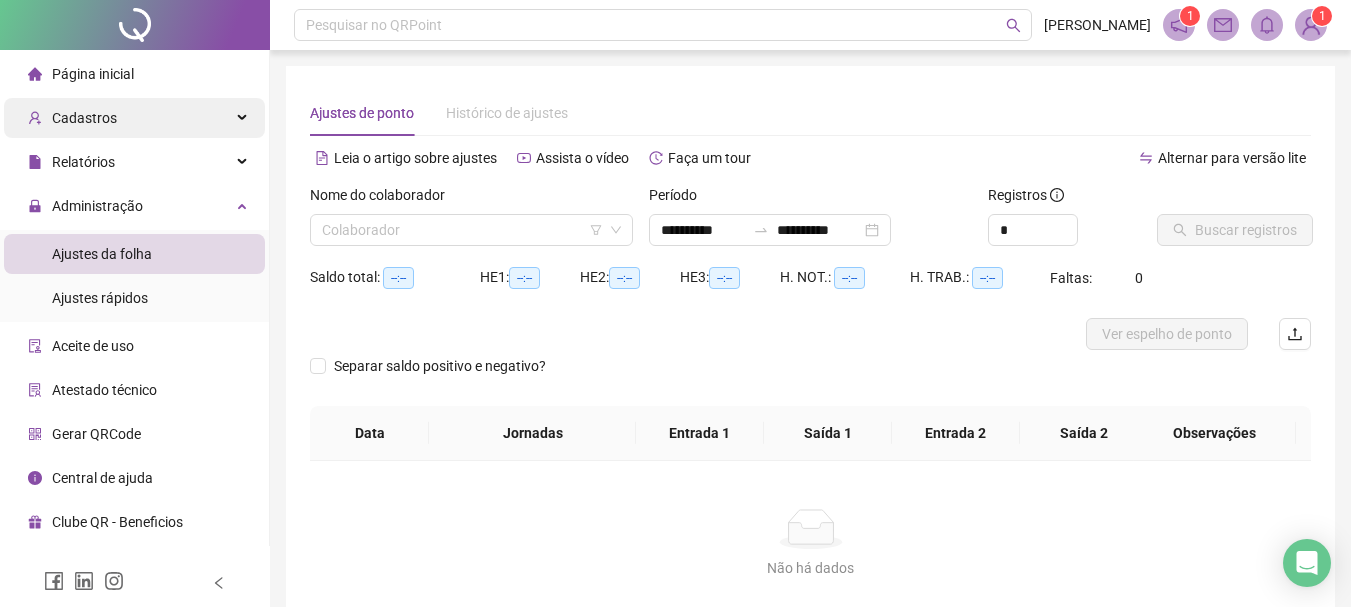 click on "Cadastros" at bounding box center (134, 118) 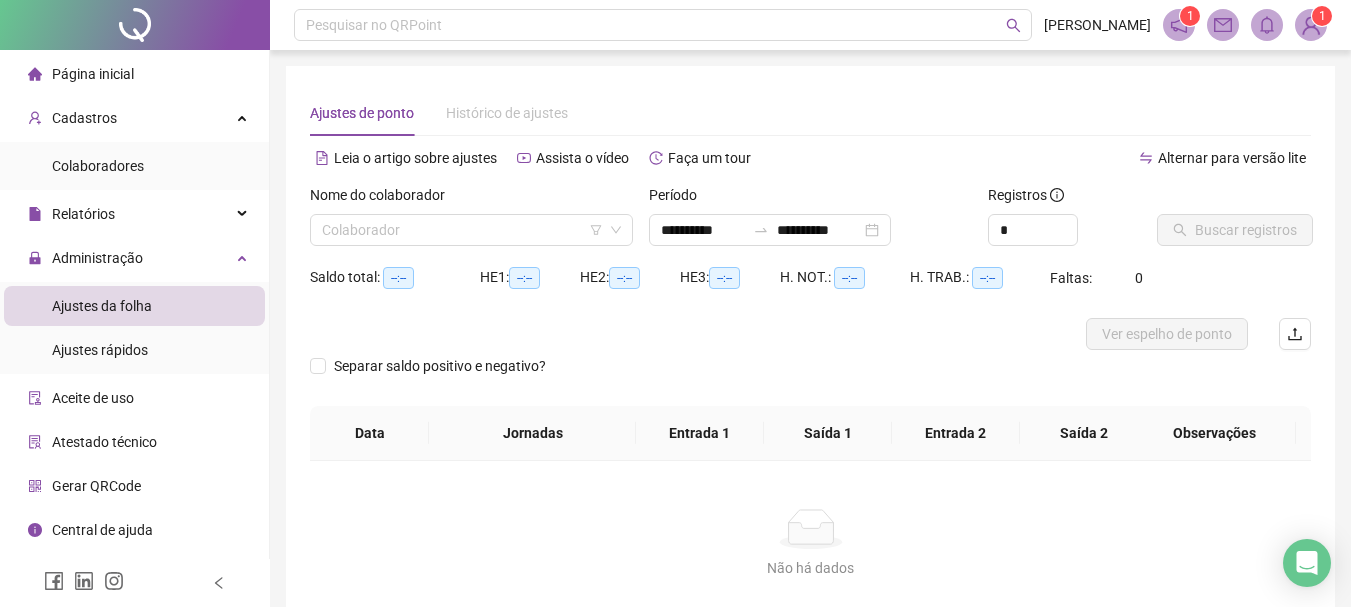 click on "Página inicial" at bounding box center (93, 74) 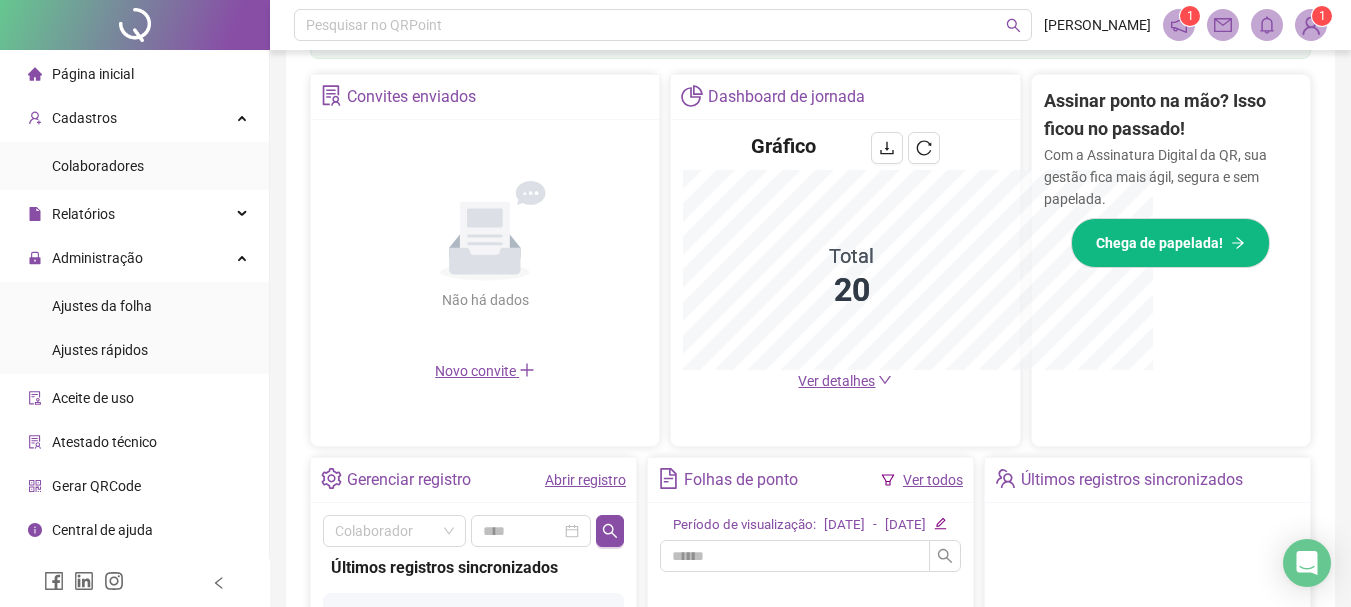 scroll, scrollTop: 663, scrollLeft: 0, axis: vertical 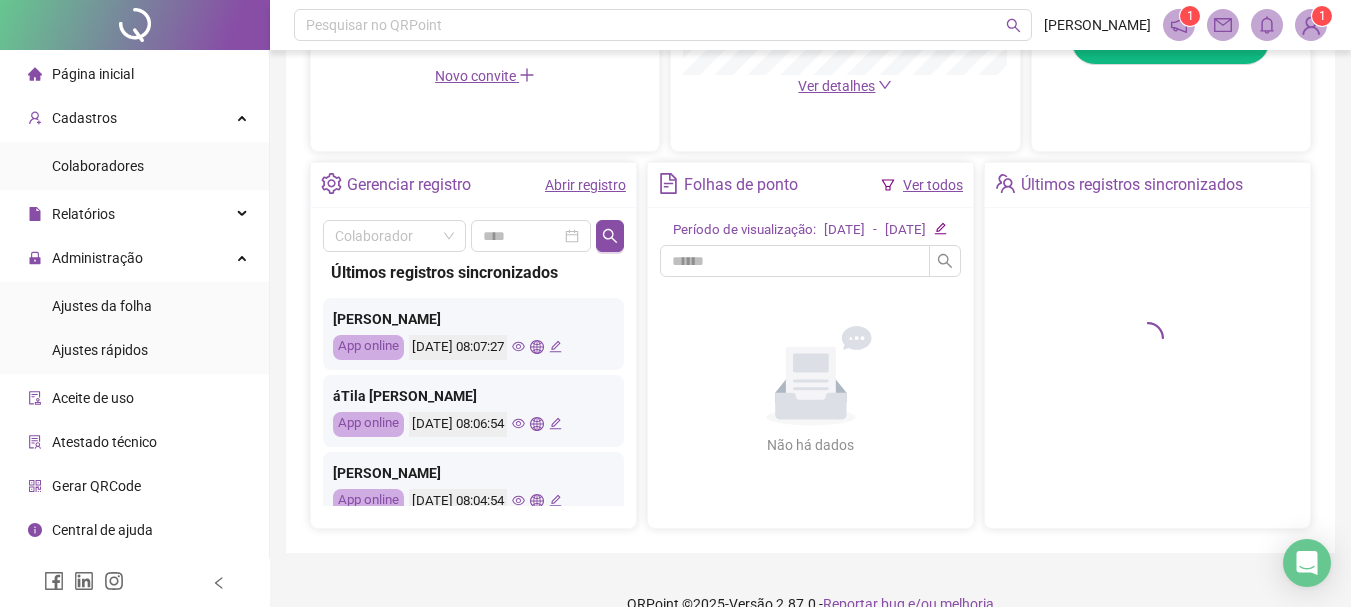 click 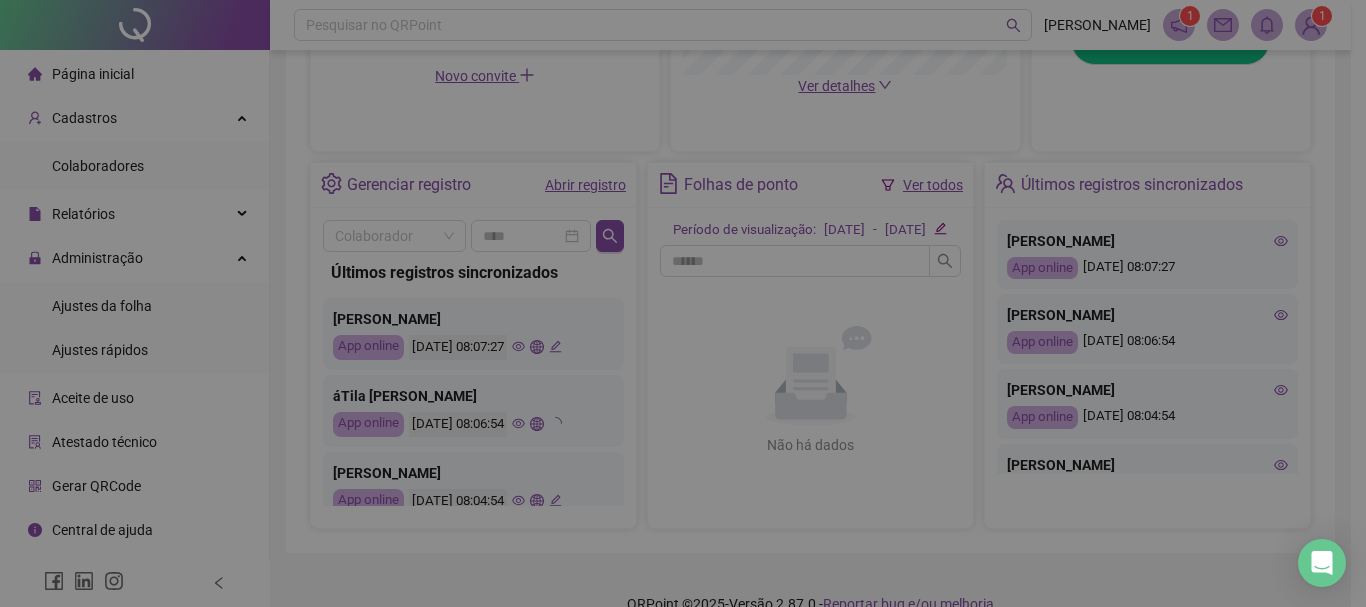 type on "**********" 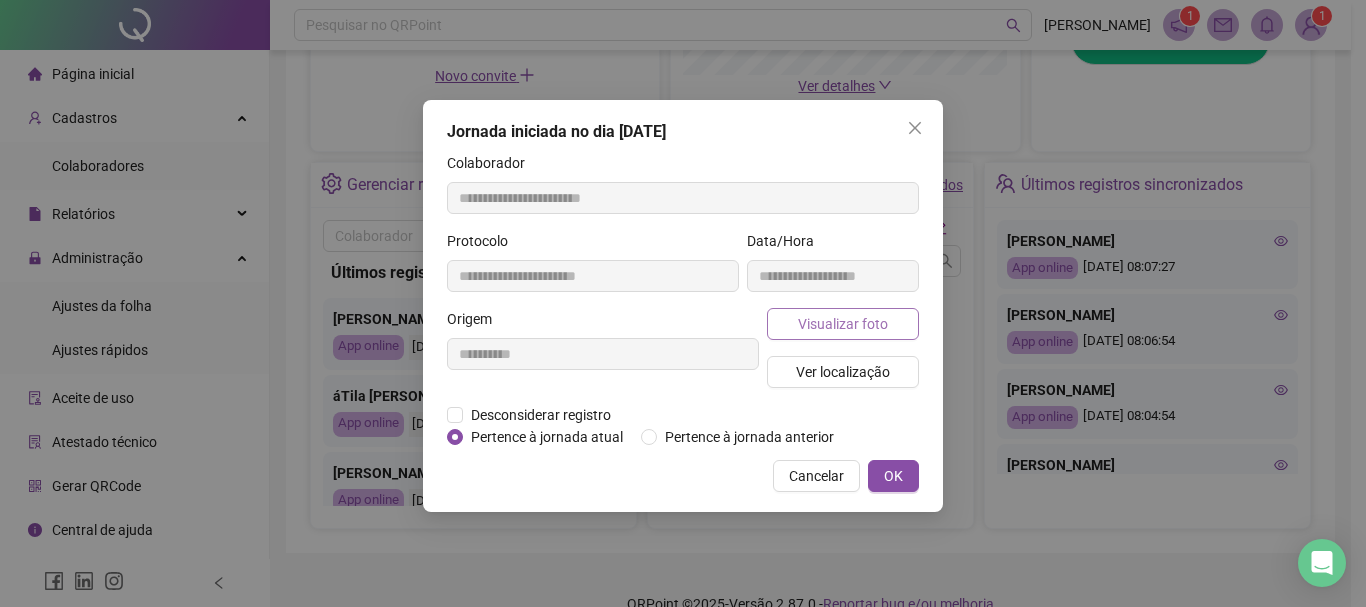 click on "Visualizar foto" at bounding box center (843, 324) 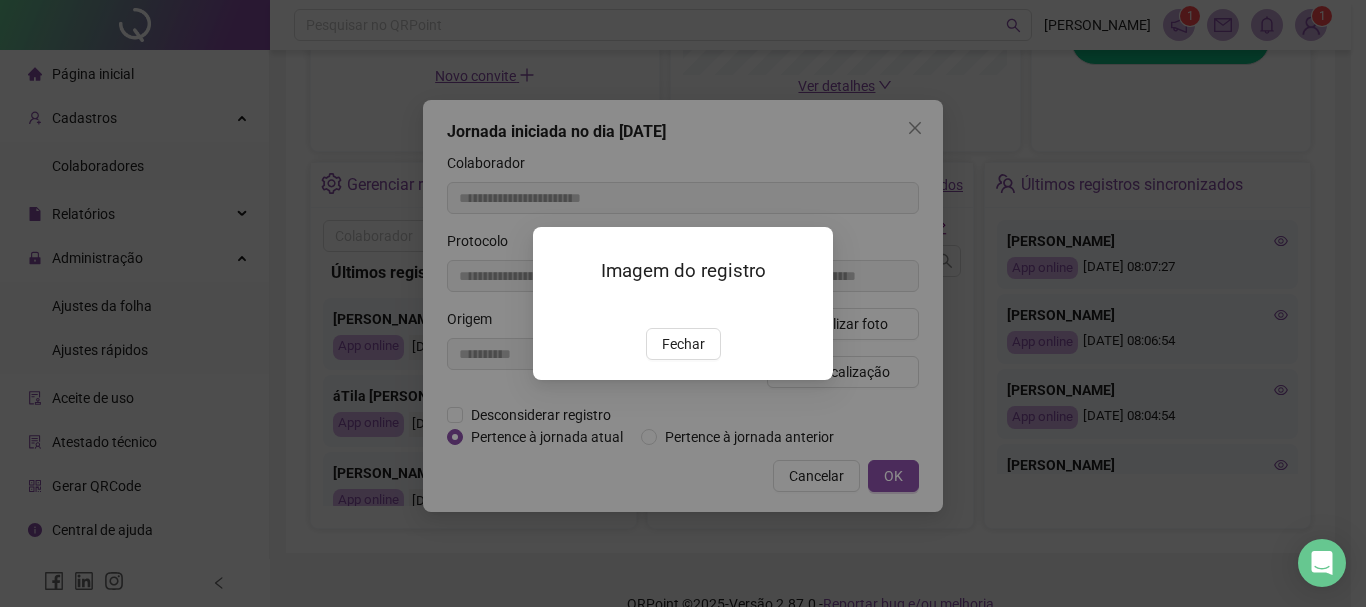 click at bounding box center [557, 307] 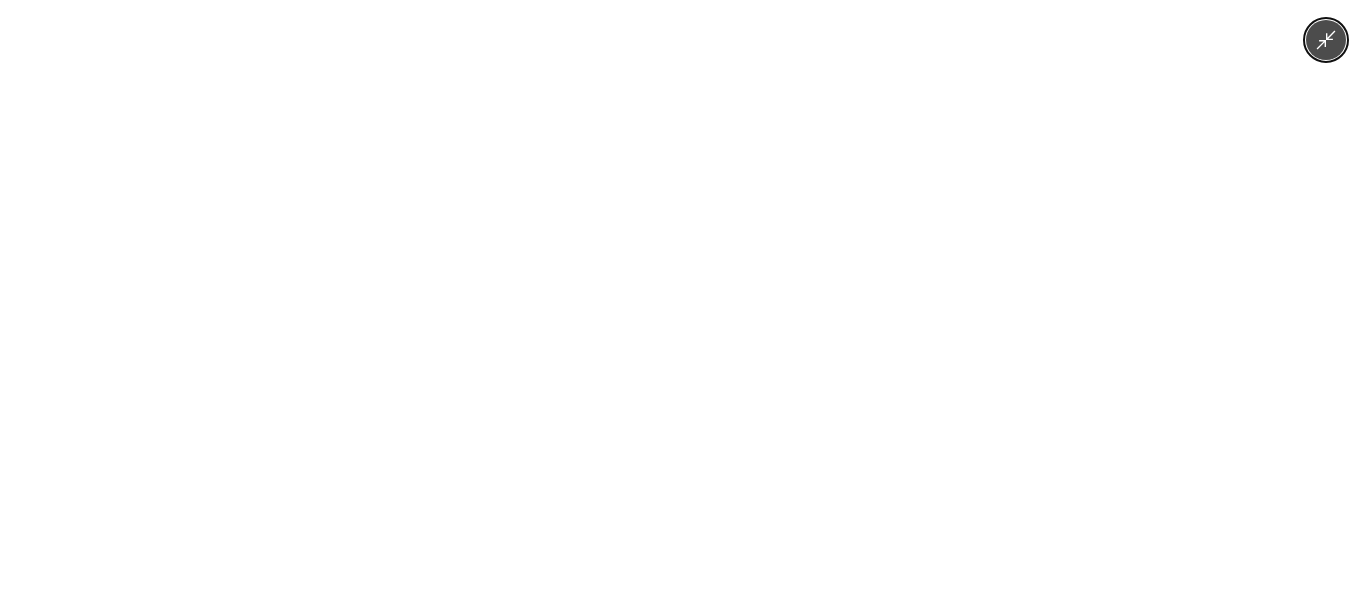 click at bounding box center (682, 303) 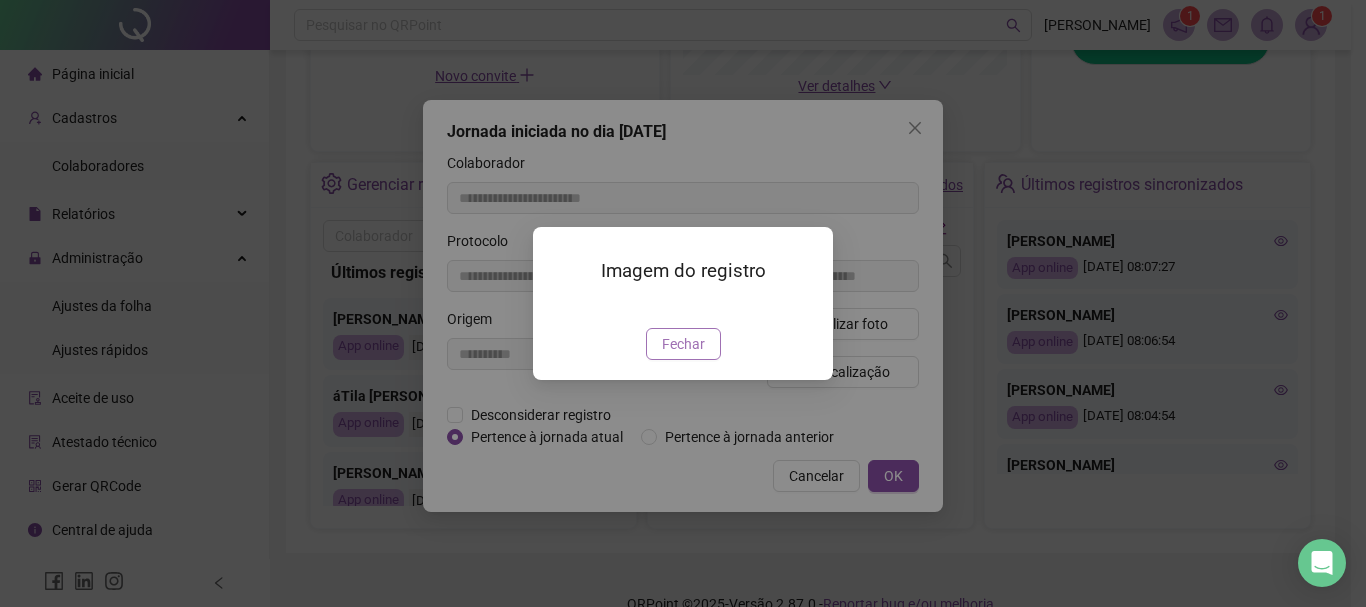 click on "Fechar" at bounding box center (683, 344) 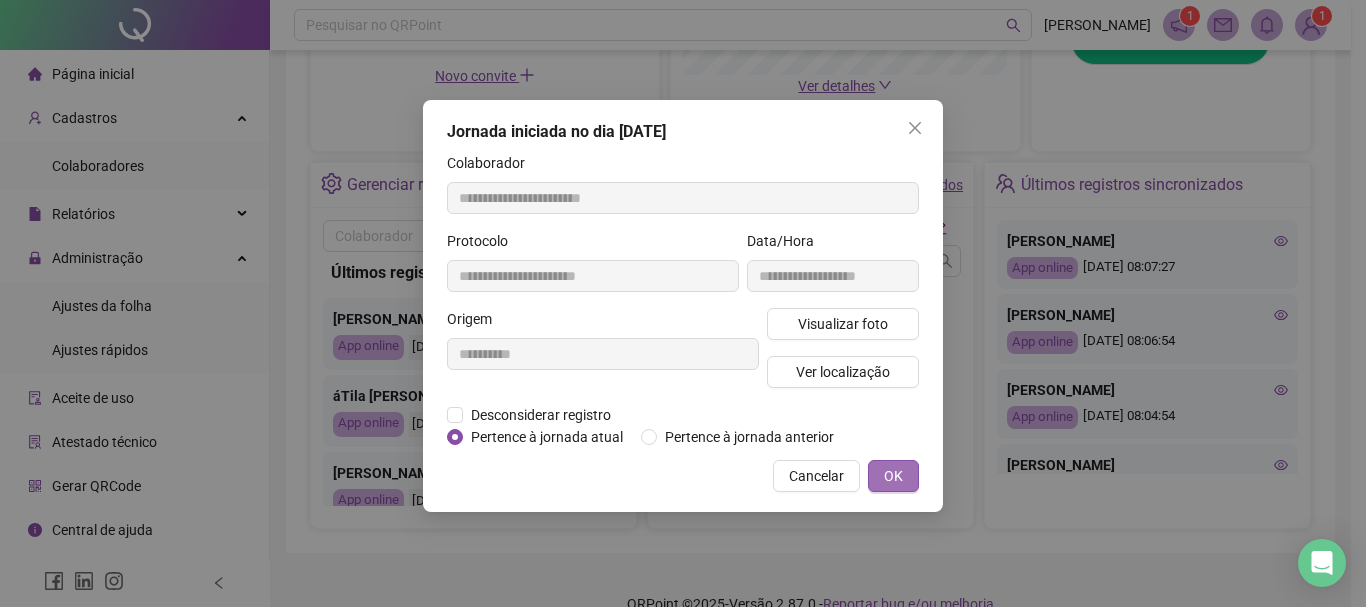 click on "OK" at bounding box center [893, 476] 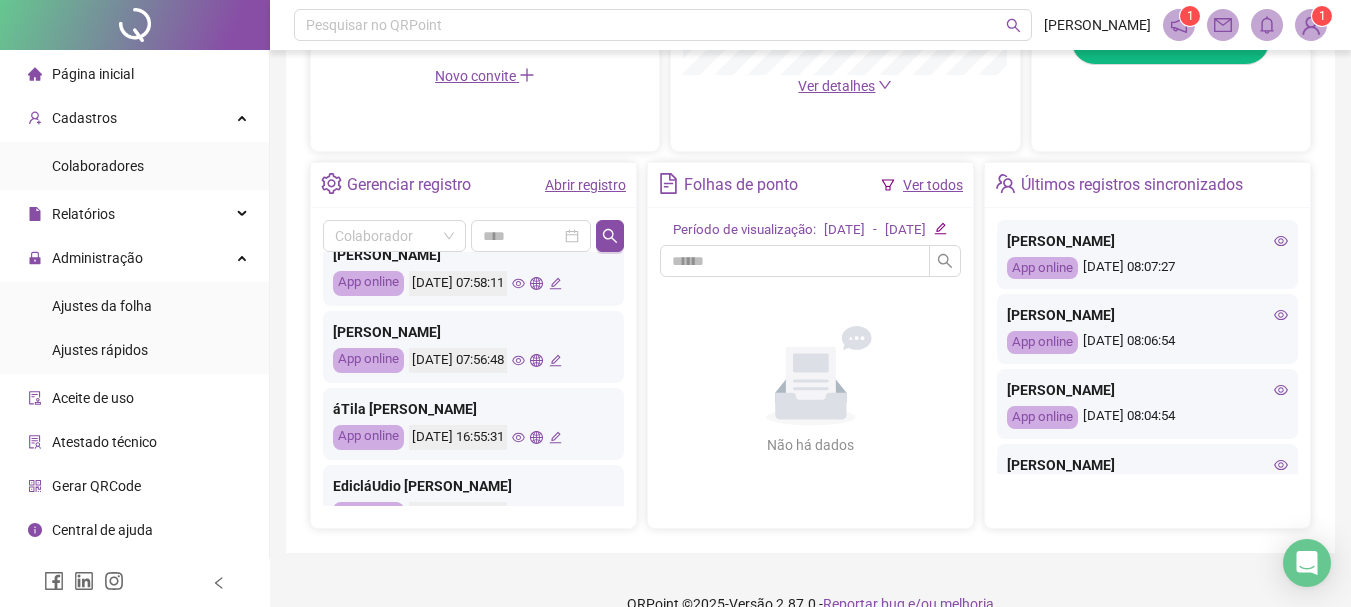 scroll, scrollTop: 800, scrollLeft: 0, axis: vertical 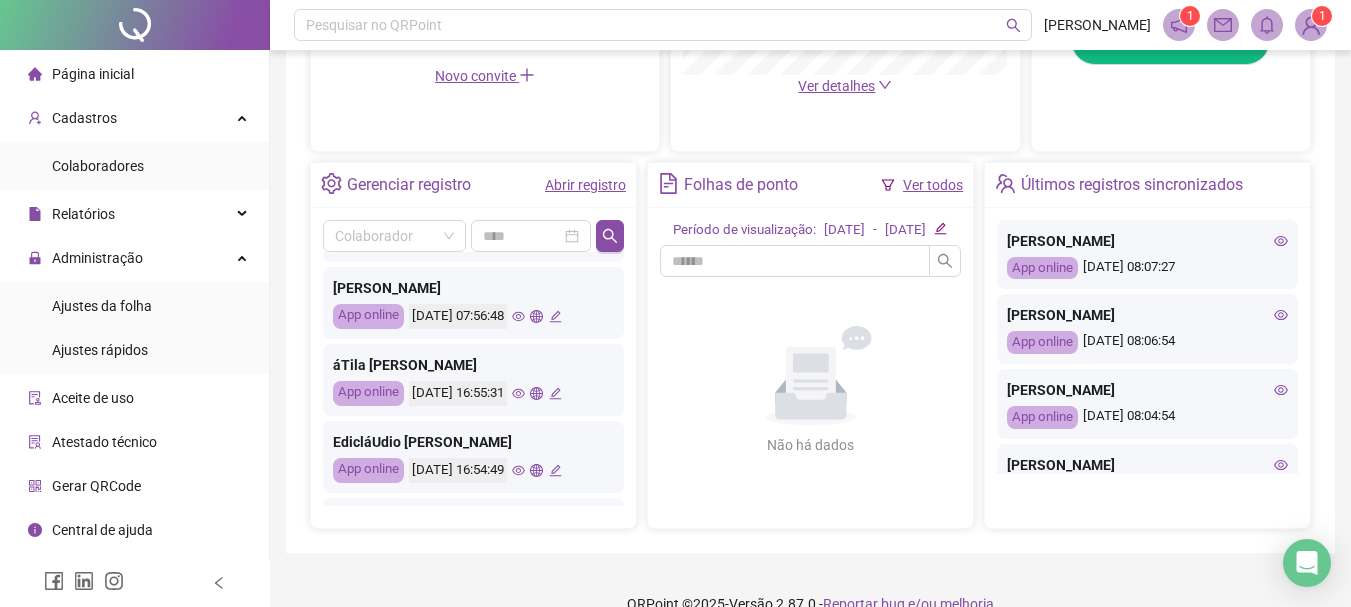click 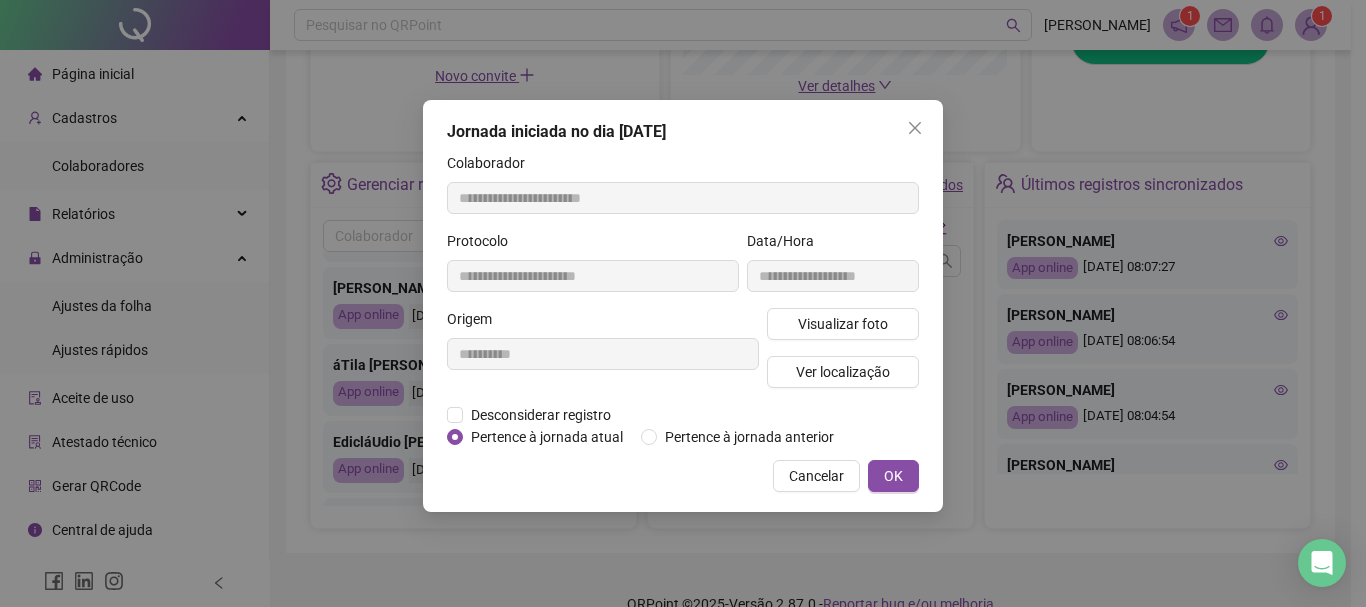 type on "**********" 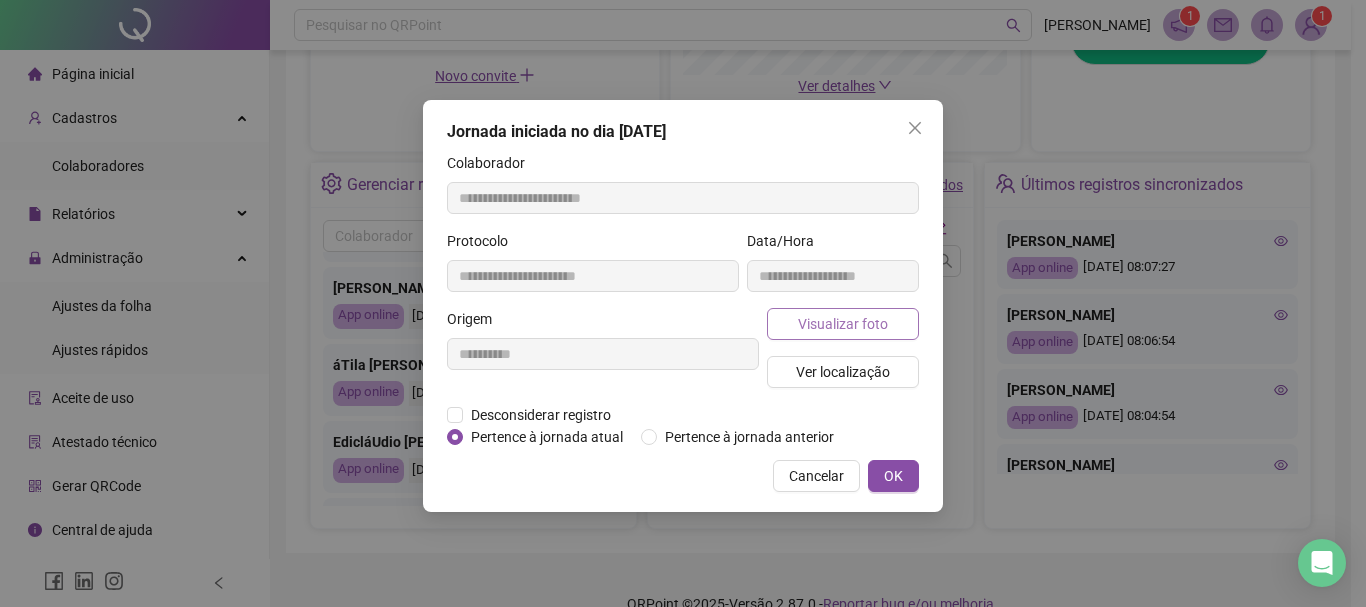 click on "Visualizar foto" at bounding box center (843, 324) 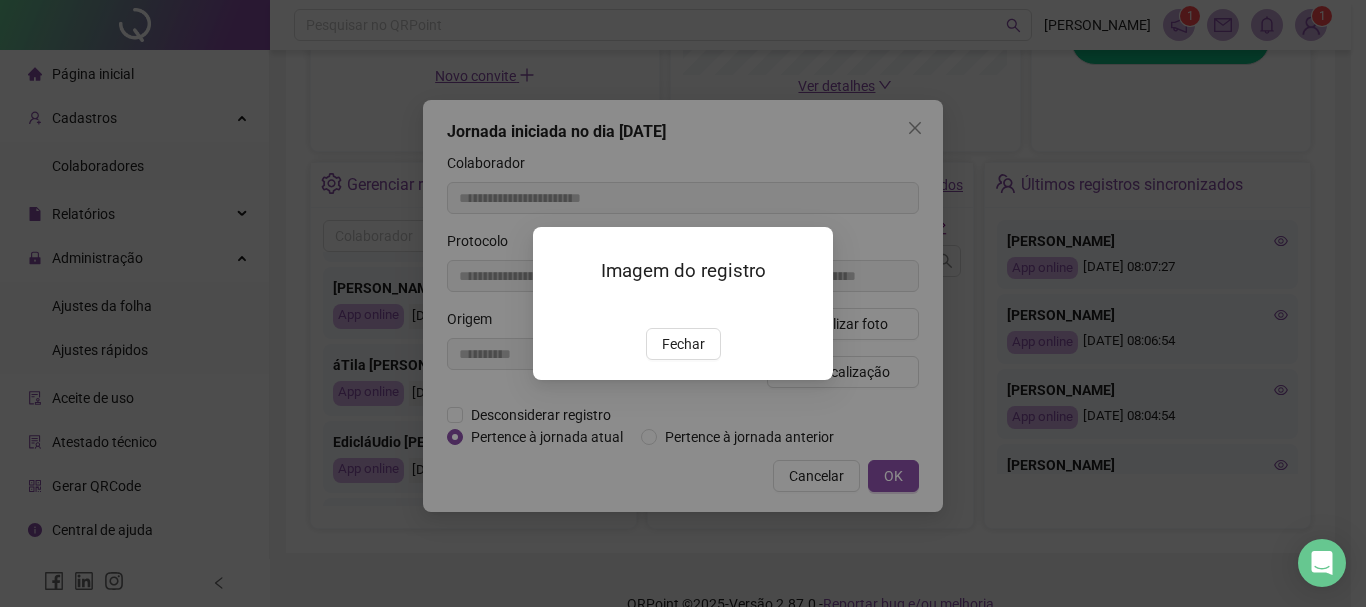 click at bounding box center [557, 307] 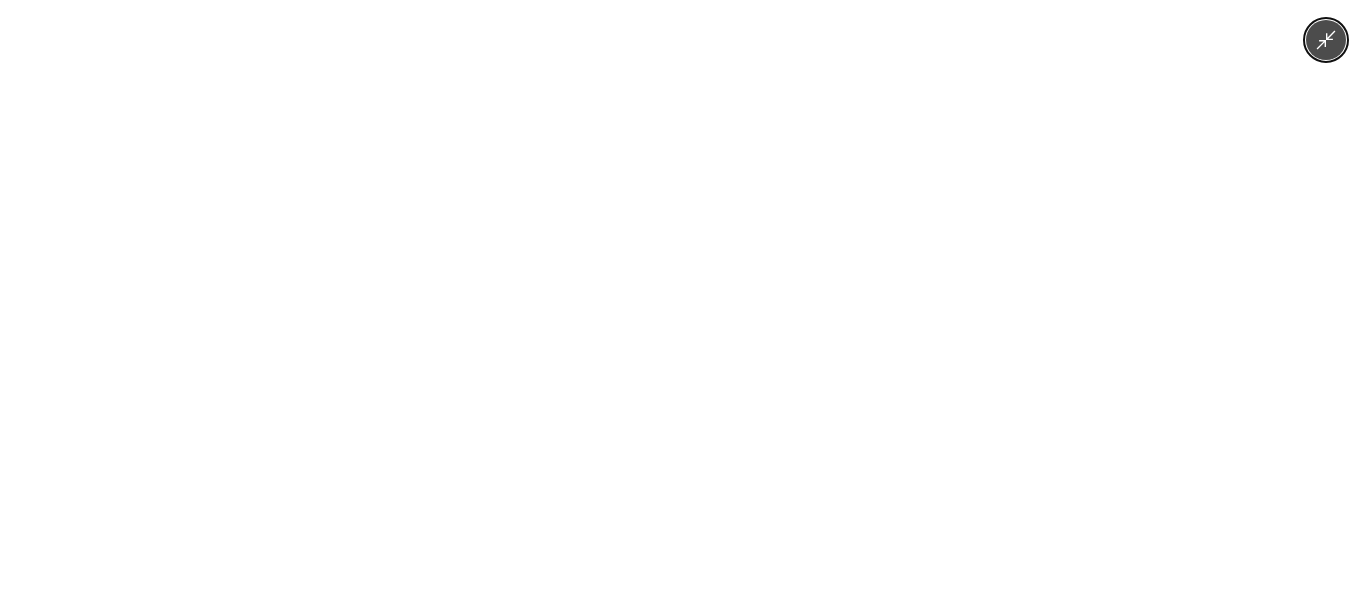 click at bounding box center [682, 303] 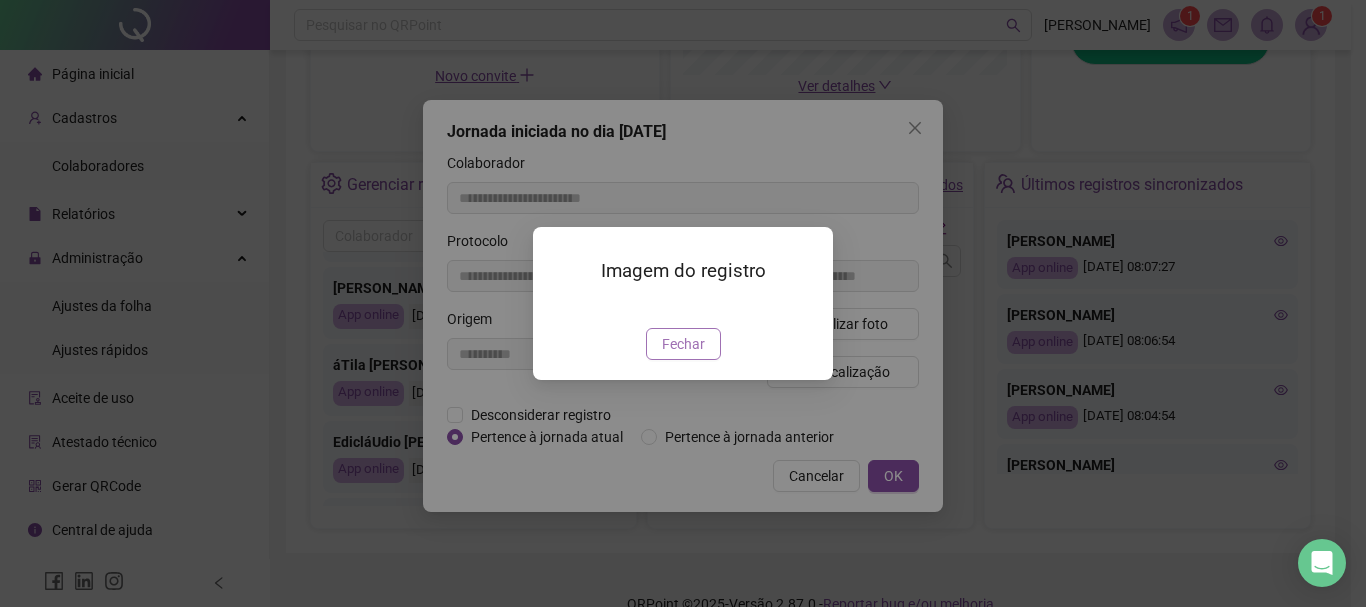 click on "Fechar" at bounding box center [683, 344] 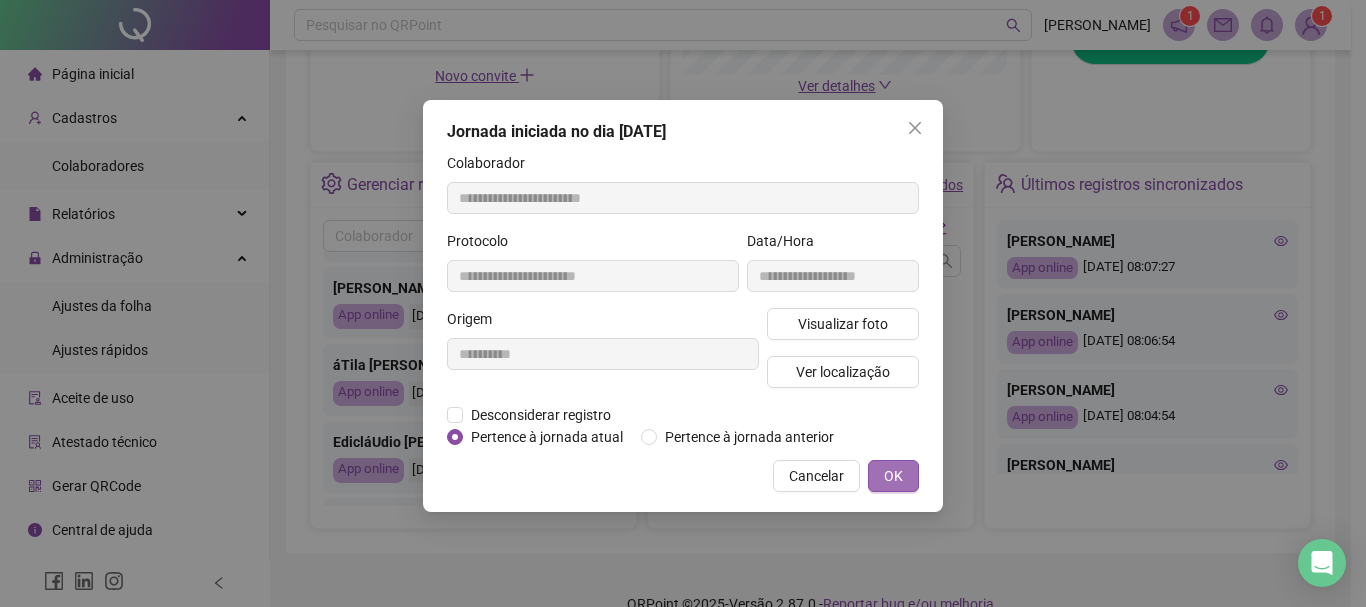click on "OK" at bounding box center [893, 476] 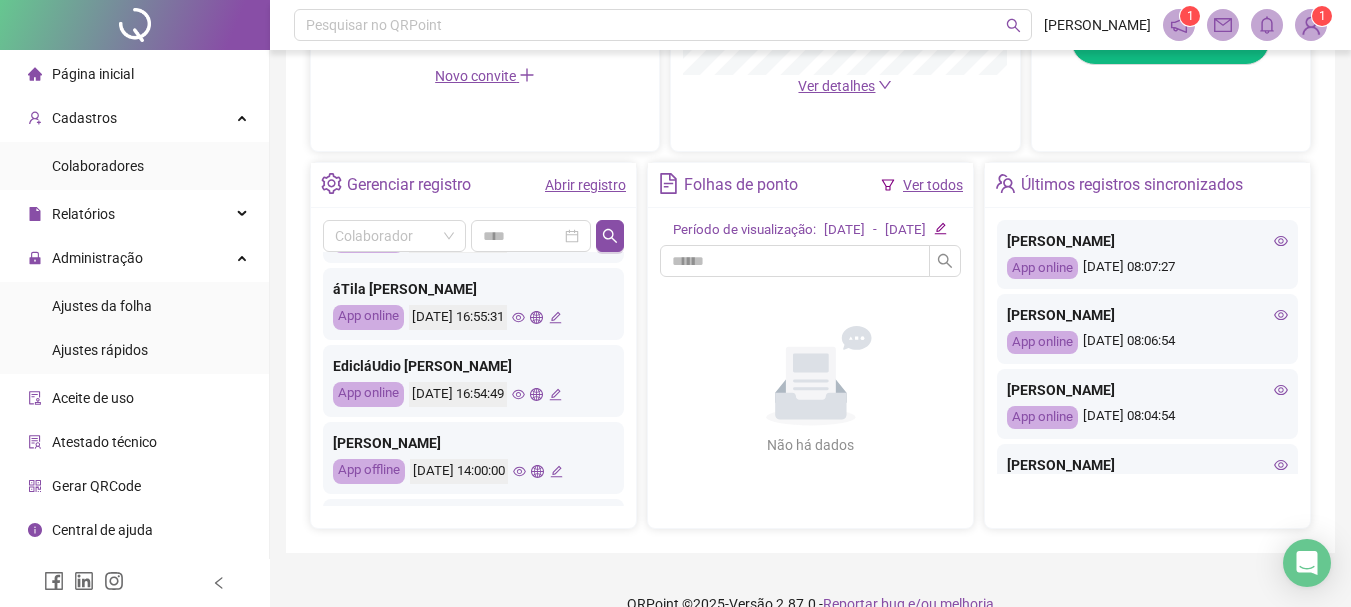 scroll, scrollTop: 841, scrollLeft: 0, axis: vertical 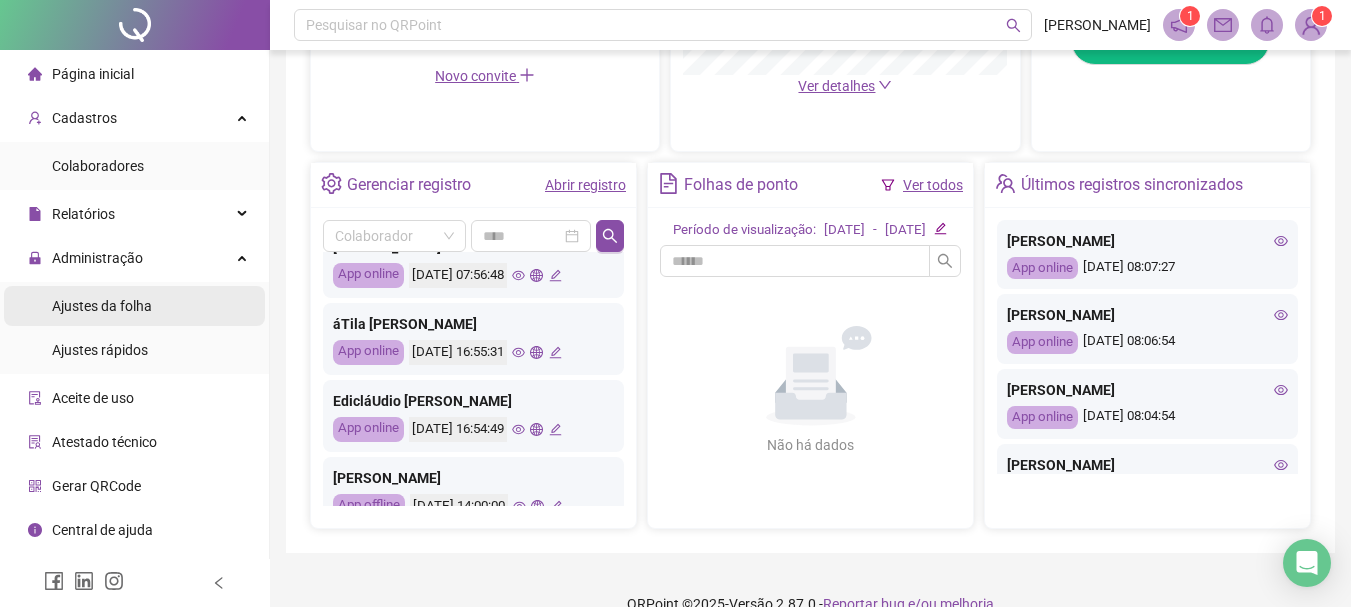 click on "Ajustes da folha" at bounding box center (102, 306) 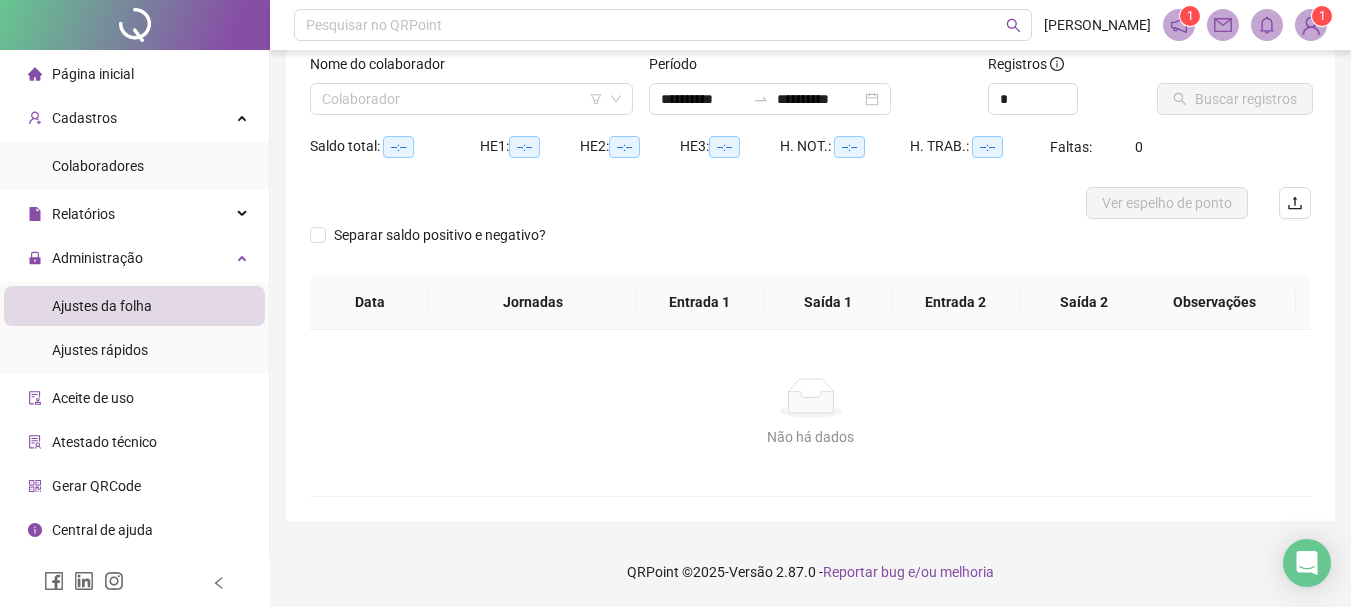 scroll, scrollTop: 131, scrollLeft: 0, axis: vertical 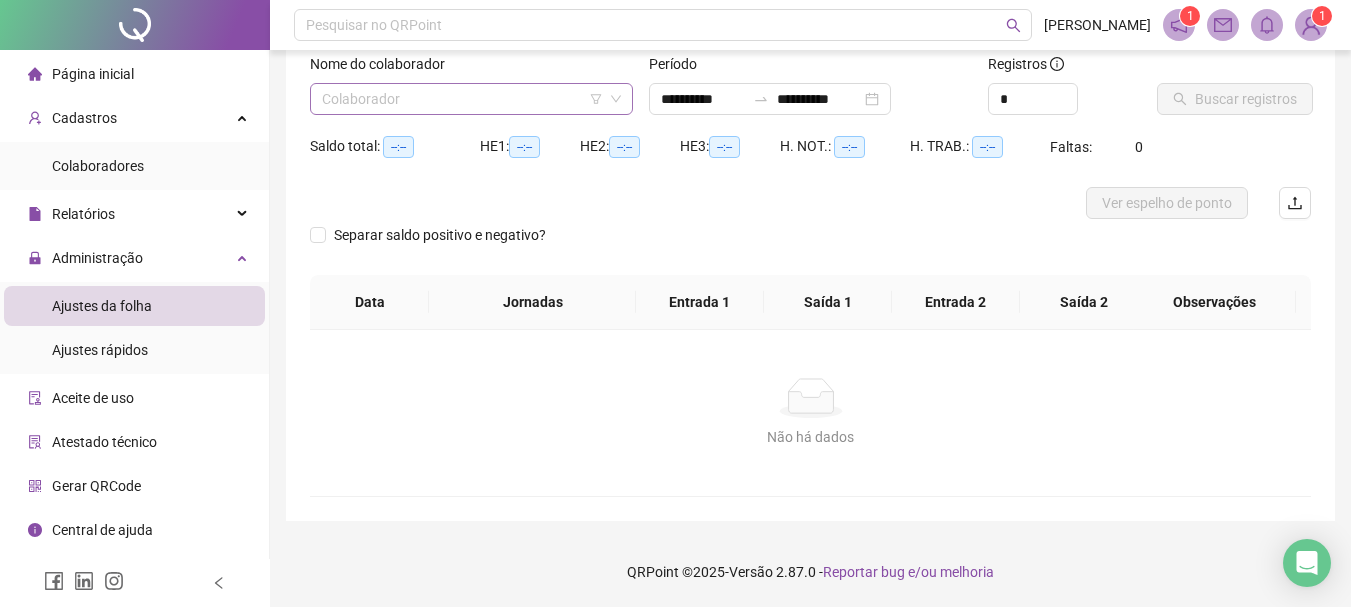 click at bounding box center (465, 99) 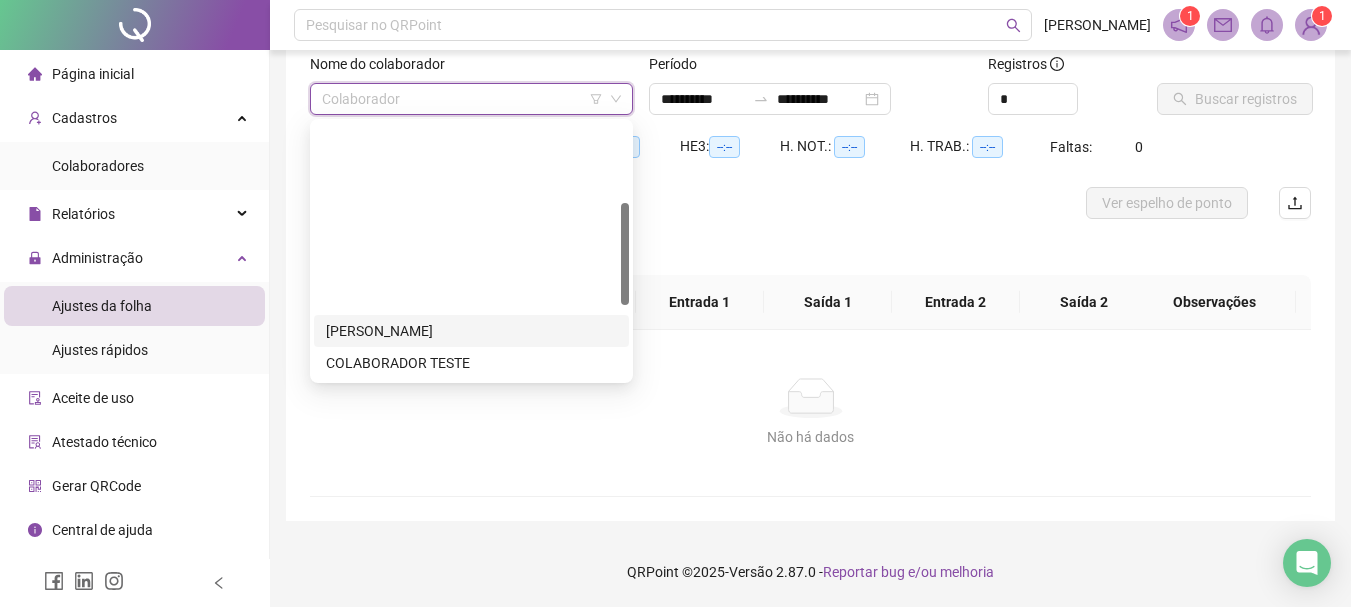 scroll, scrollTop: 384, scrollLeft: 0, axis: vertical 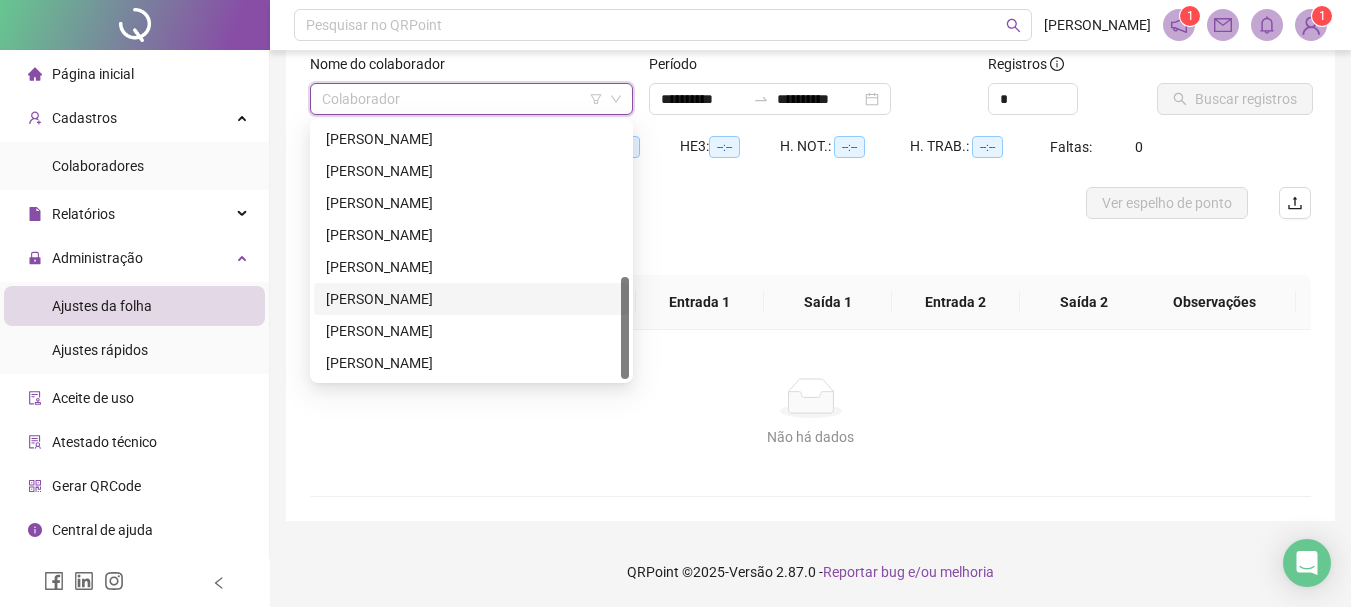 click on "[PERSON_NAME]" at bounding box center (471, 299) 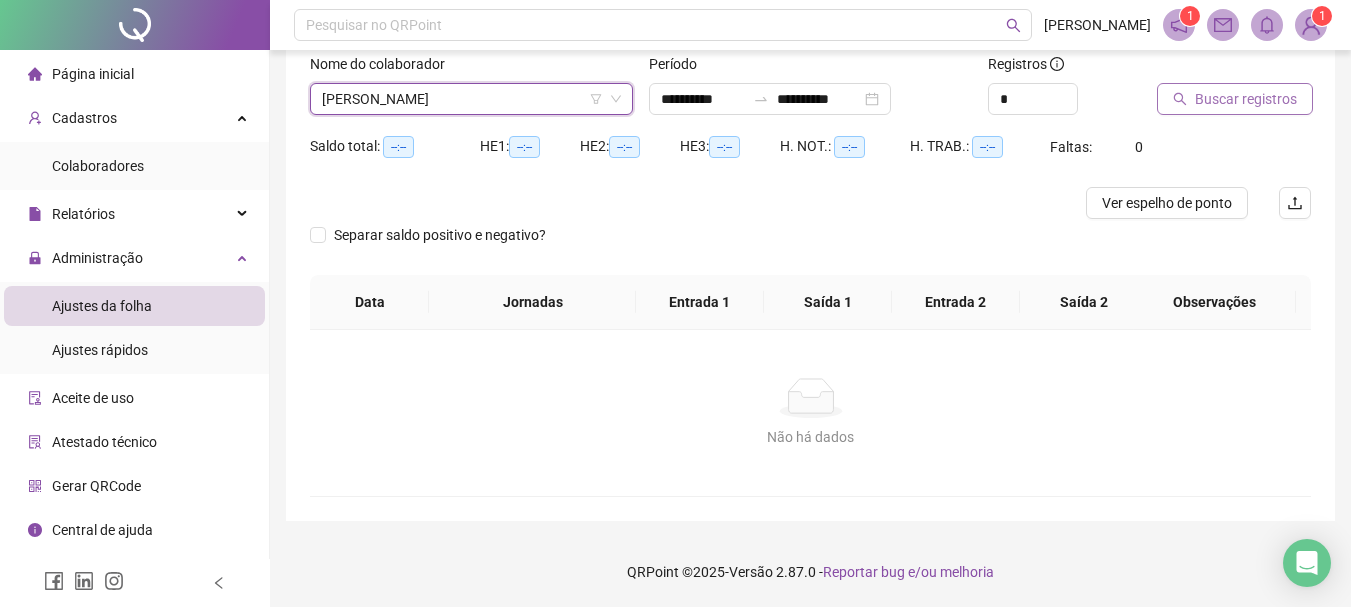 click on "Buscar registros" at bounding box center [1246, 99] 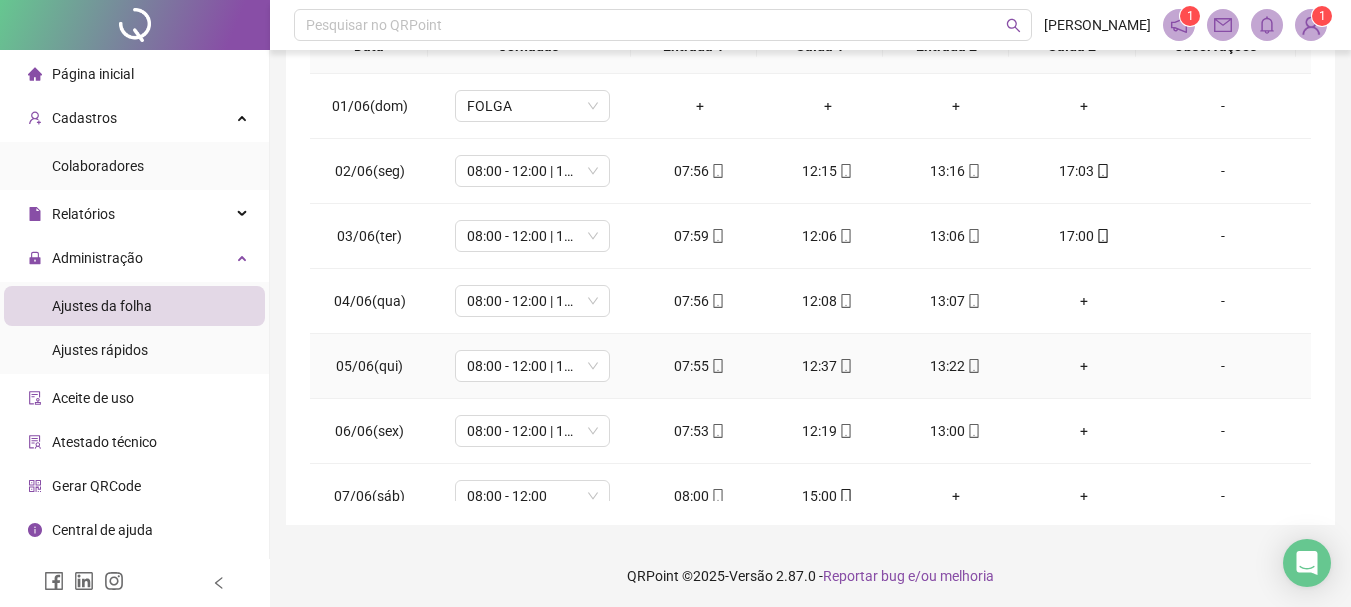 scroll, scrollTop: 391, scrollLeft: 0, axis: vertical 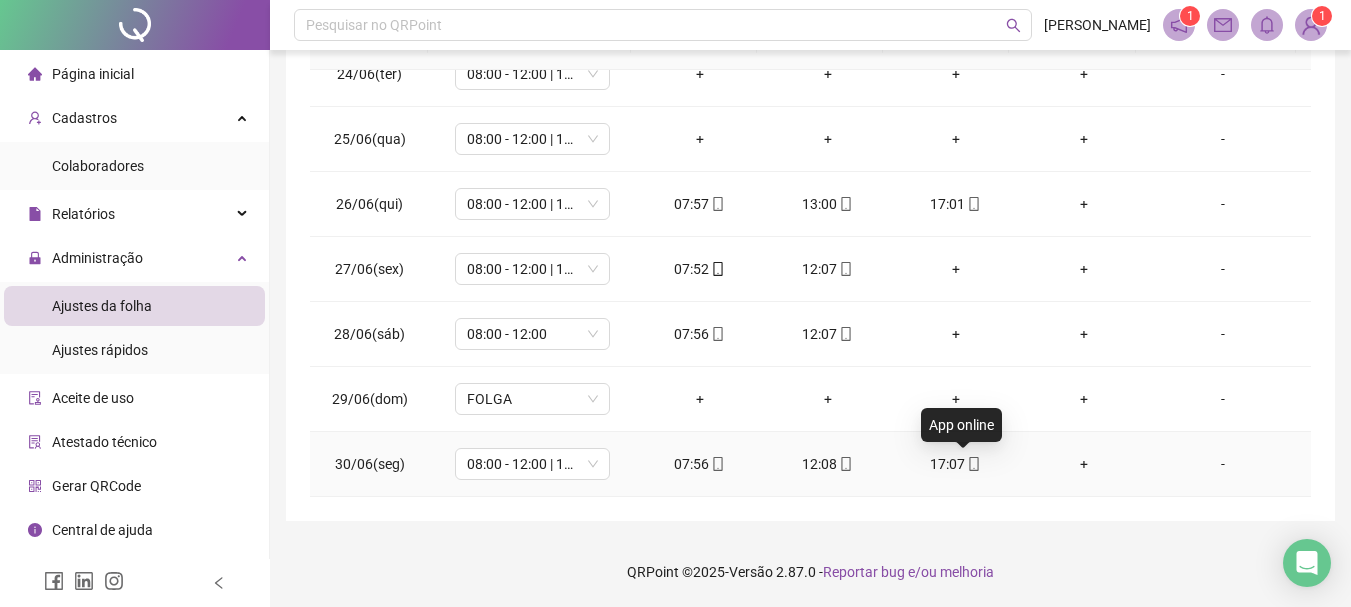 click 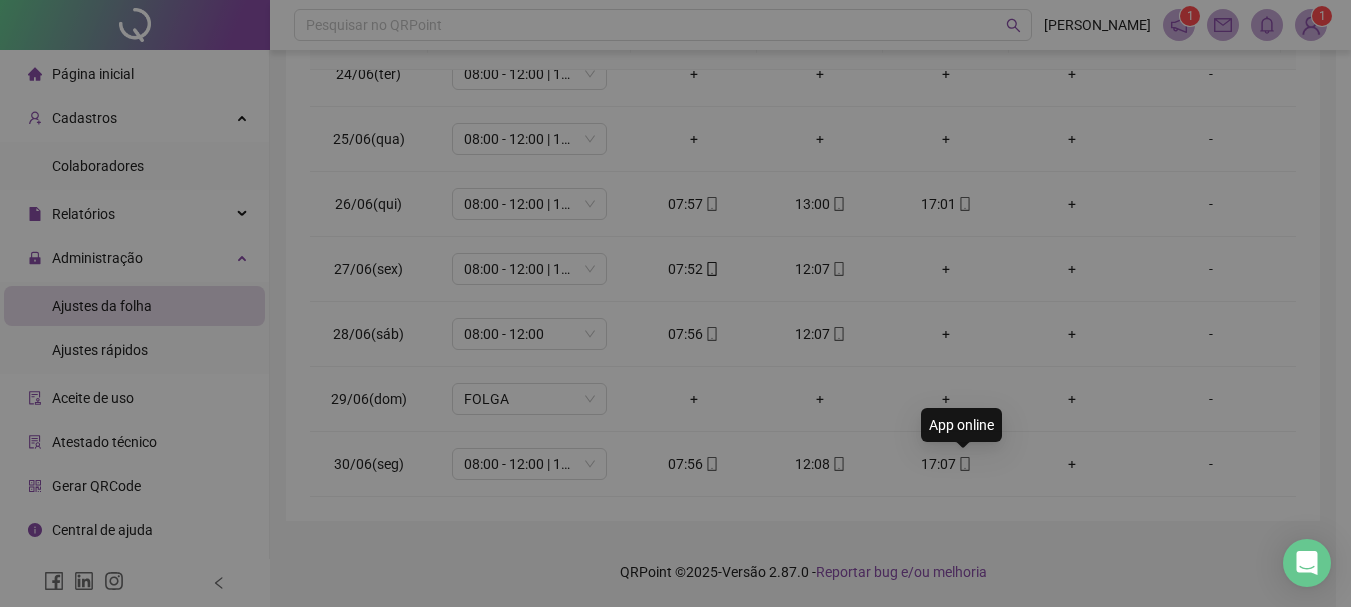 type on "**********" 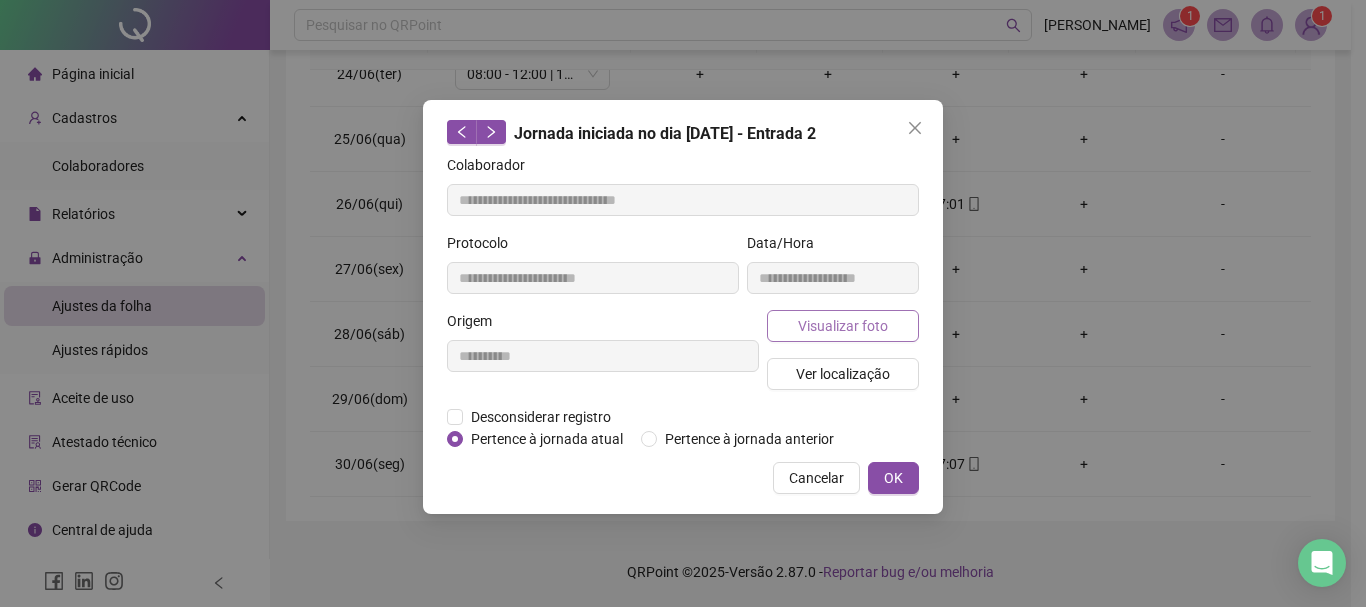 click on "Visualizar foto" at bounding box center (843, 326) 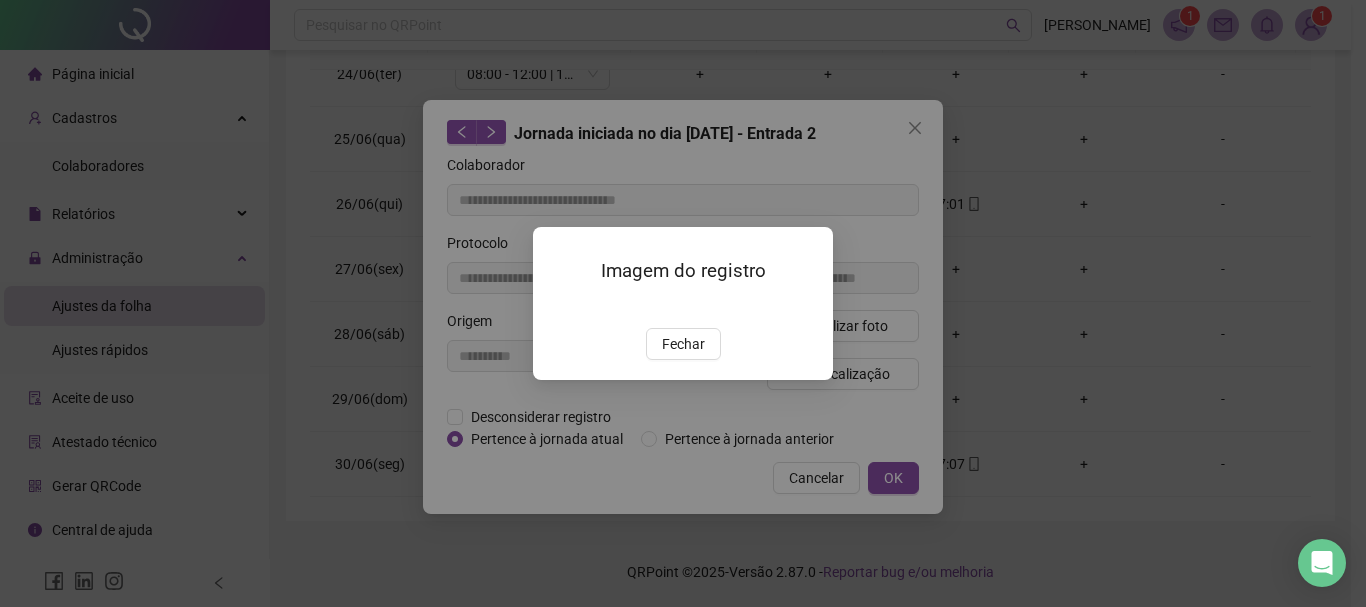click at bounding box center [557, 307] 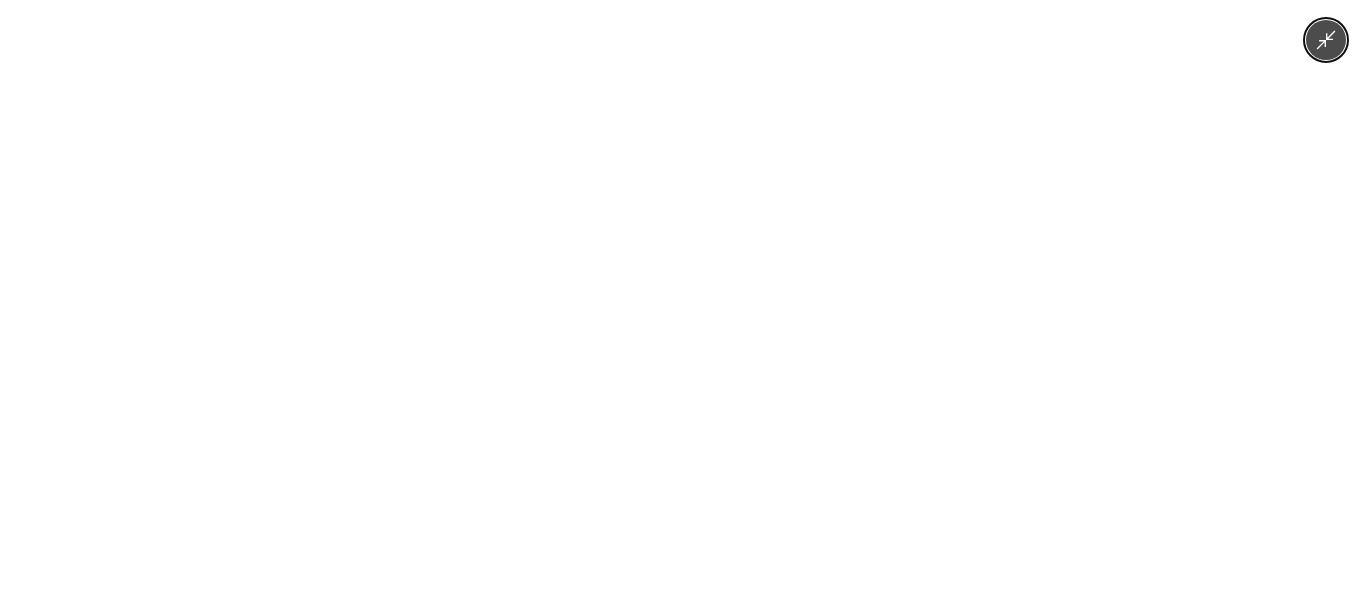 click at bounding box center (683, 303) 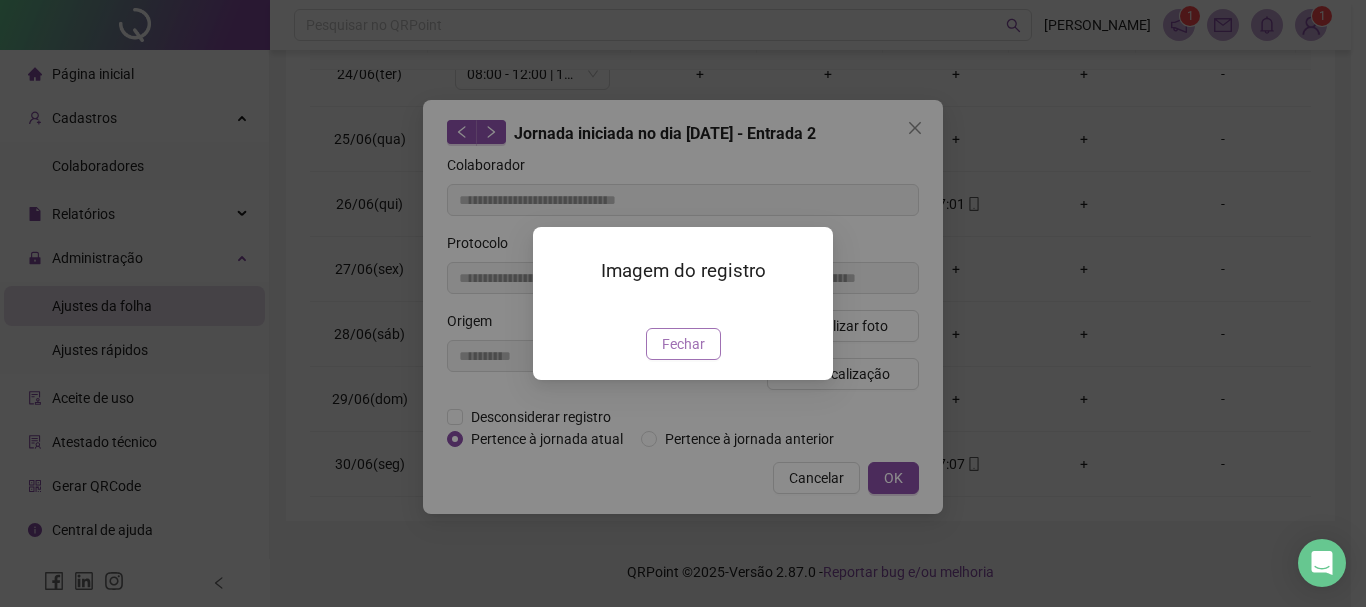 click on "Fechar" at bounding box center (683, 344) 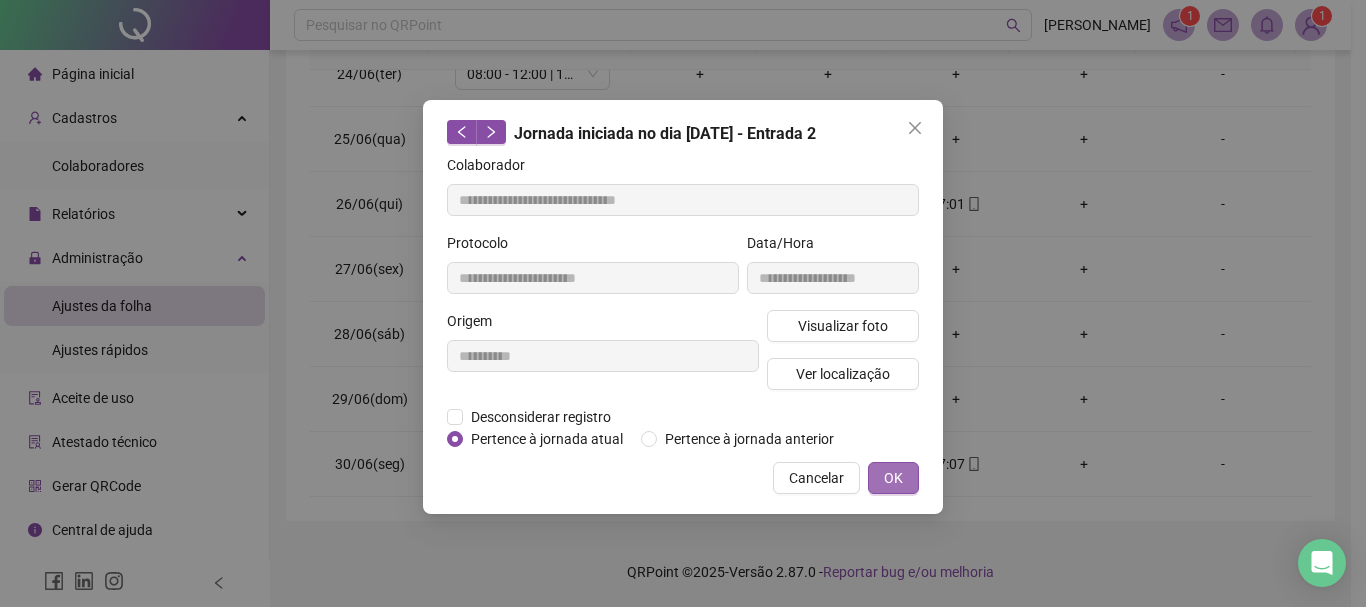click on "OK" at bounding box center (893, 478) 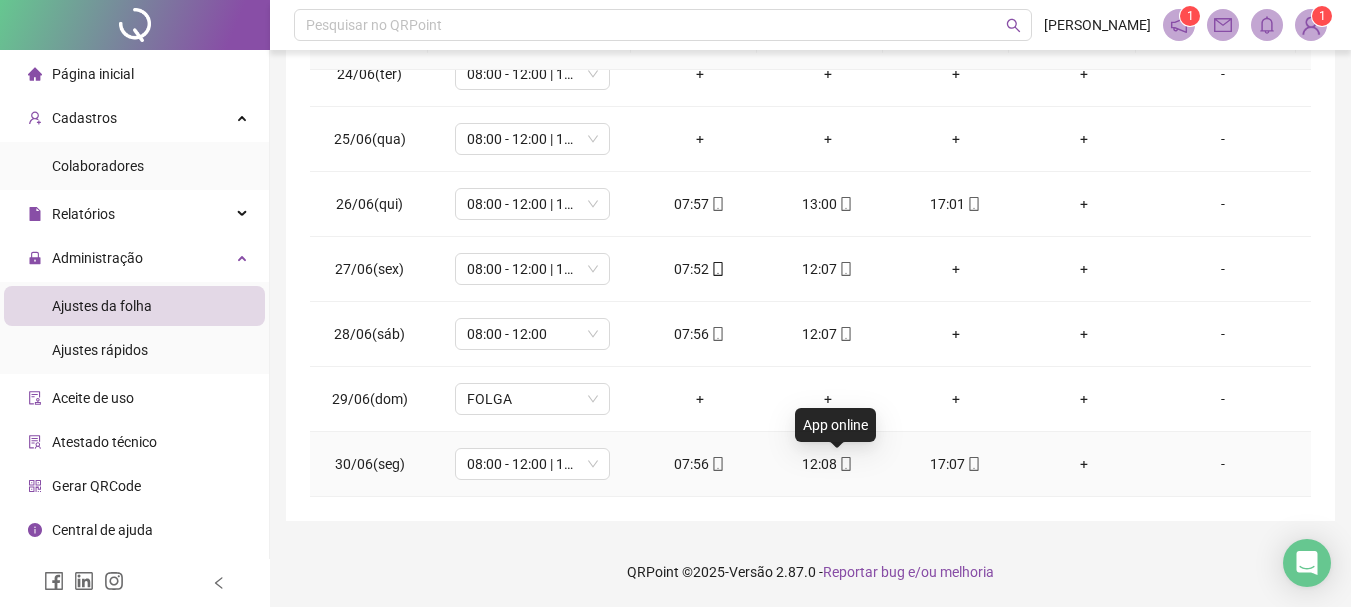 click at bounding box center [845, 464] 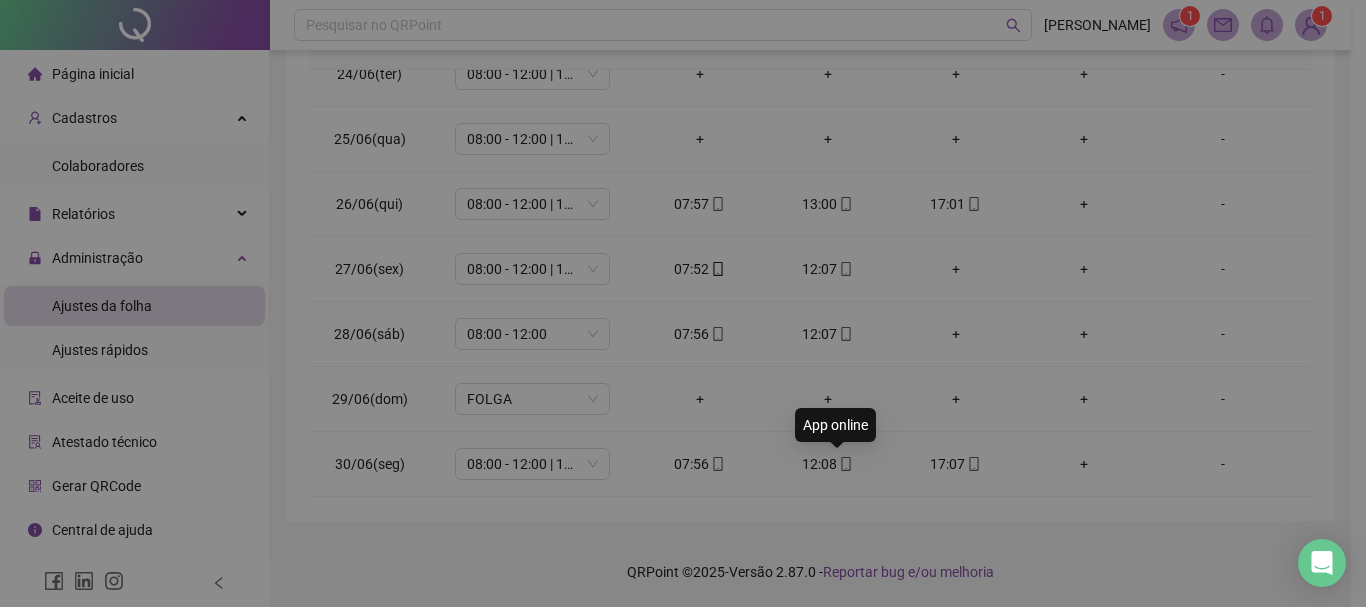 type on "**********" 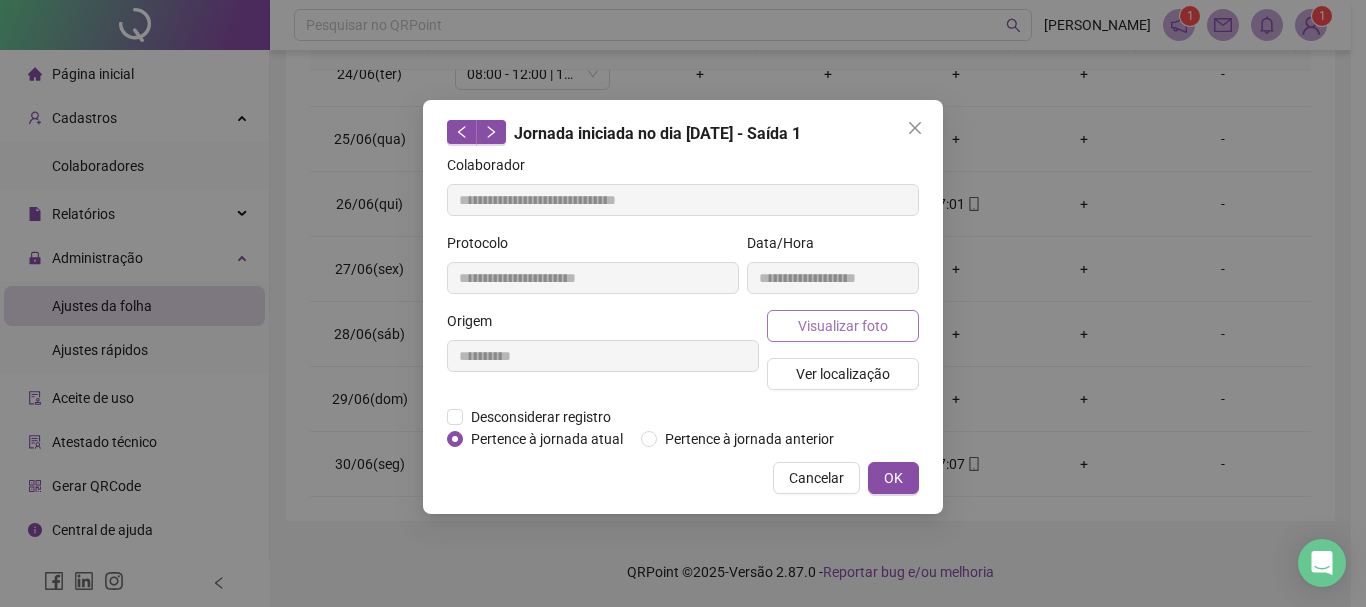 click on "Visualizar foto" at bounding box center (843, 326) 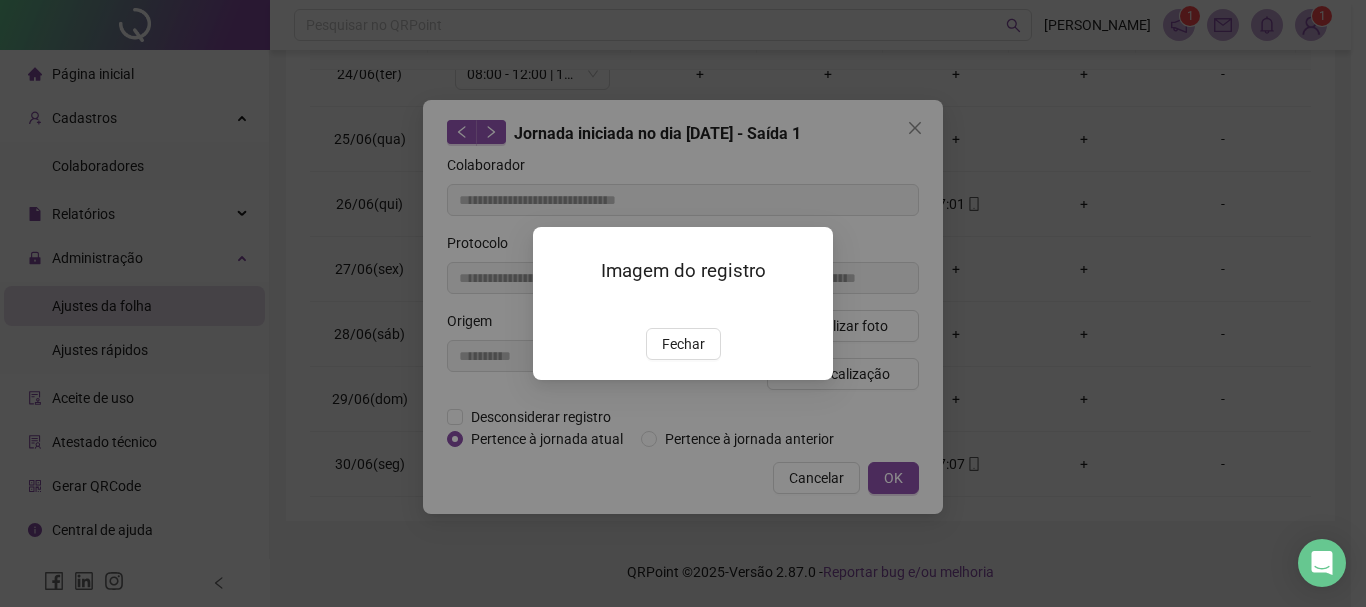 click at bounding box center [557, 307] 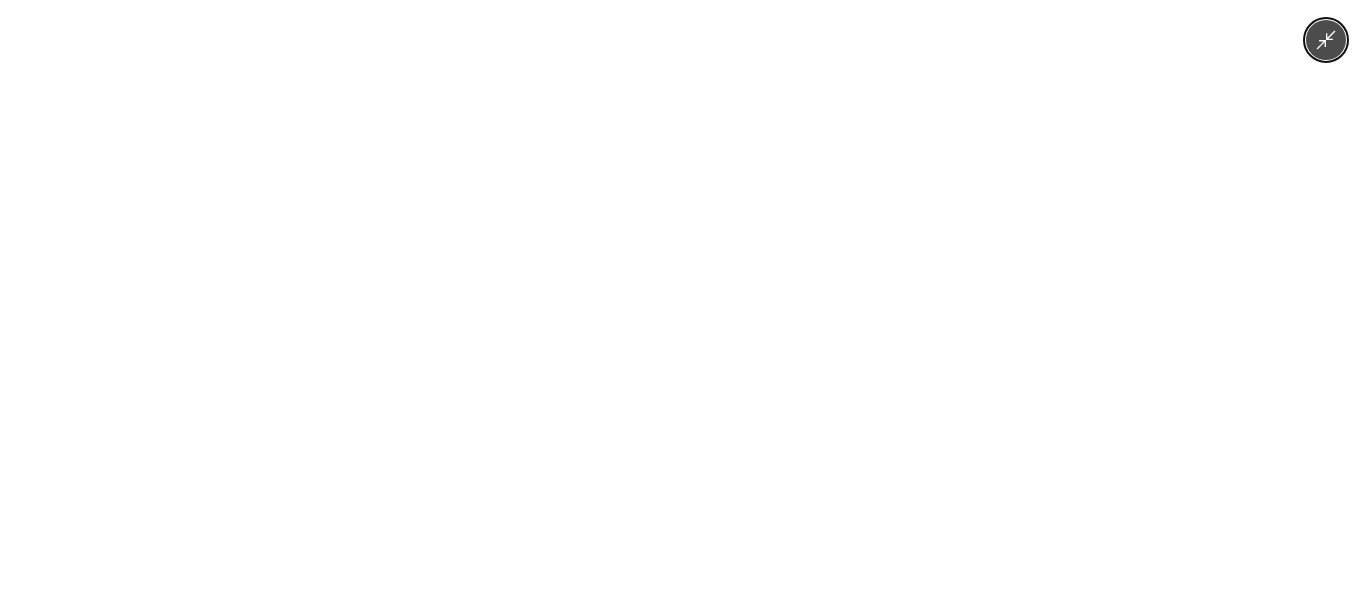 click at bounding box center [683, 303] 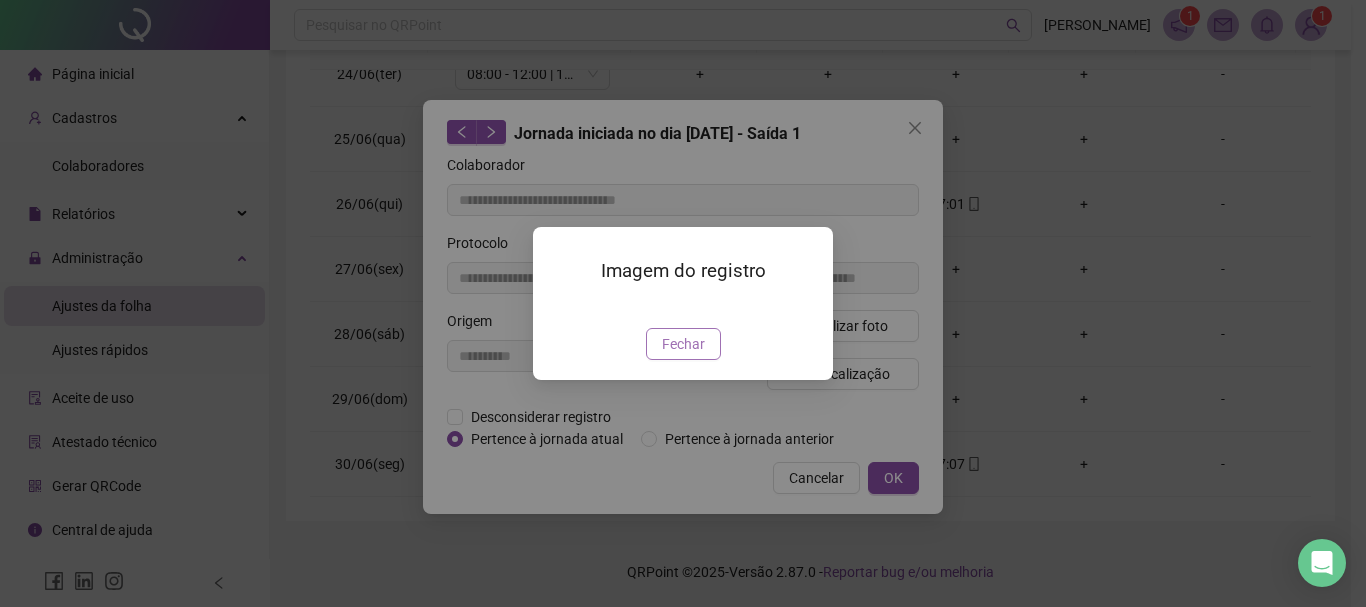 click on "Fechar" at bounding box center [683, 344] 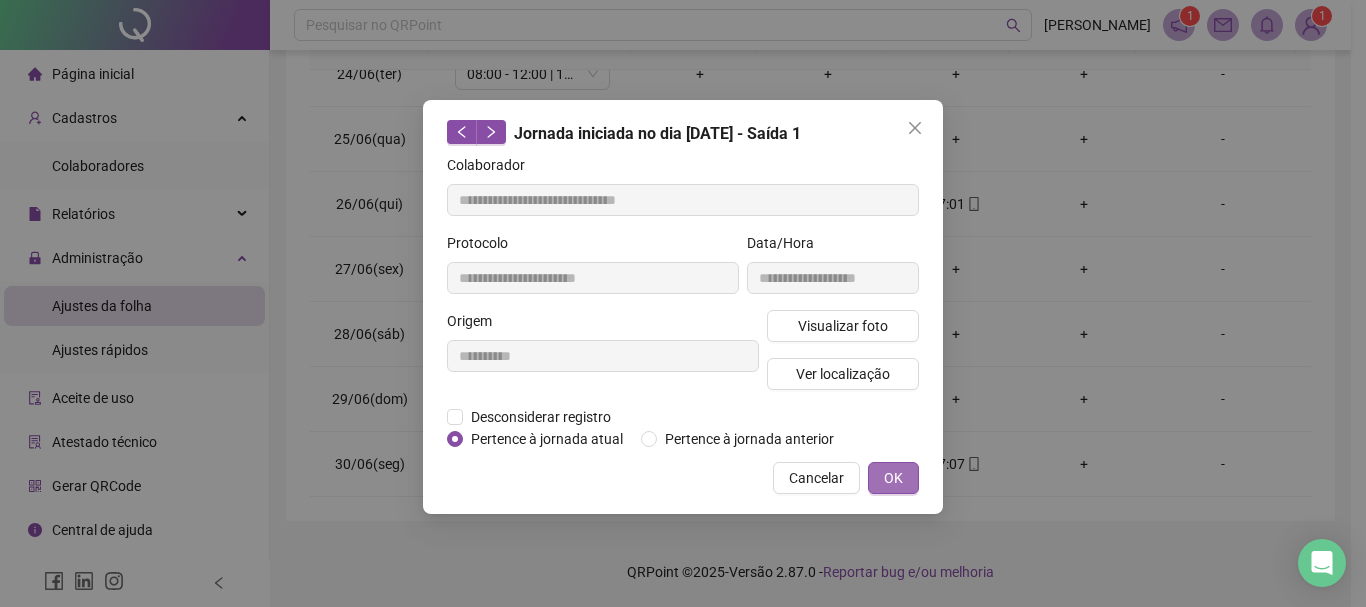 click on "OK" at bounding box center (893, 478) 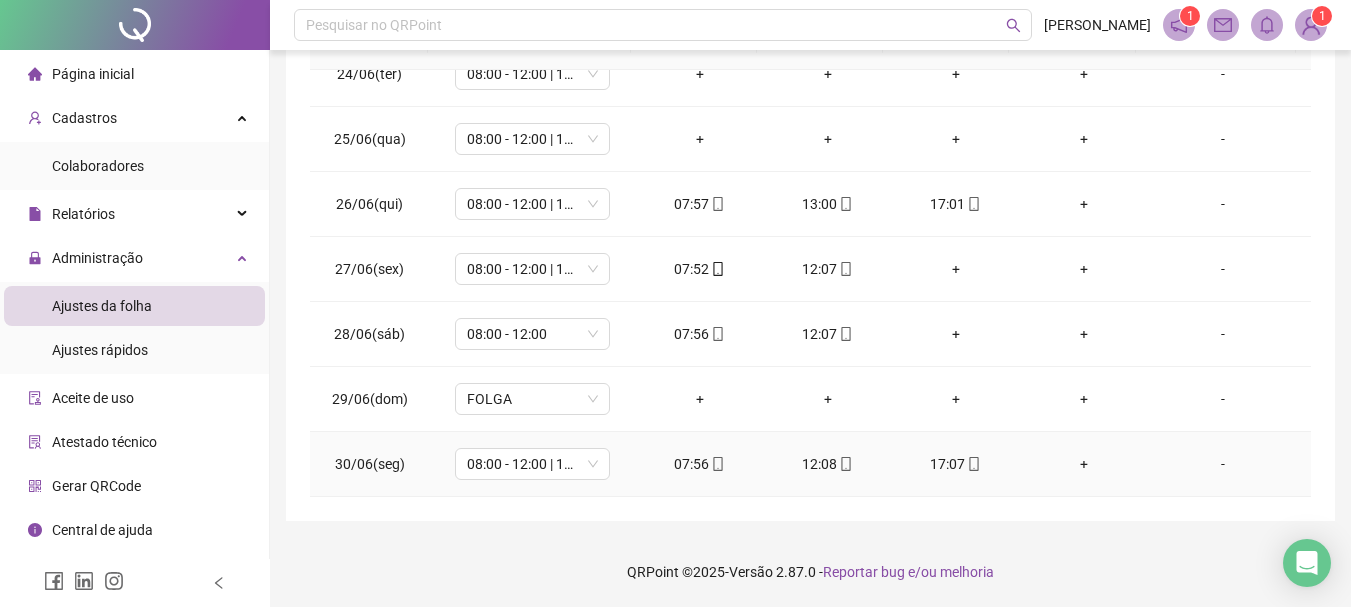 click on "12:08" at bounding box center [828, 464] 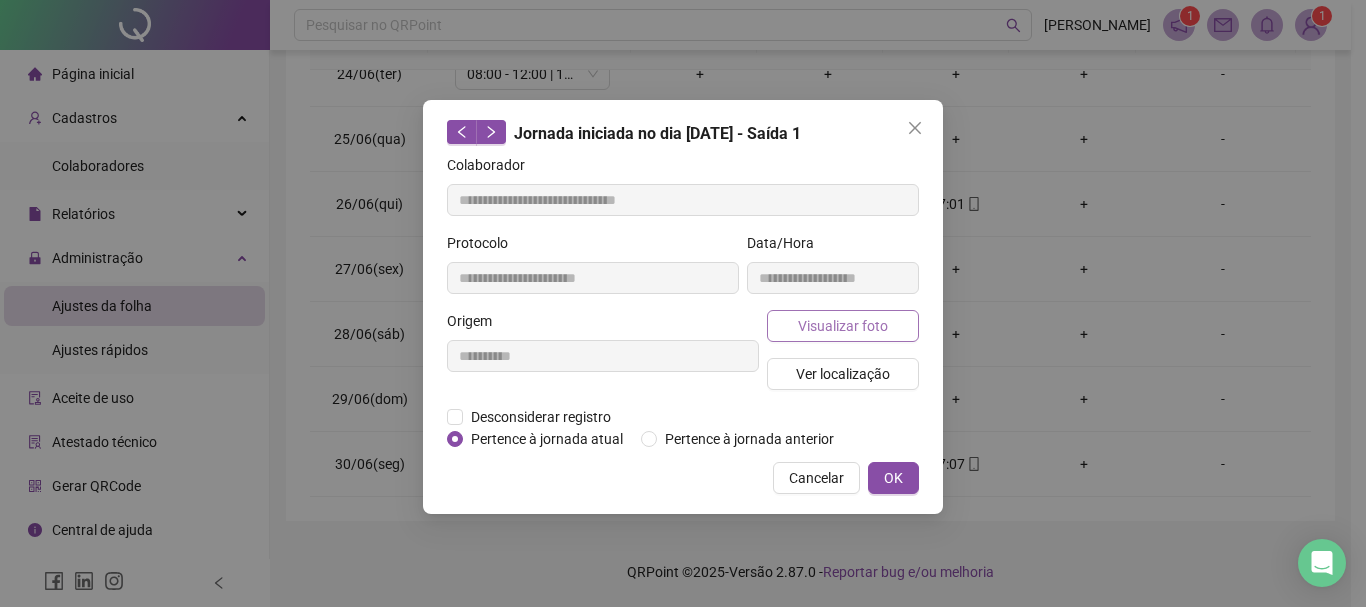 click on "Visualizar foto" at bounding box center (843, 326) 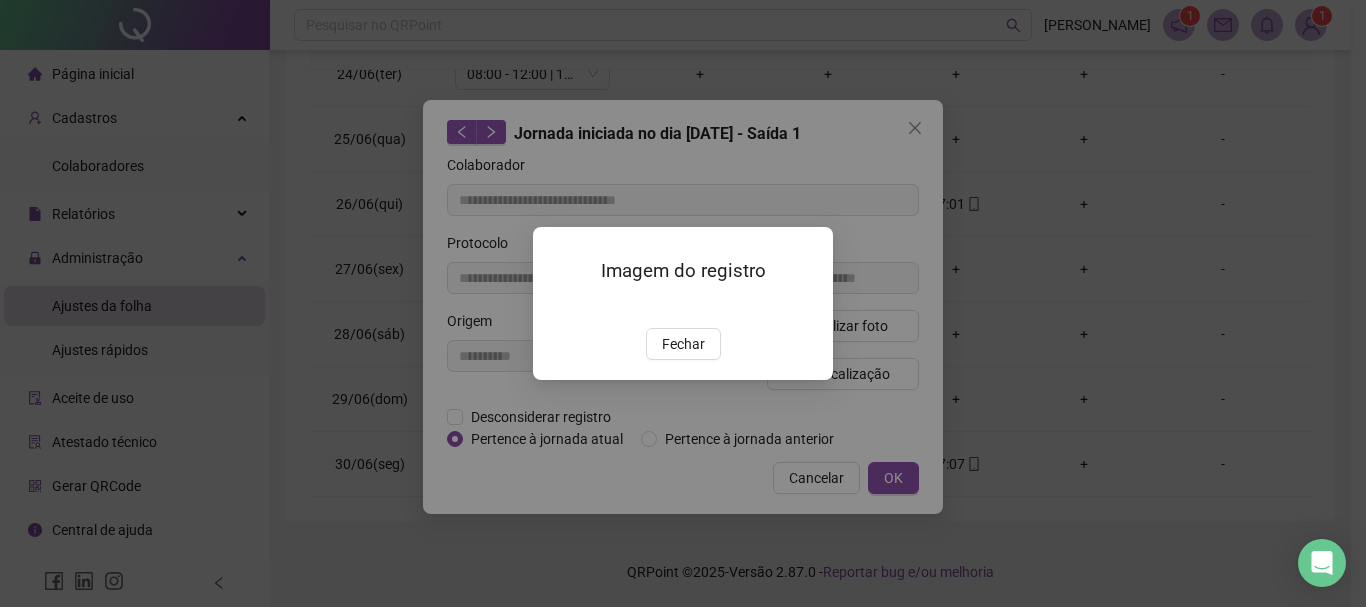 click at bounding box center [557, 307] 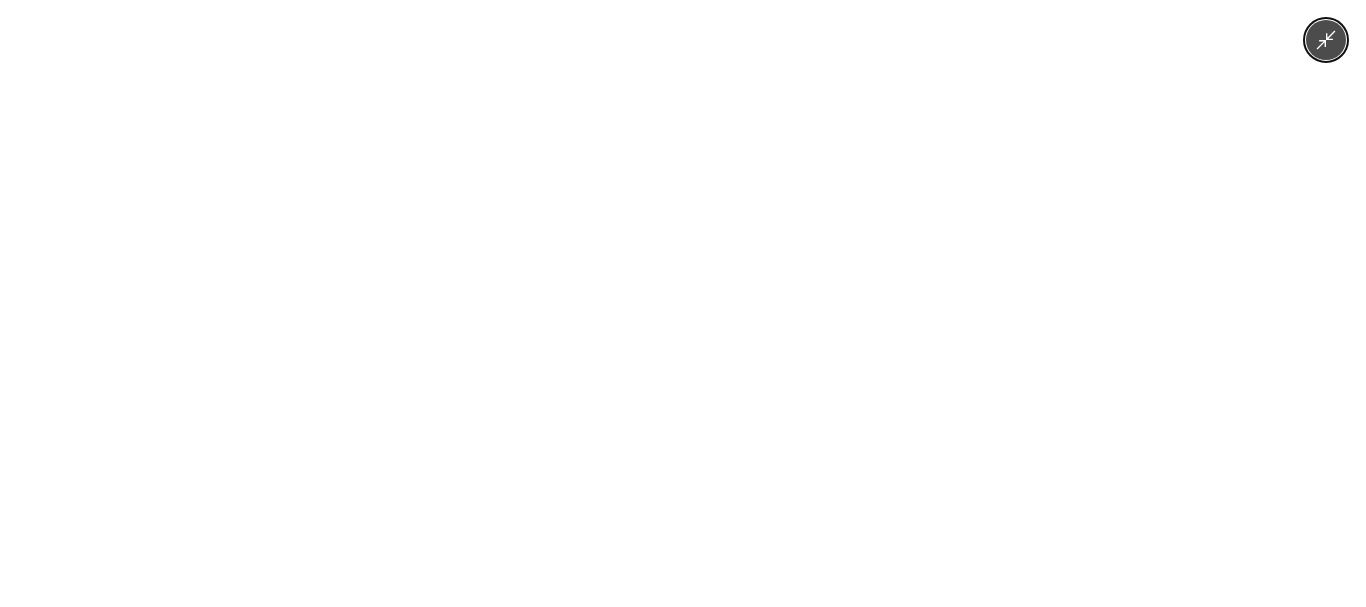 click at bounding box center (683, 303) 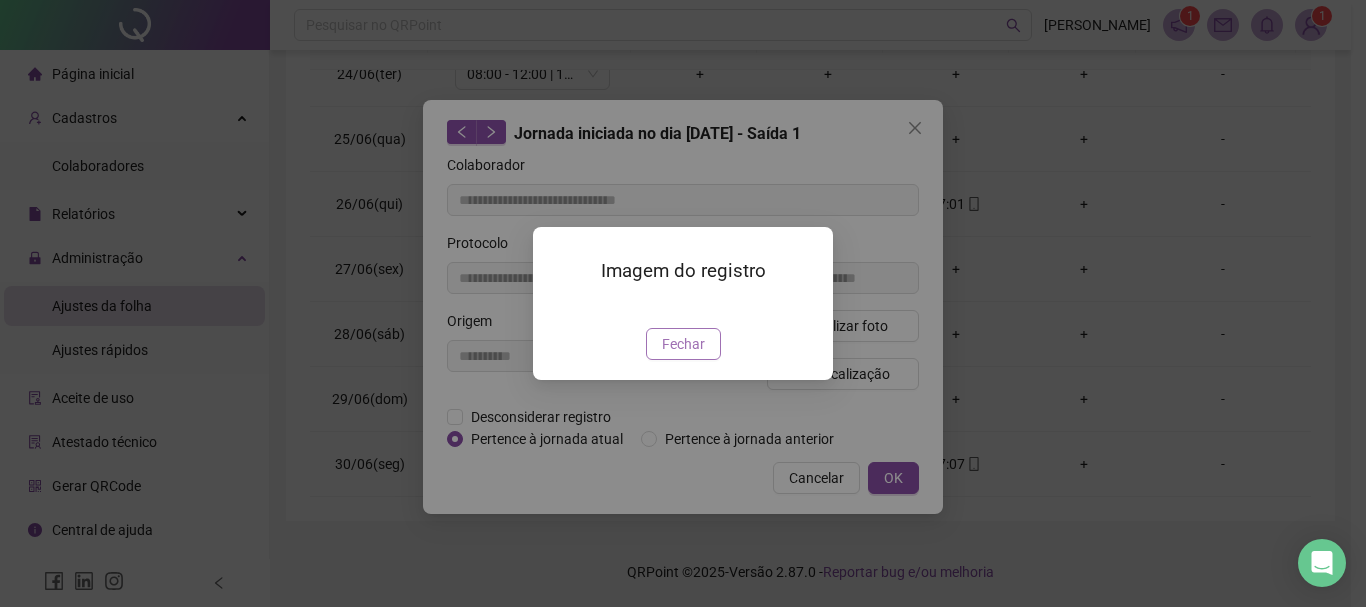 click on "Fechar" at bounding box center (683, 344) 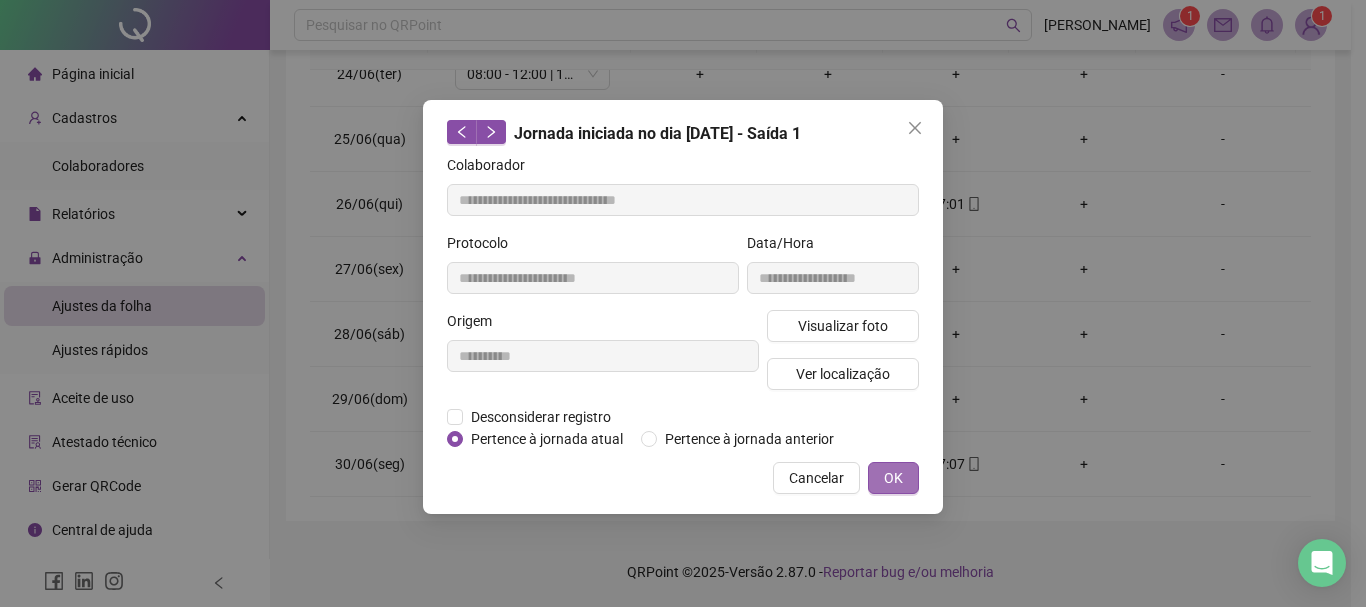 click on "OK" at bounding box center [893, 478] 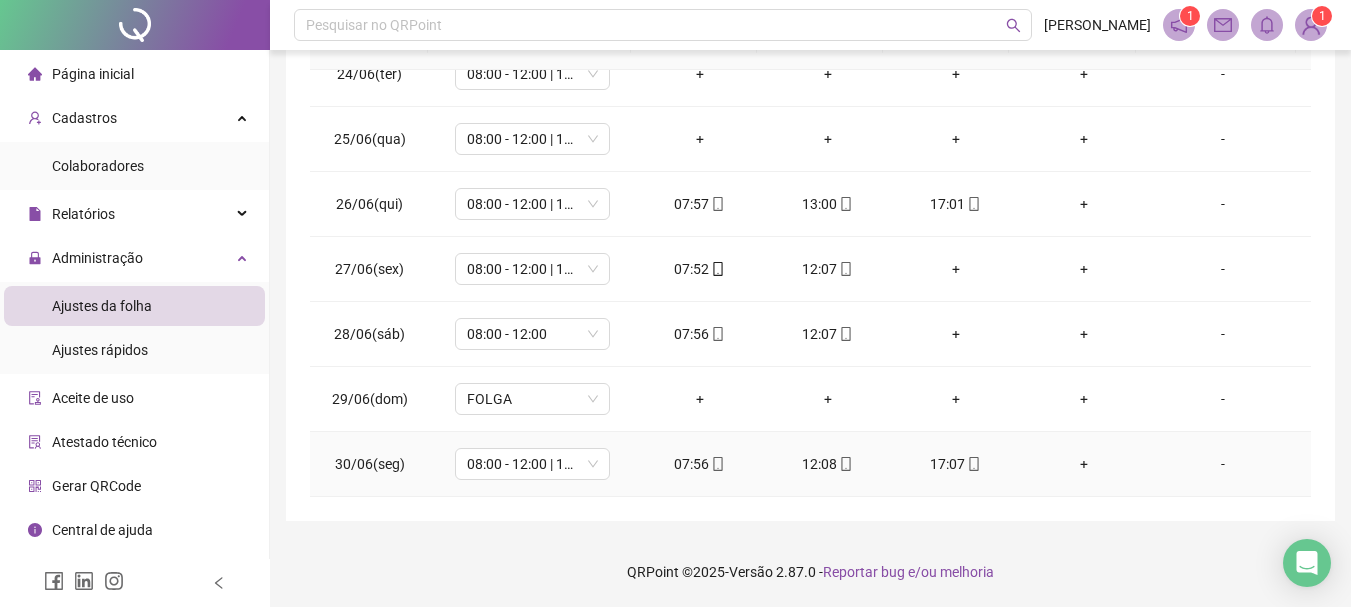 click on "07:56" at bounding box center [700, 464] 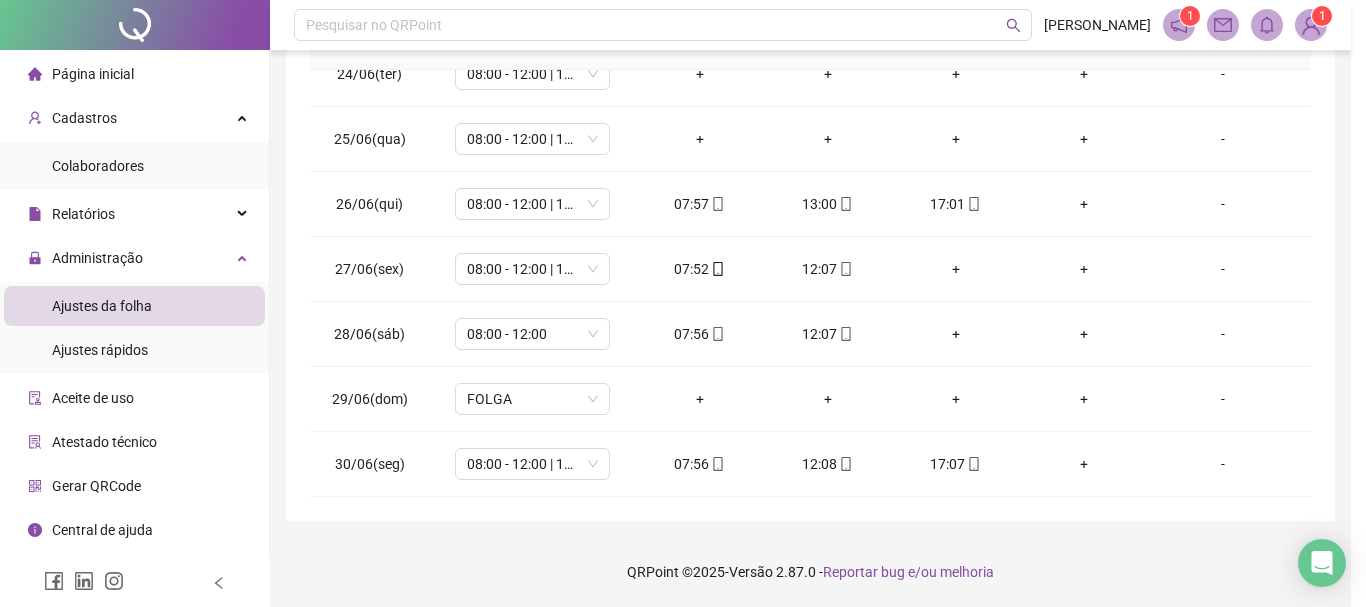 type on "**********" 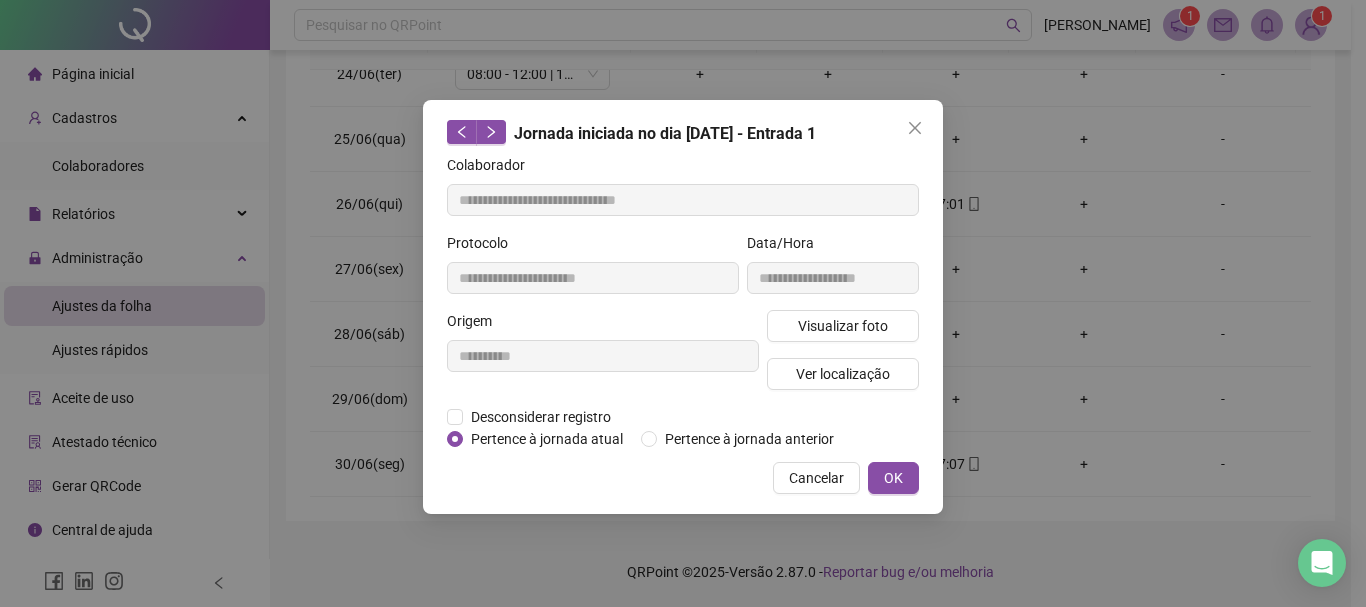 click on "Visualizar foto Ver localização" at bounding box center (843, 358) 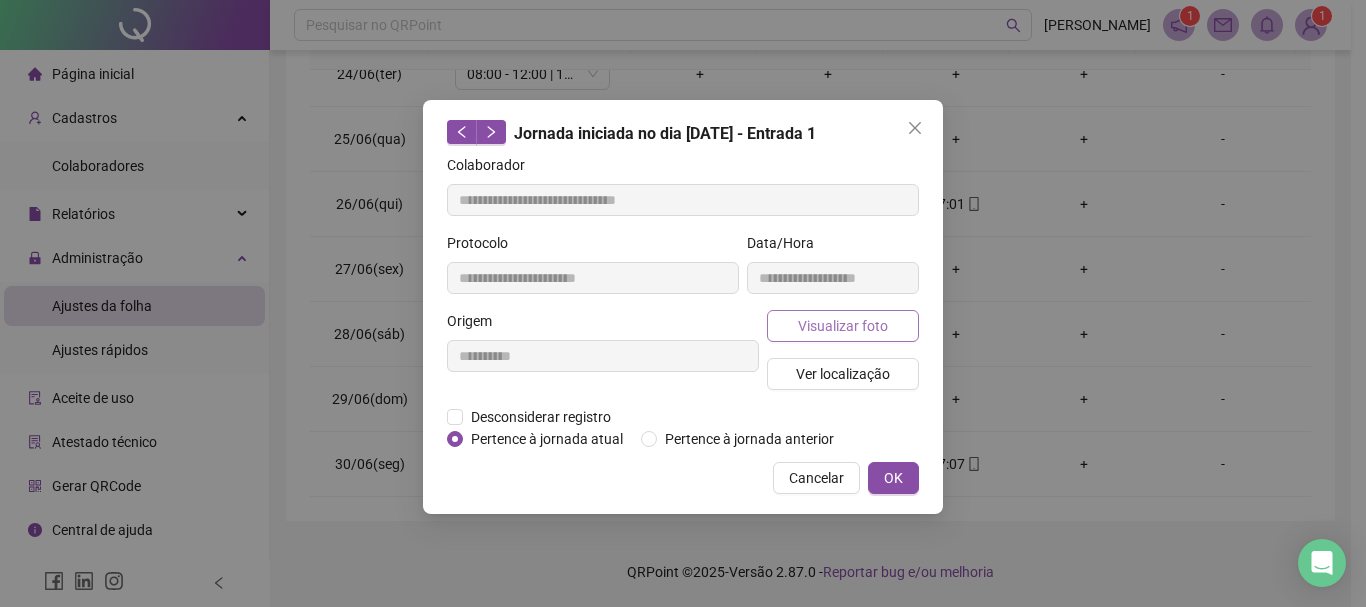 click on "Visualizar foto" at bounding box center (843, 326) 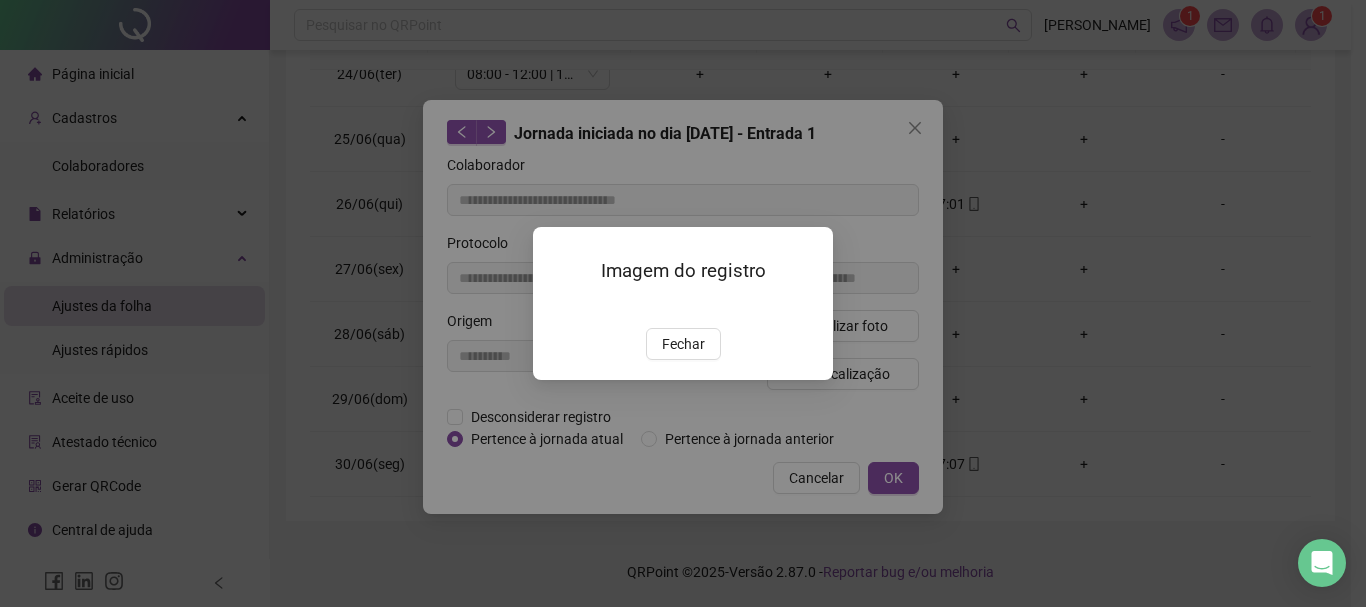 click at bounding box center [557, 307] 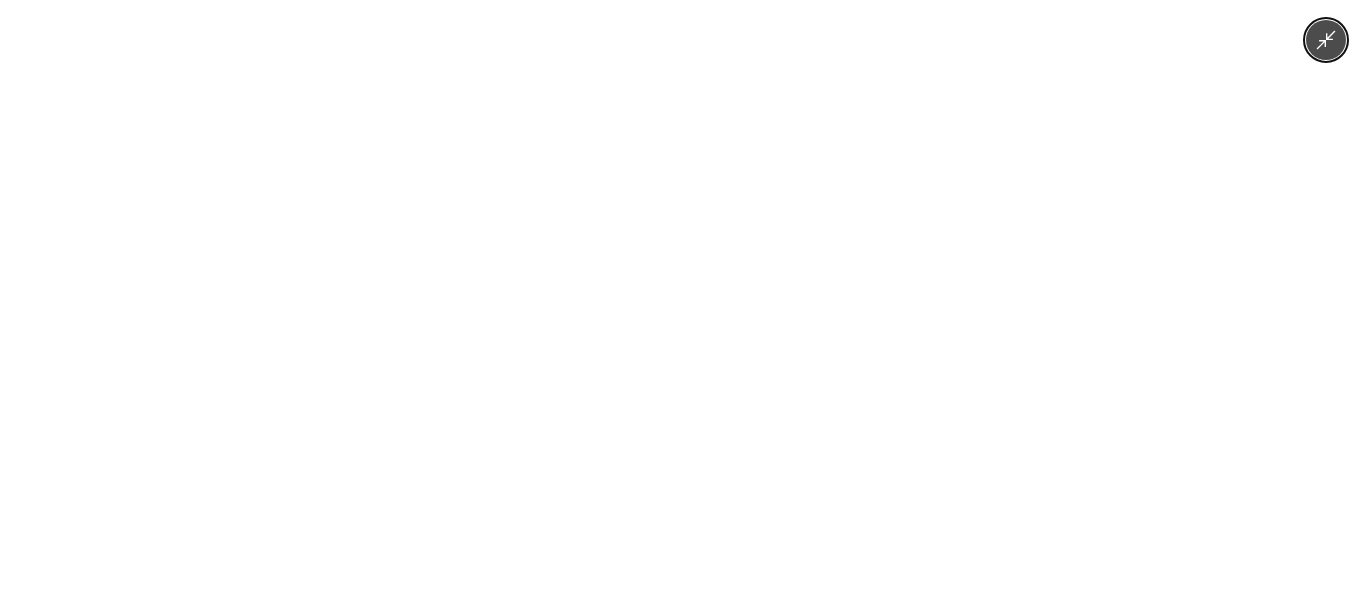 click at bounding box center (683, 303) 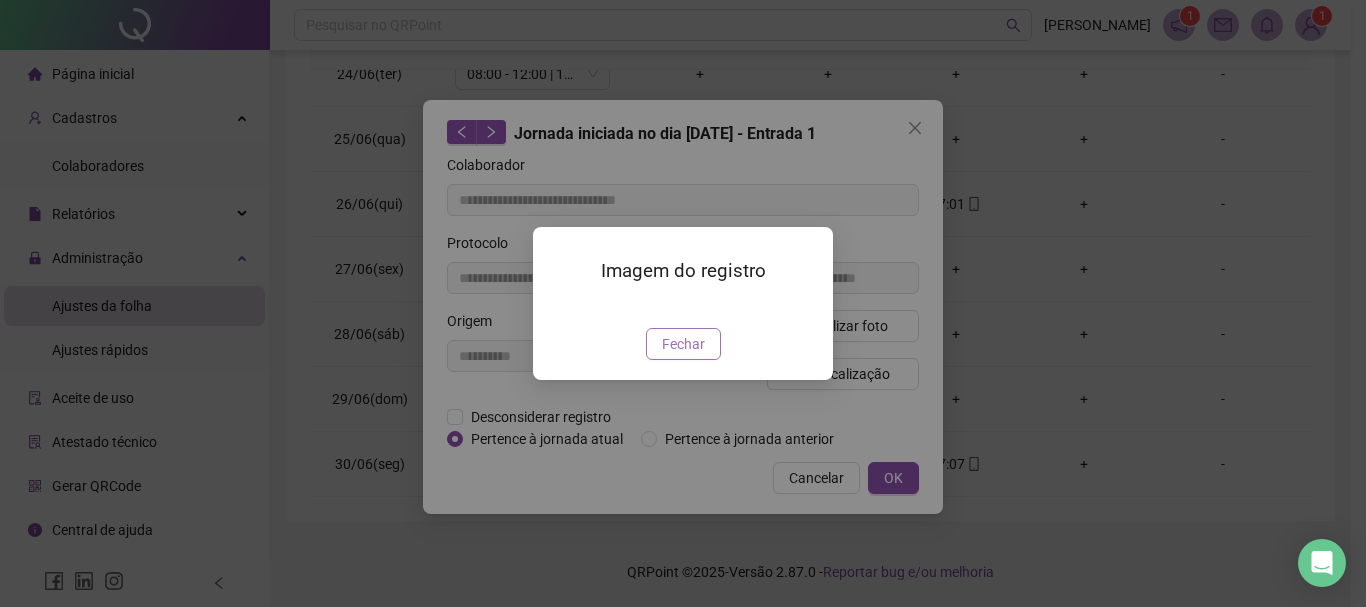 click on "Fechar" at bounding box center [683, 344] 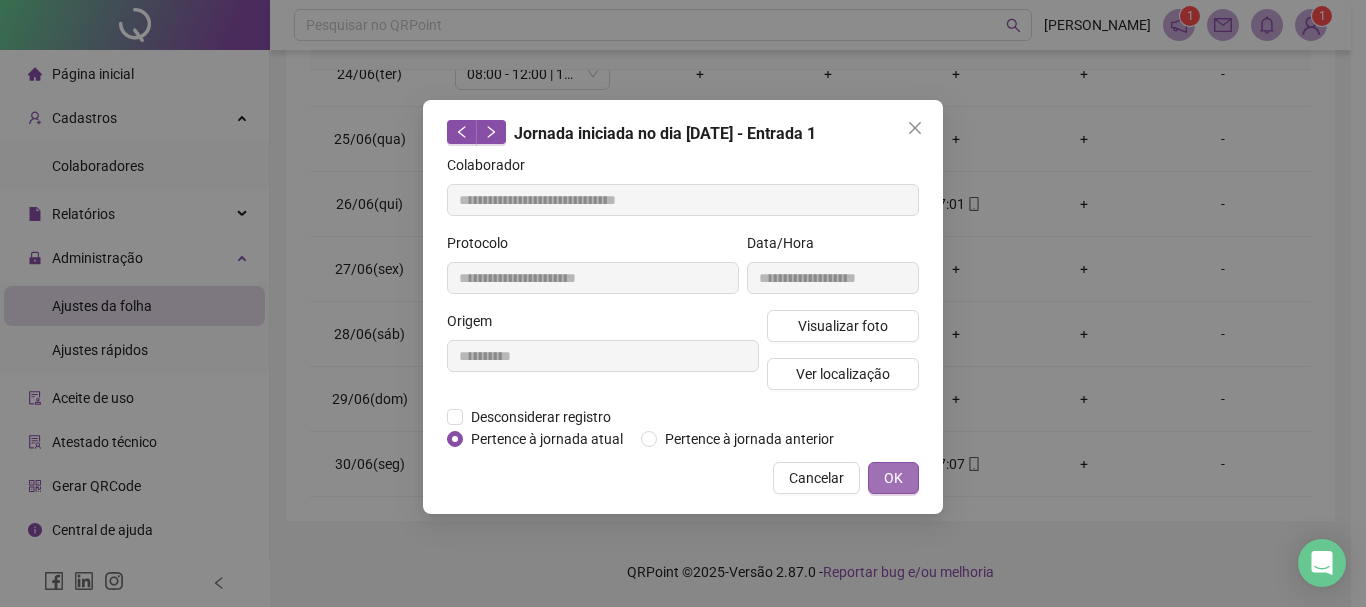 click on "OK" at bounding box center [893, 478] 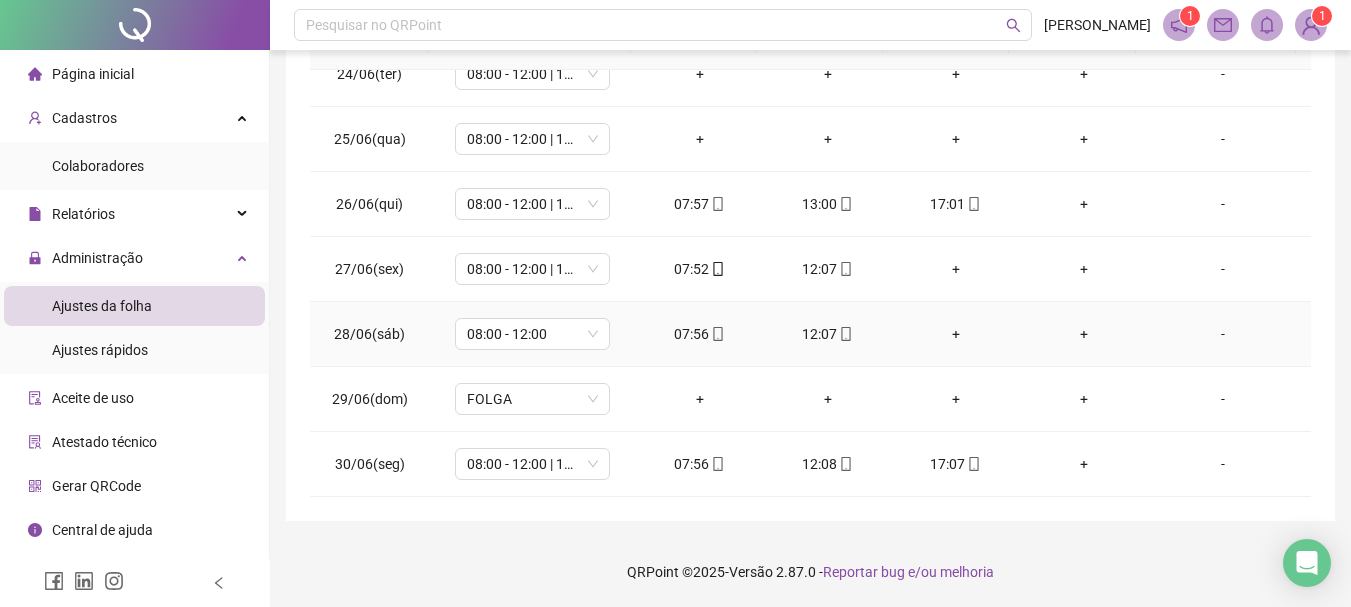 click 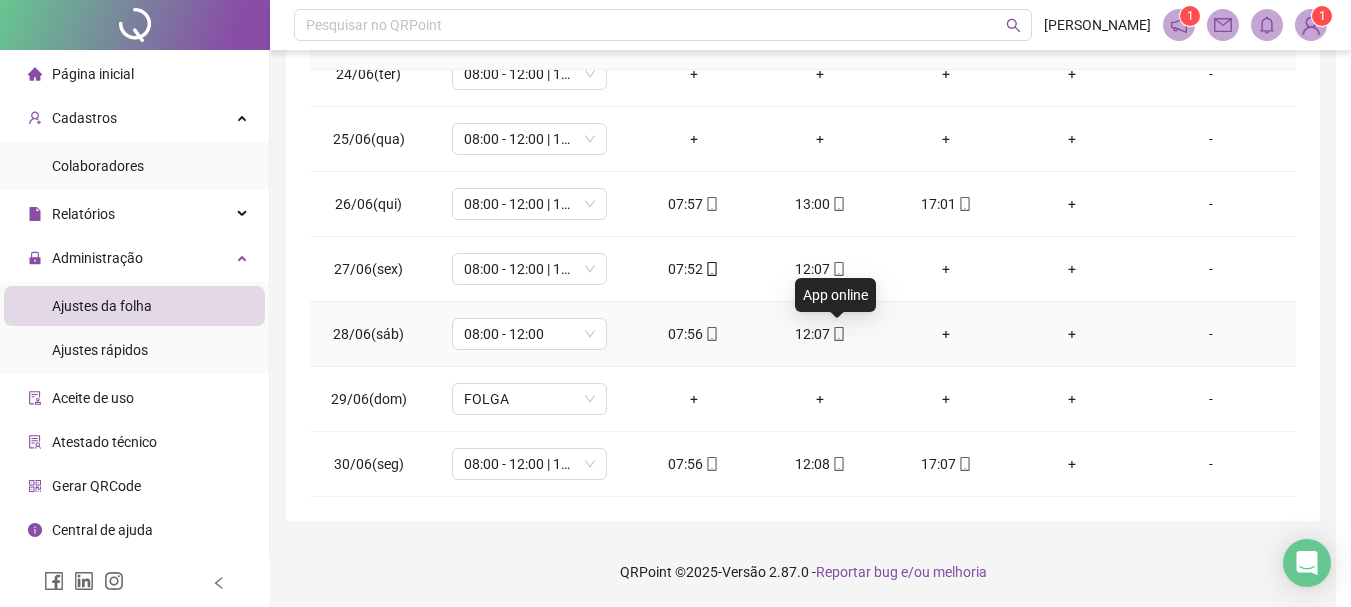 type on "**********" 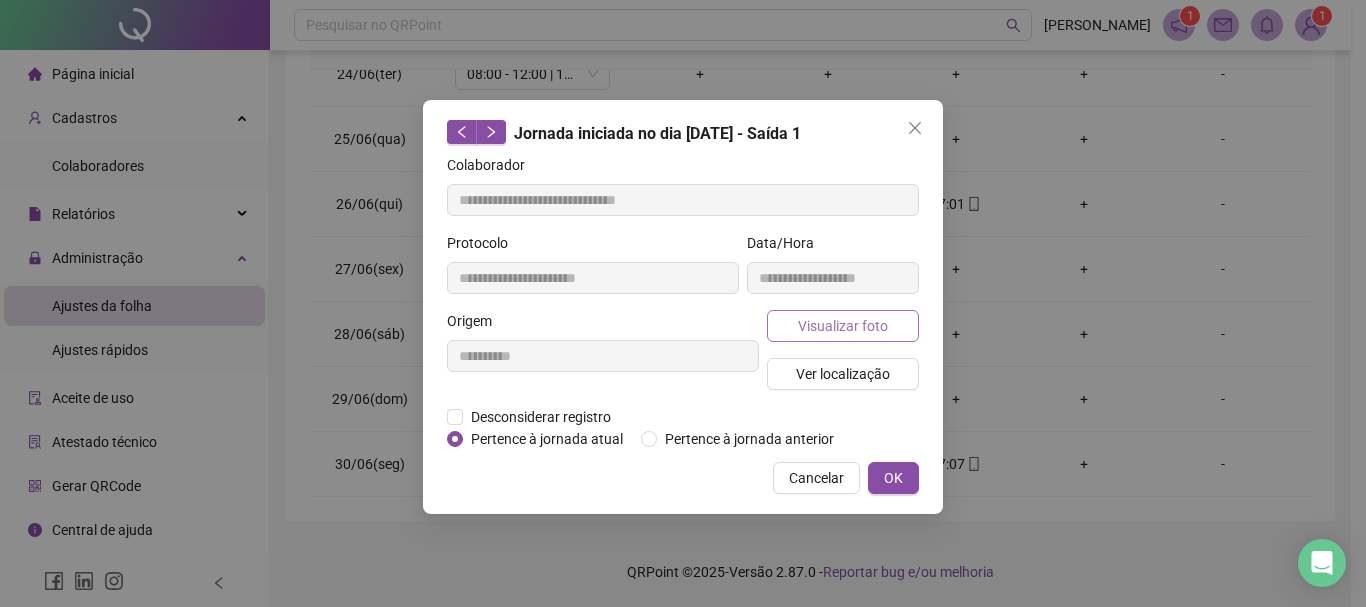 click on "Visualizar foto" at bounding box center [843, 326] 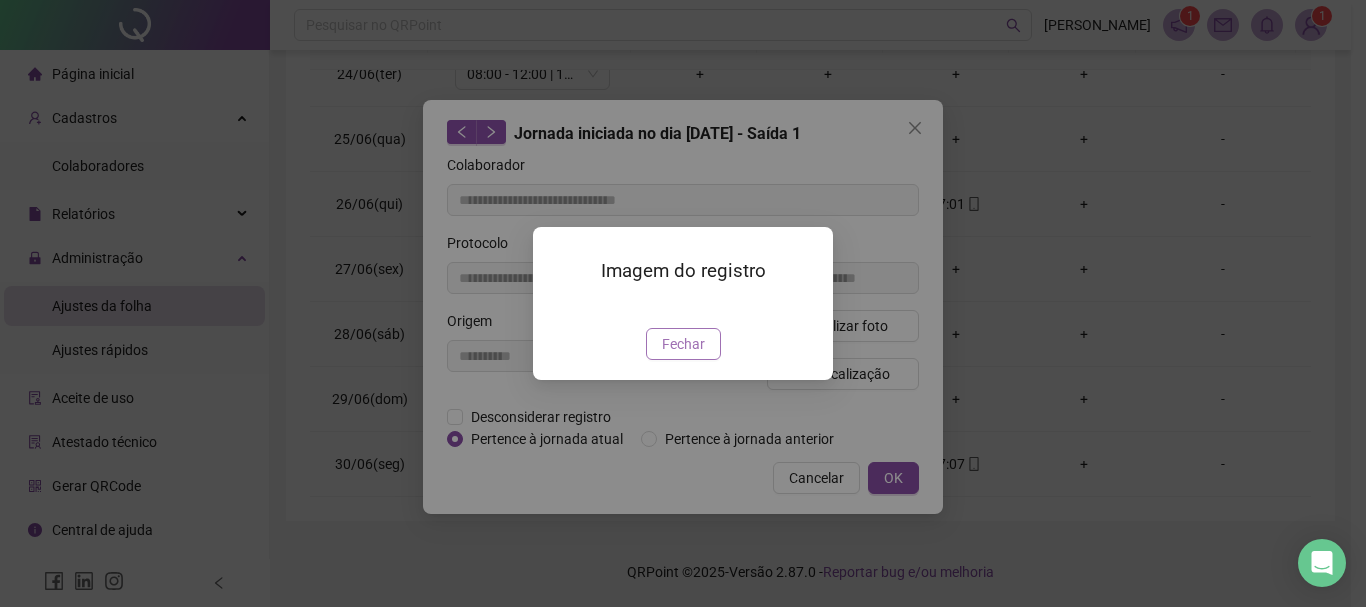 click on "Fechar" at bounding box center (683, 344) 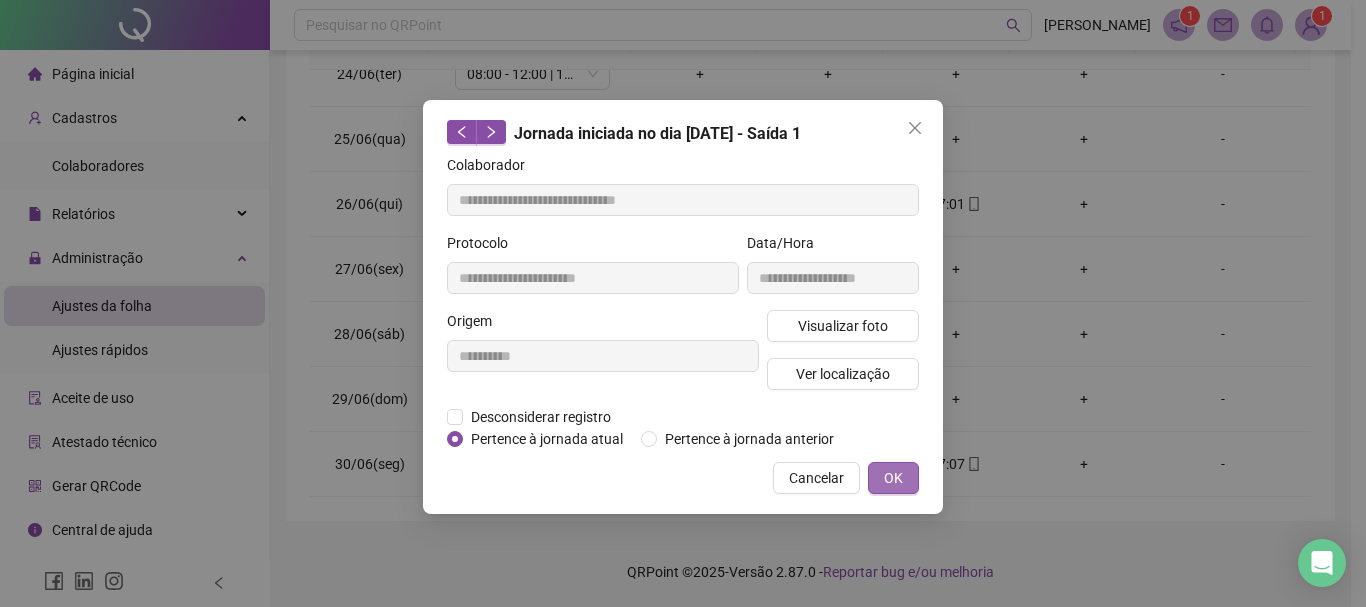 click on "OK" at bounding box center [893, 478] 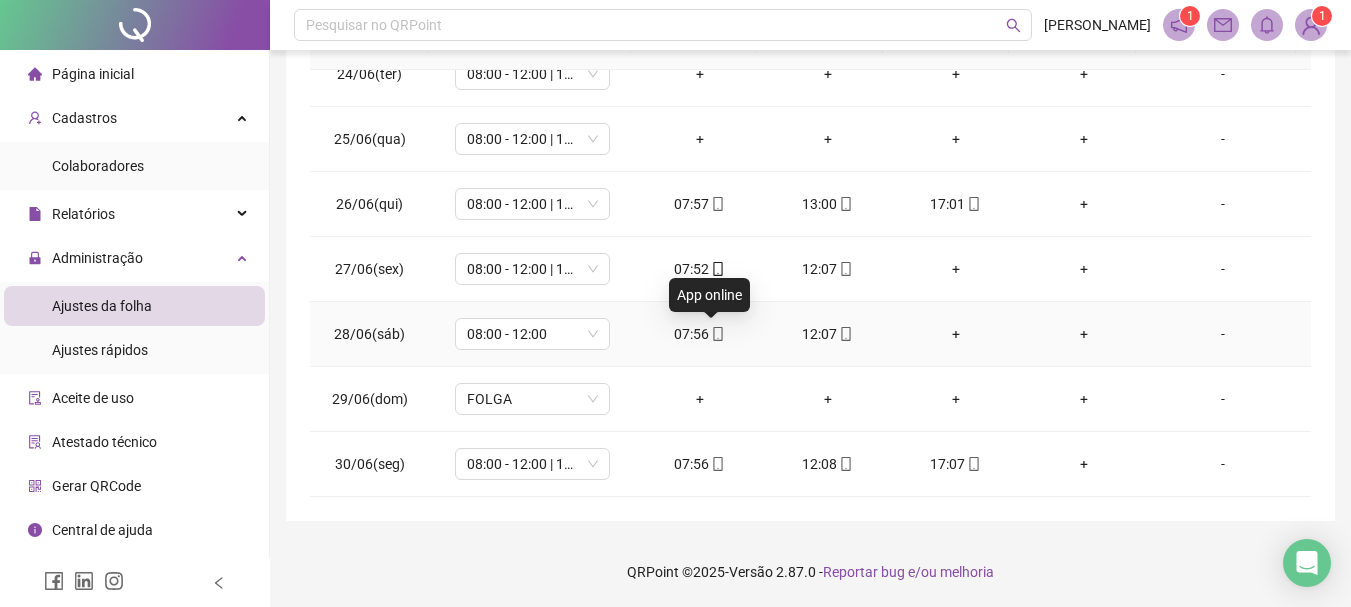 click 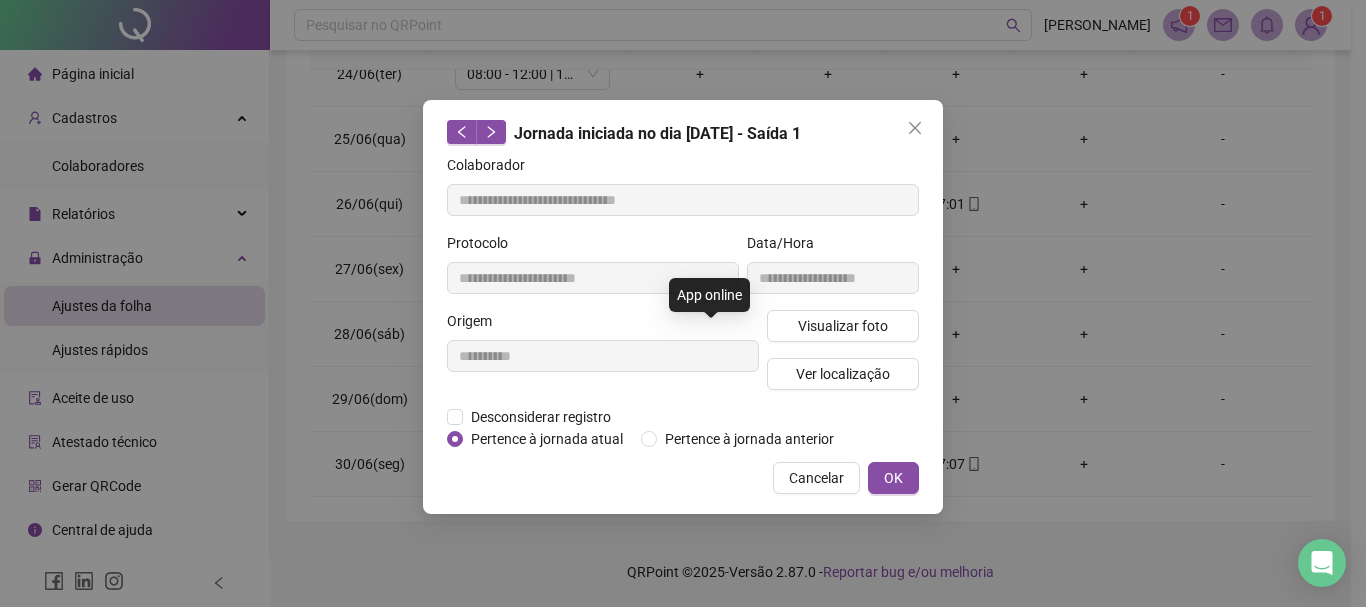 type on "**********" 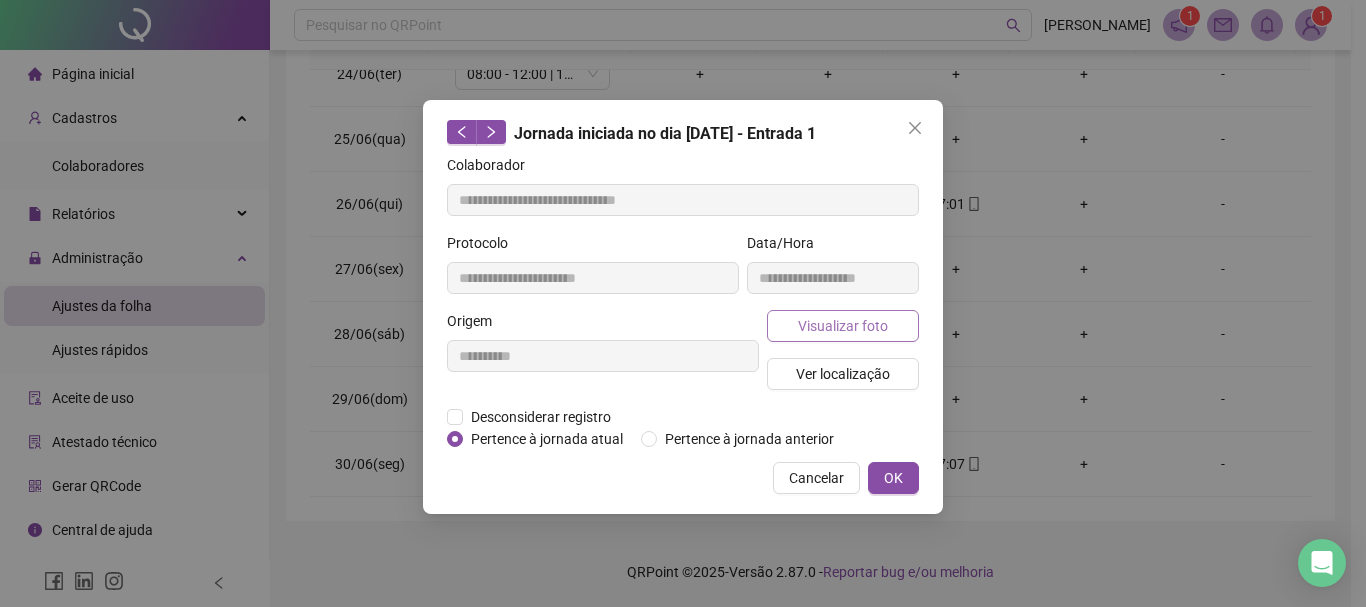 click on "Visualizar foto" at bounding box center [843, 326] 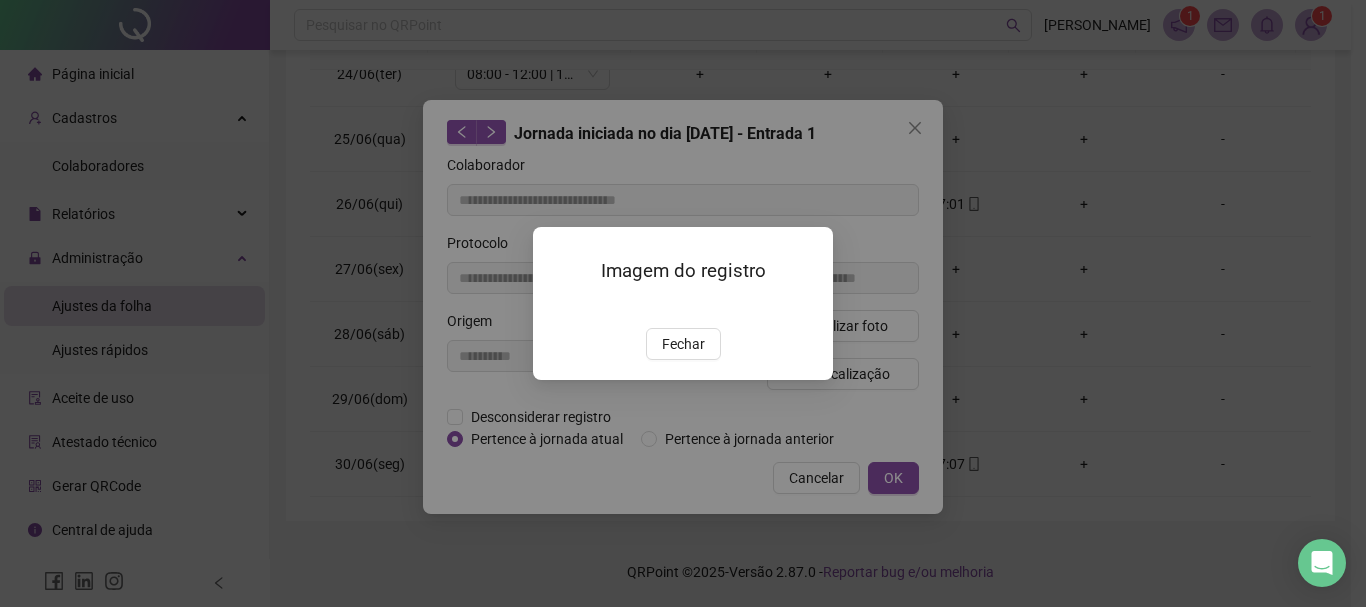 click at bounding box center (557, 307) 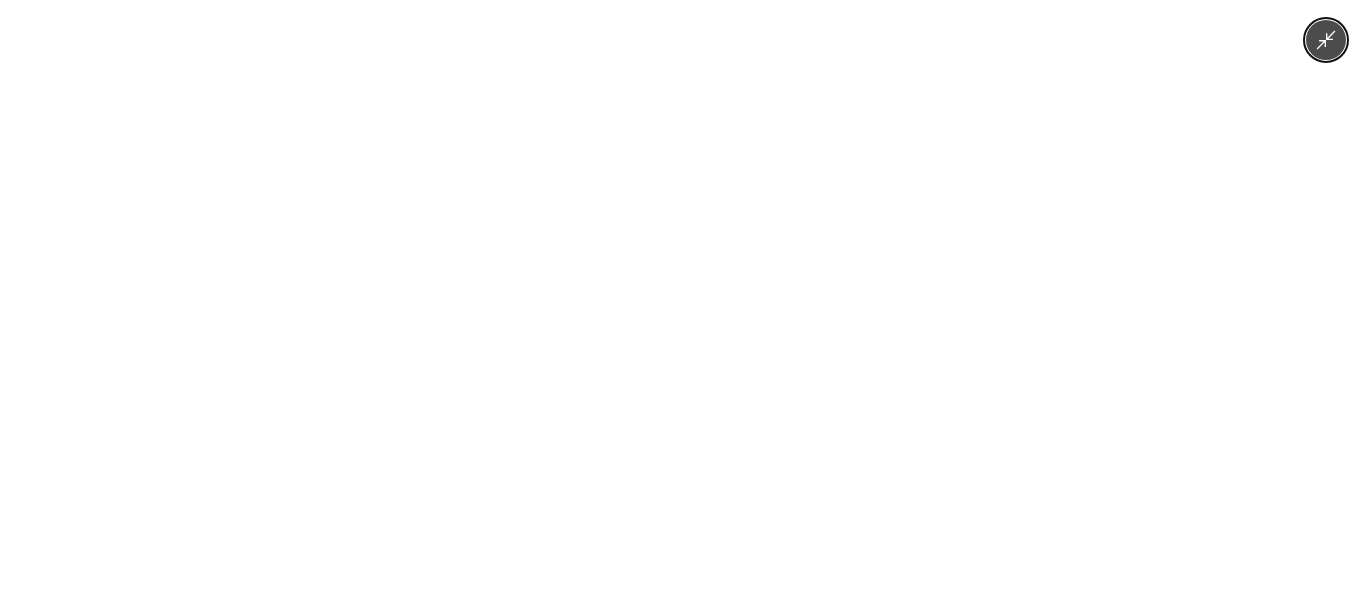 click at bounding box center [683, 303] 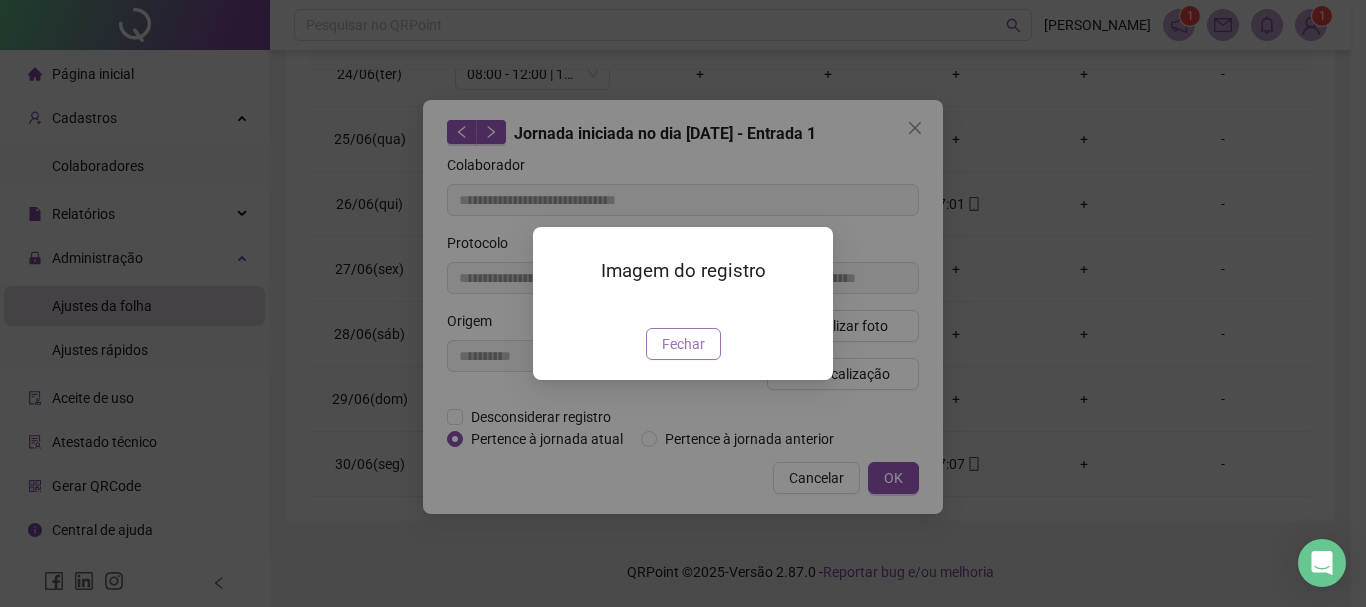 click on "Fechar" at bounding box center (683, 344) 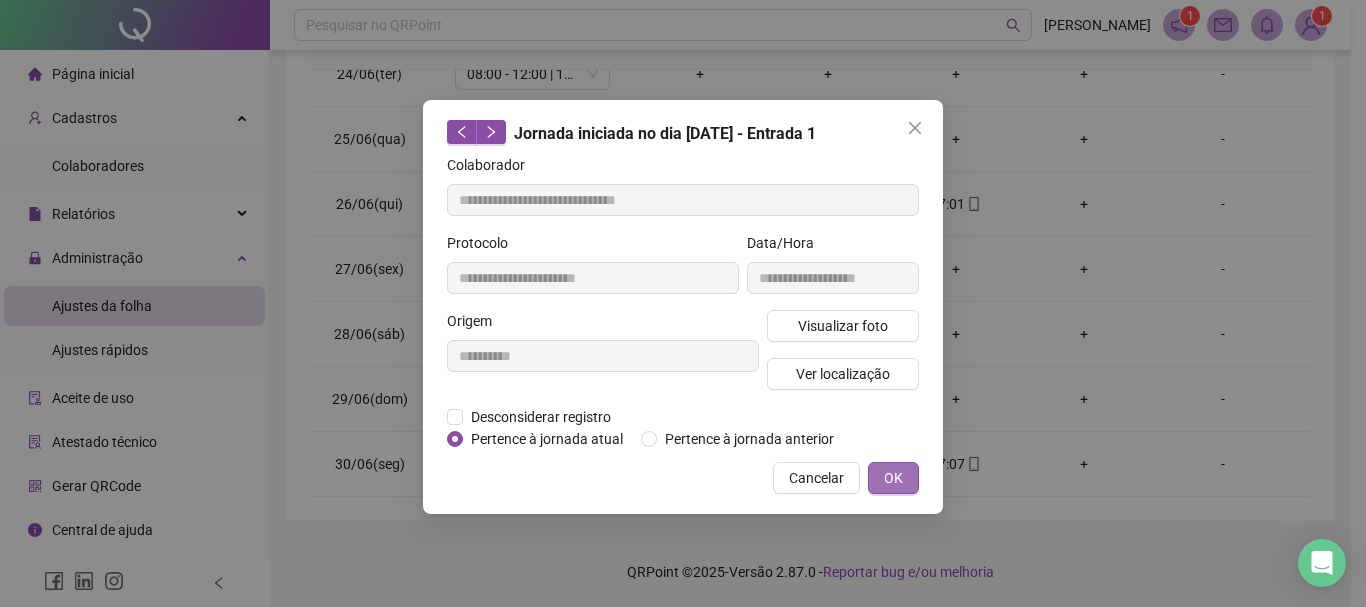 click on "OK" at bounding box center (893, 478) 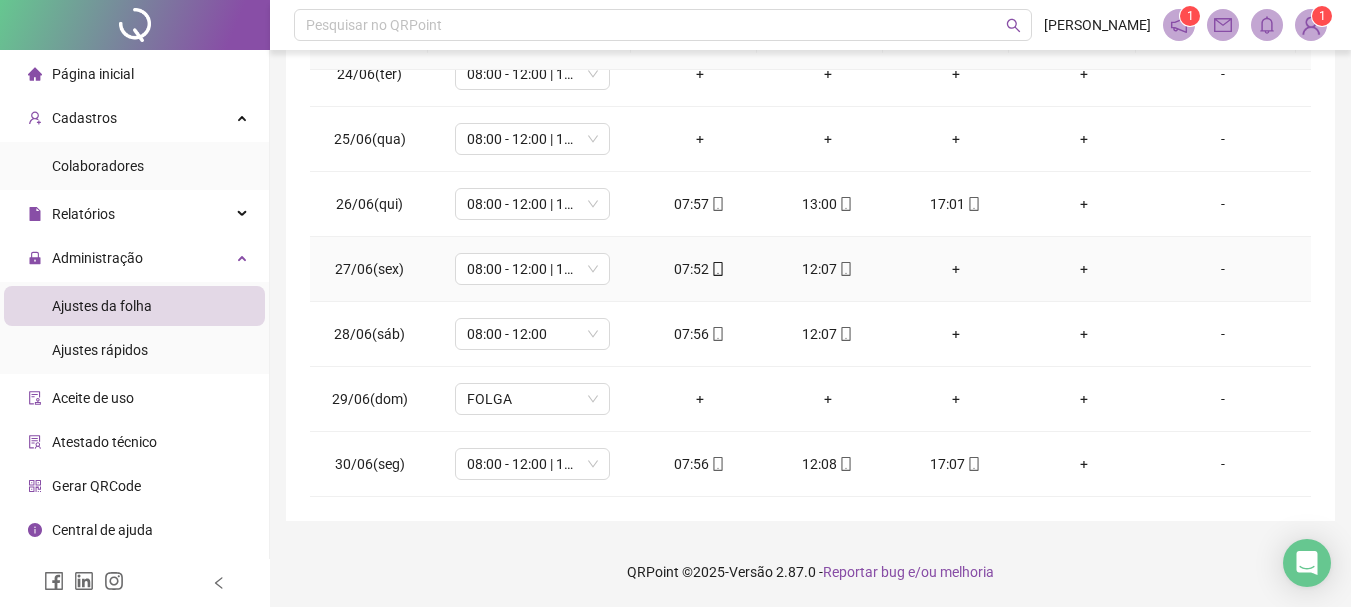 click on "07:52" at bounding box center [700, 269] 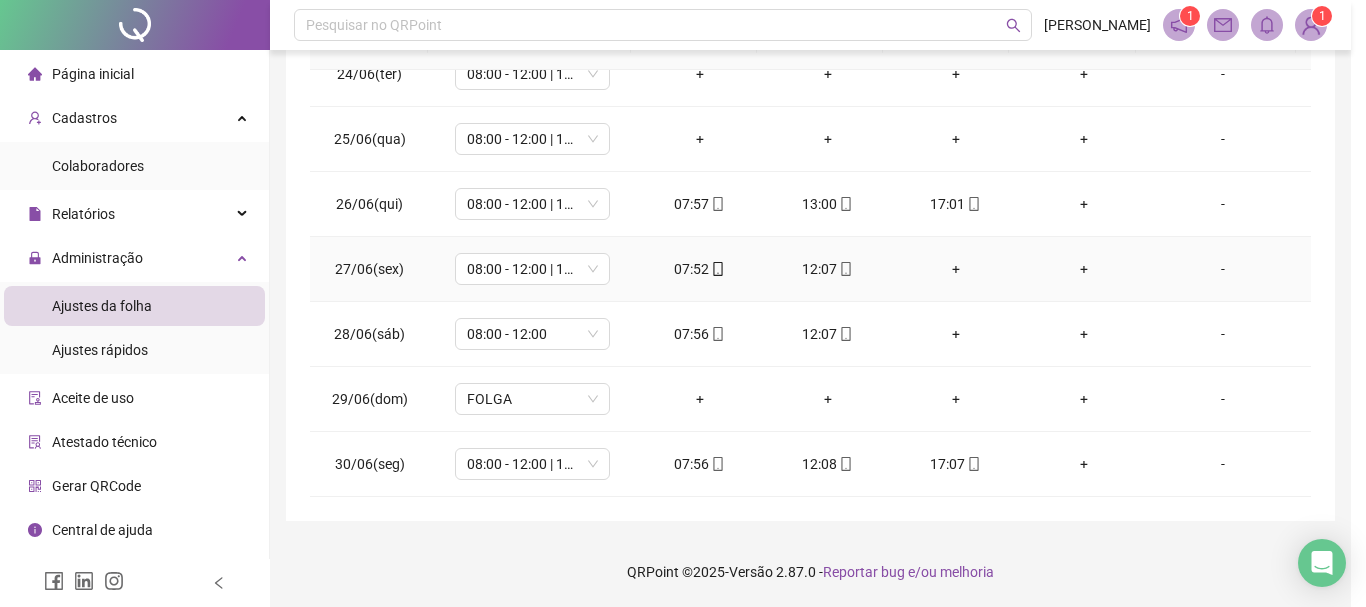 type on "**********" 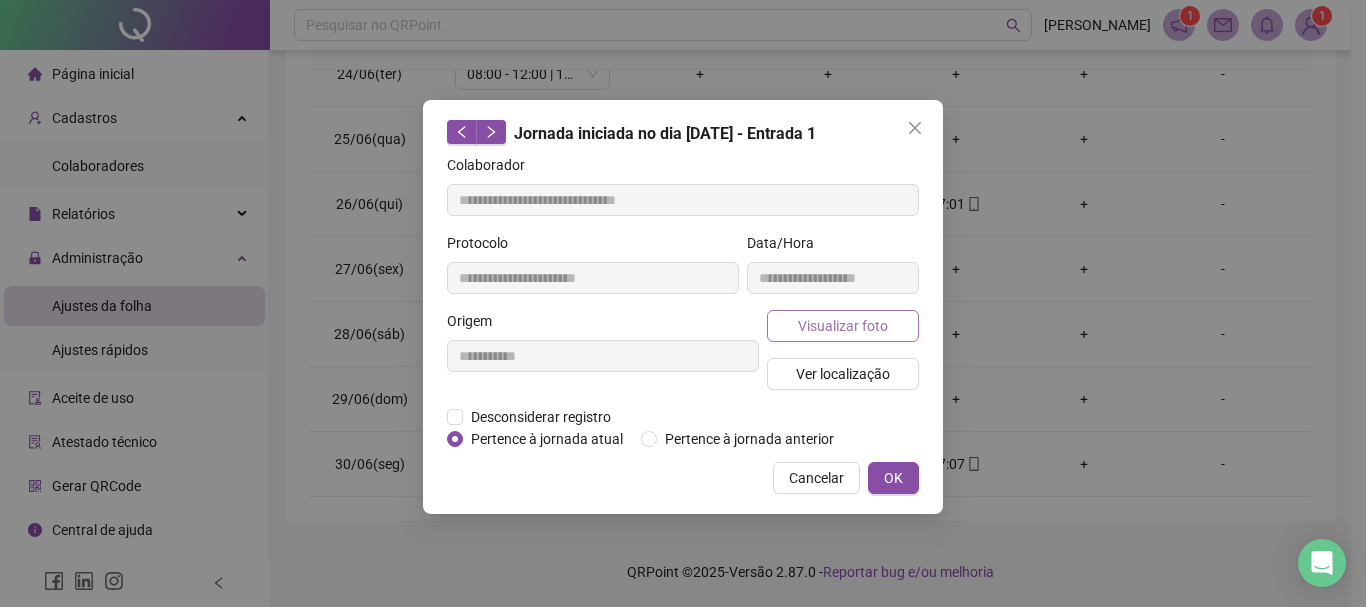 click on "Visualizar foto" at bounding box center (843, 326) 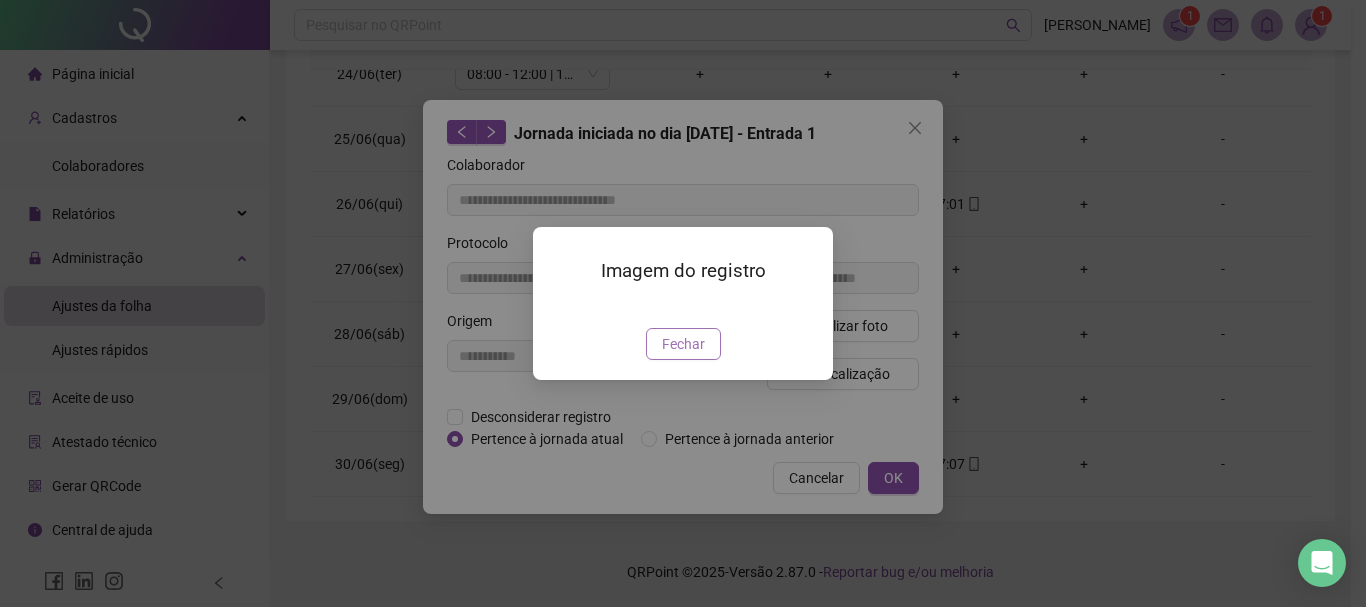 click on "Fechar" at bounding box center [683, 344] 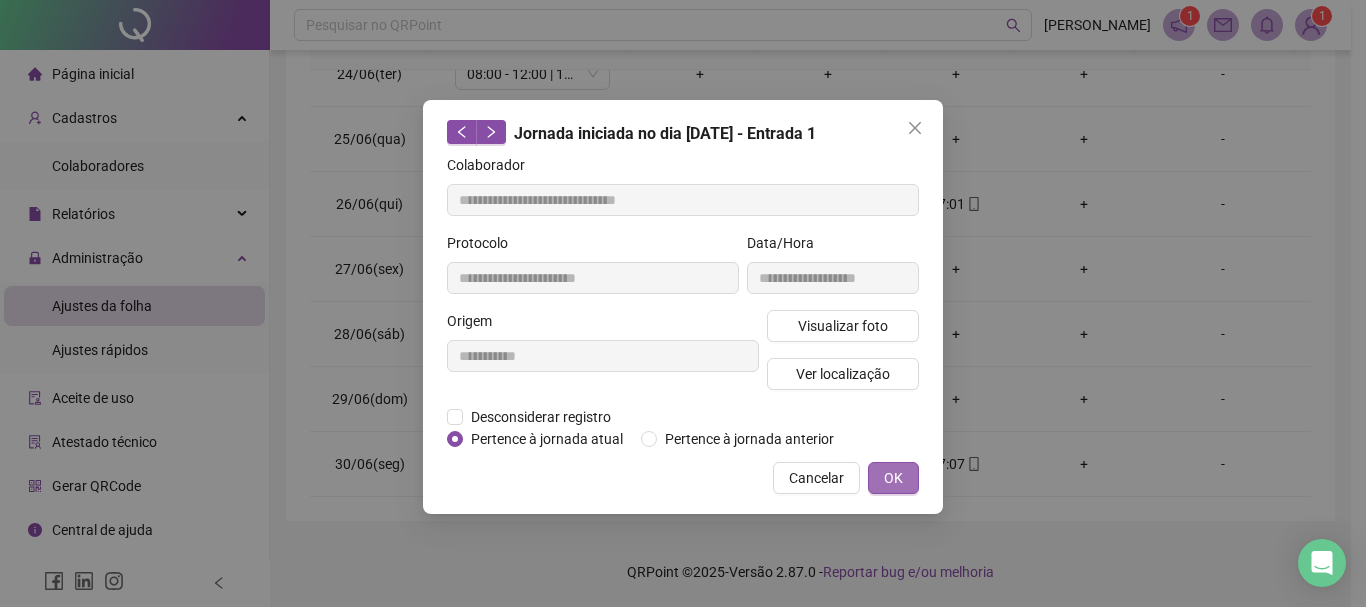 click on "OK" at bounding box center [893, 478] 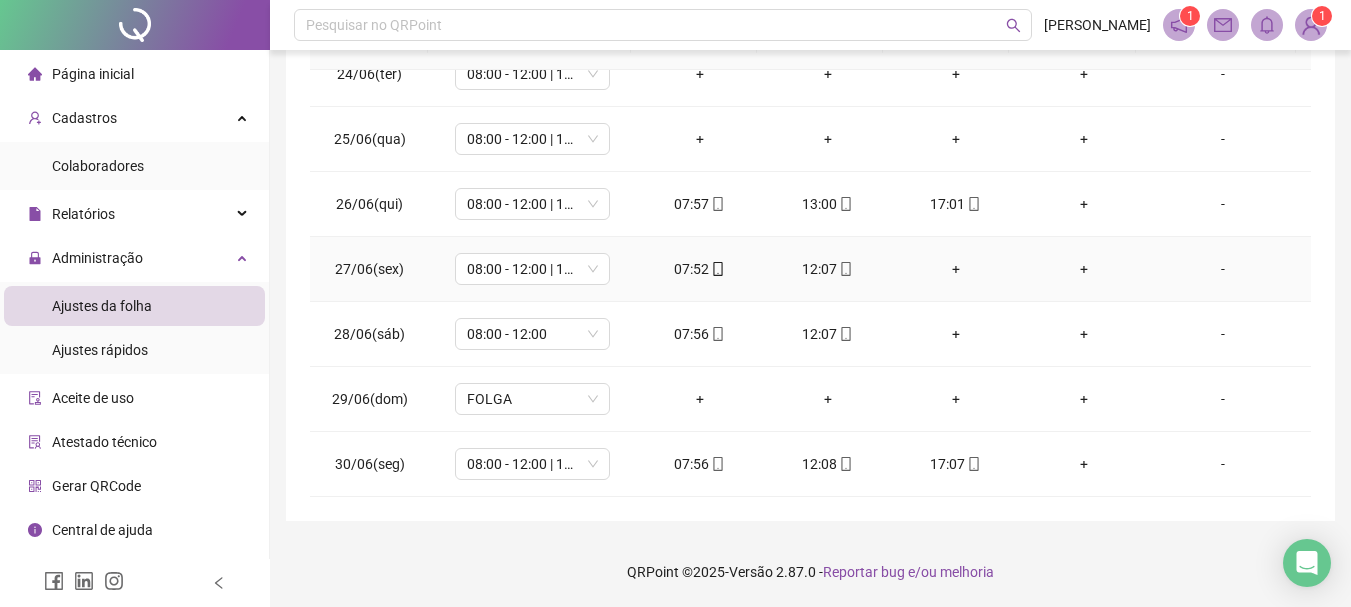 click on "12:07" at bounding box center (828, 269) 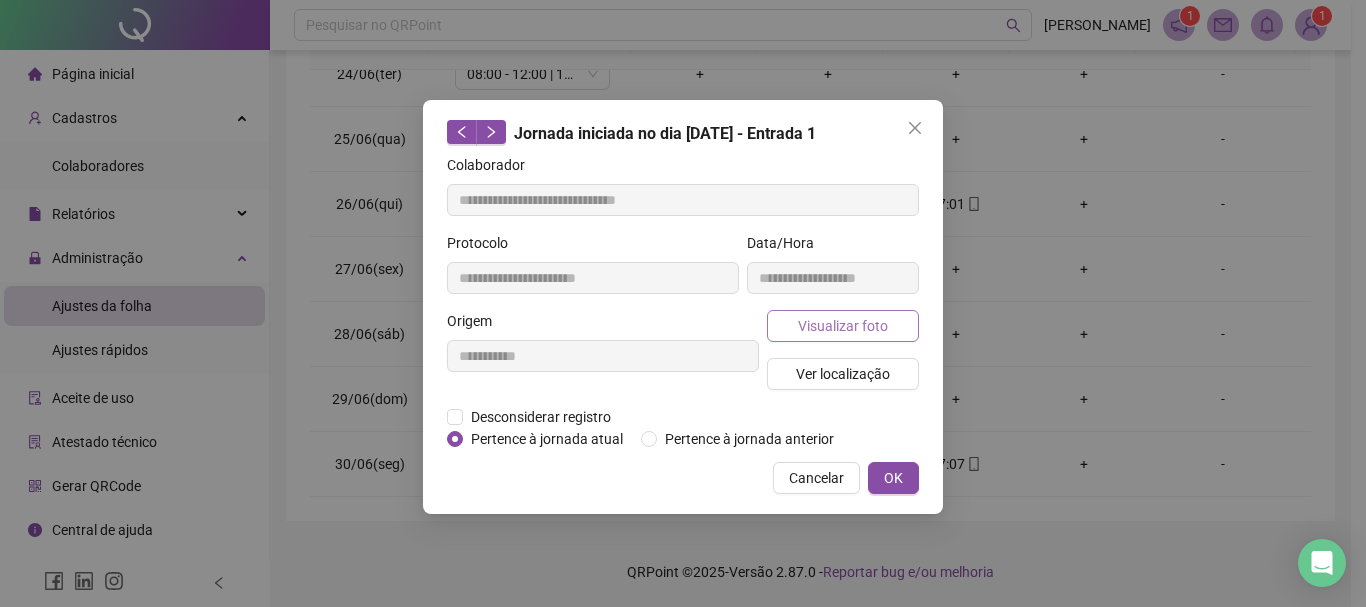 type on "**********" 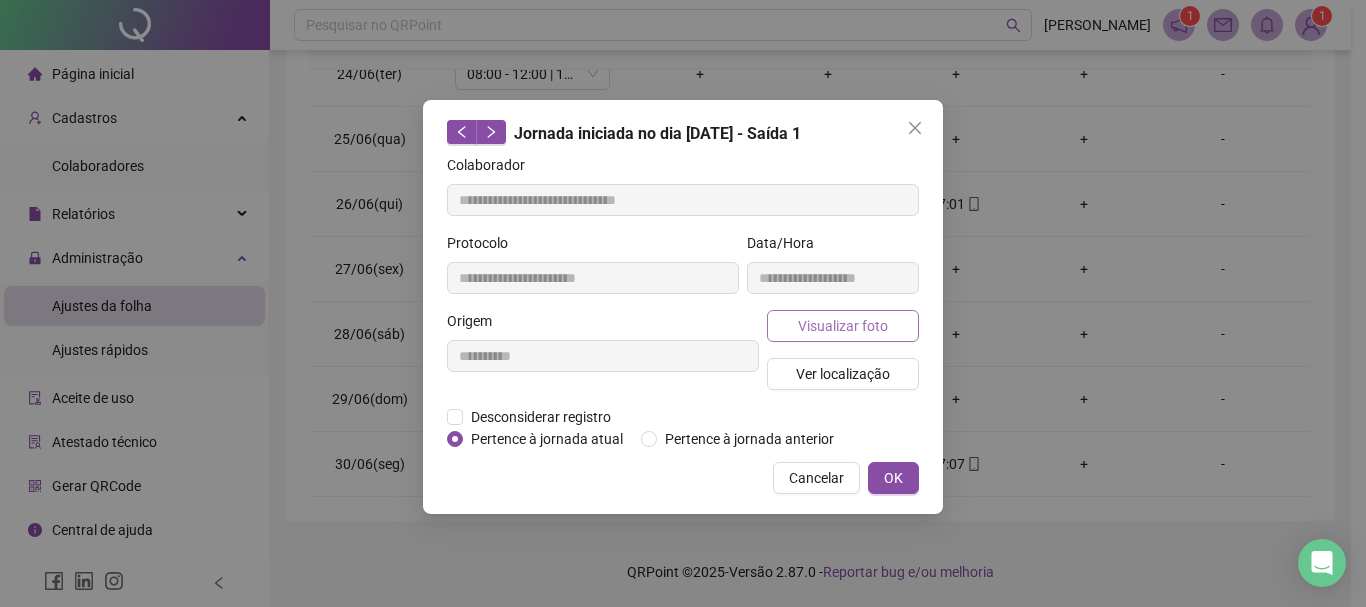 click on "Visualizar foto" at bounding box center [843, 326] 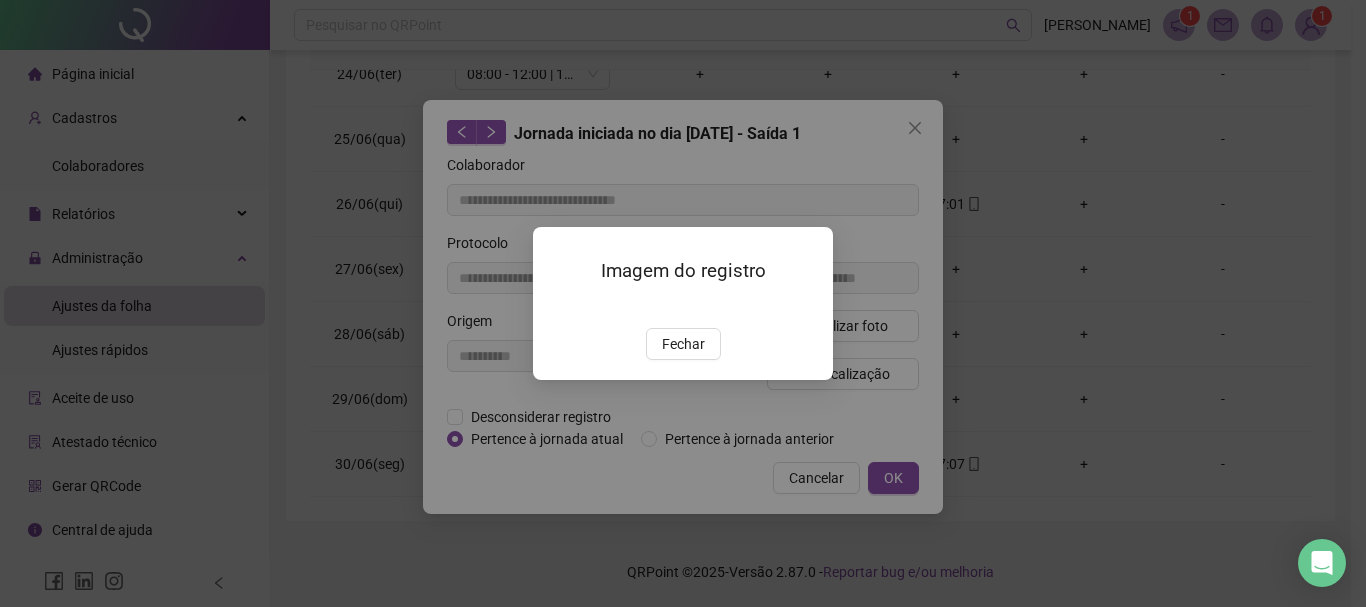 click at bounding box center [557, 307] 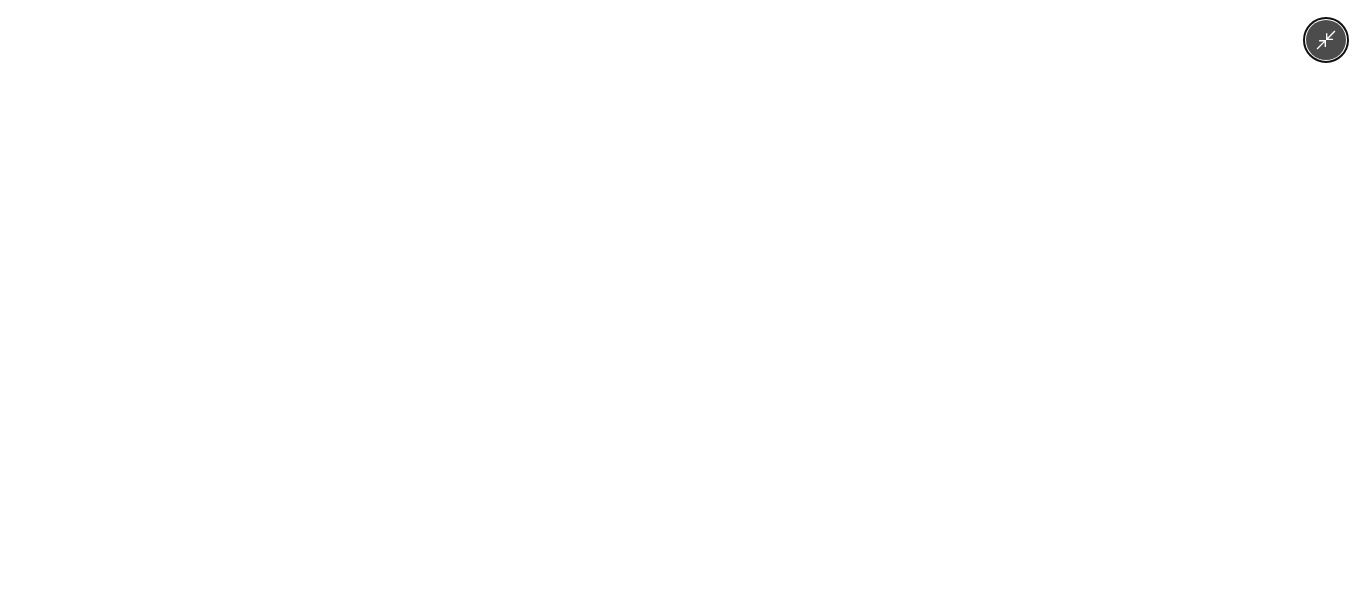 click at bounding box center [683, 303] 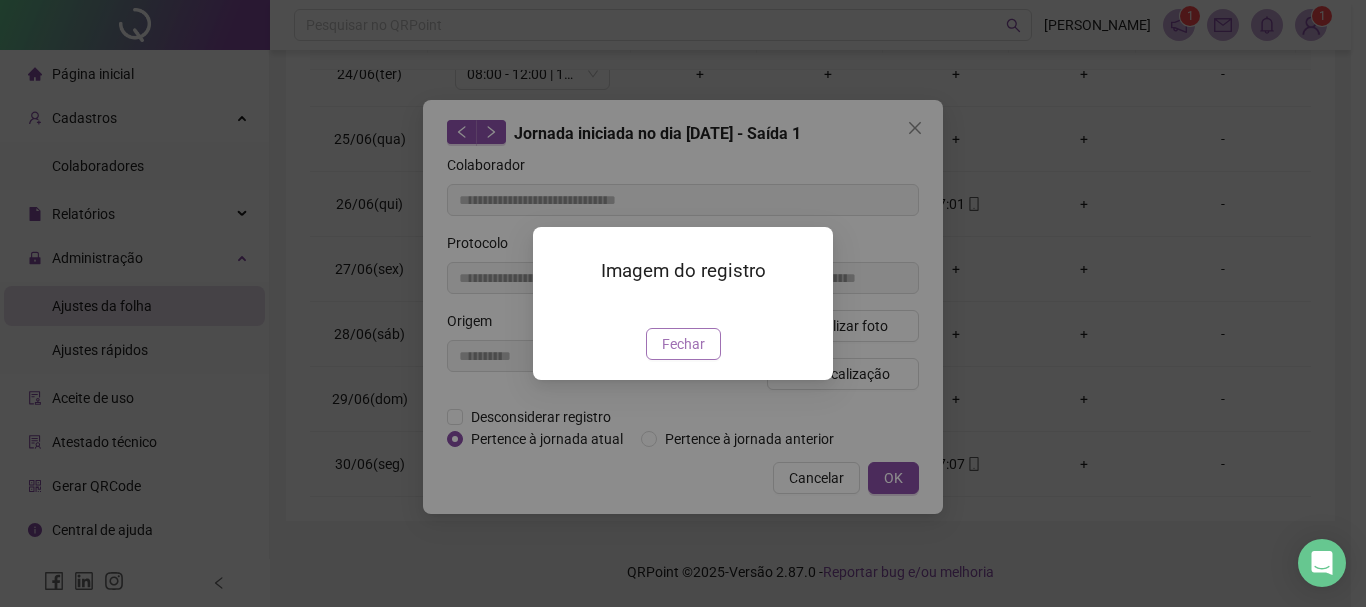 click on "Fechar" at bounding box center (683, 344) 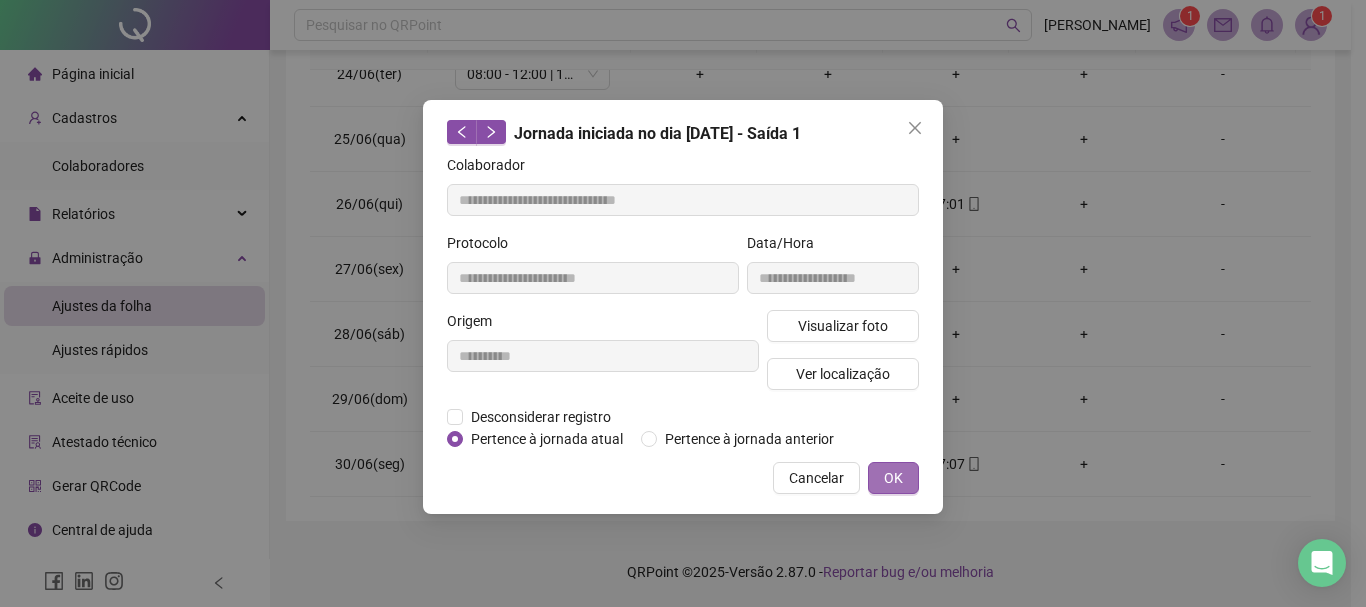 click on "OK" at bounding box center (893, 478) 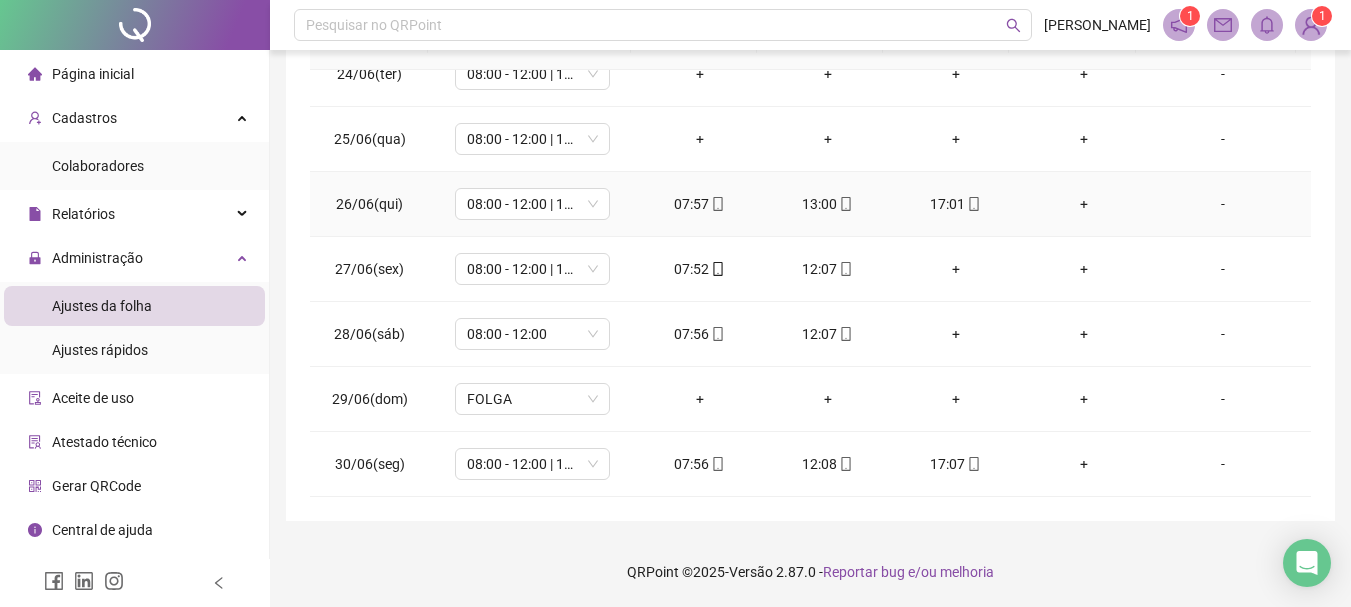 click 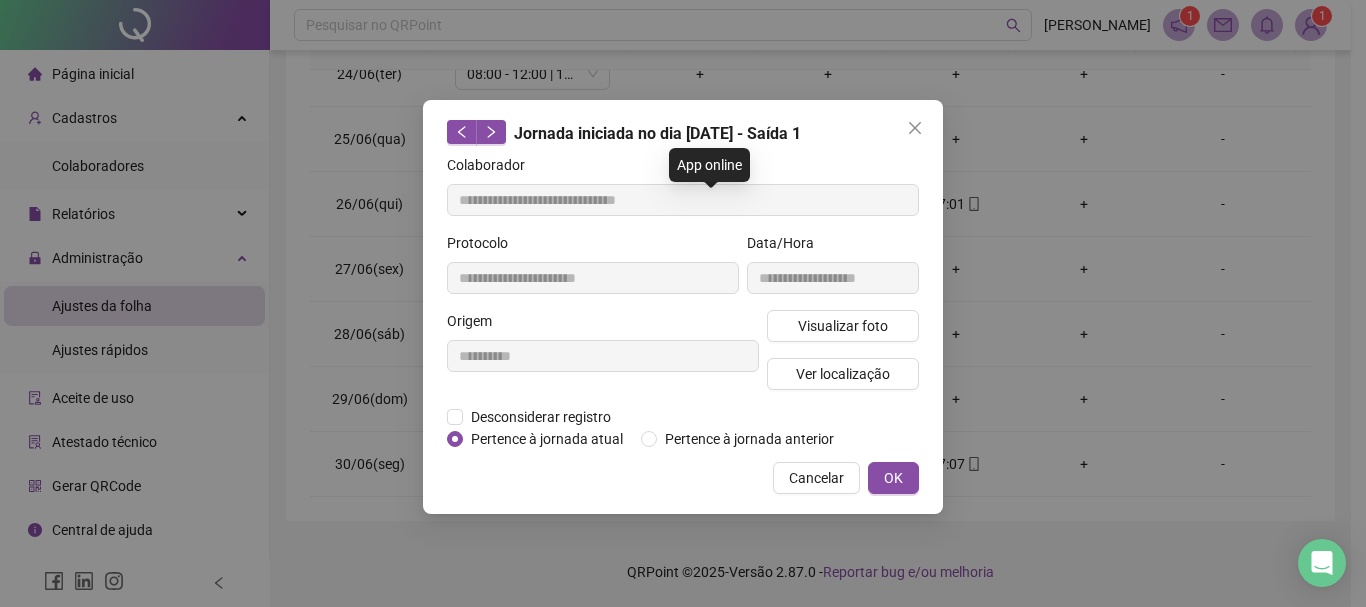 type on "**********" 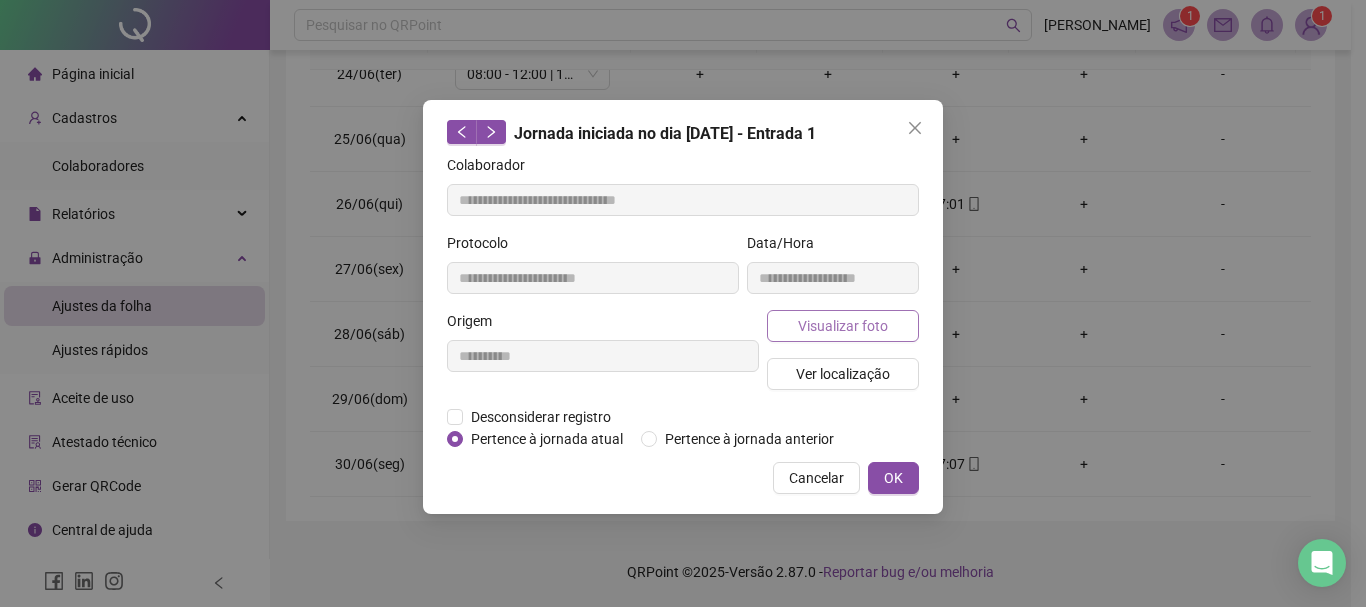 click on "Visualizar foto" at bounding box center (843, 326) 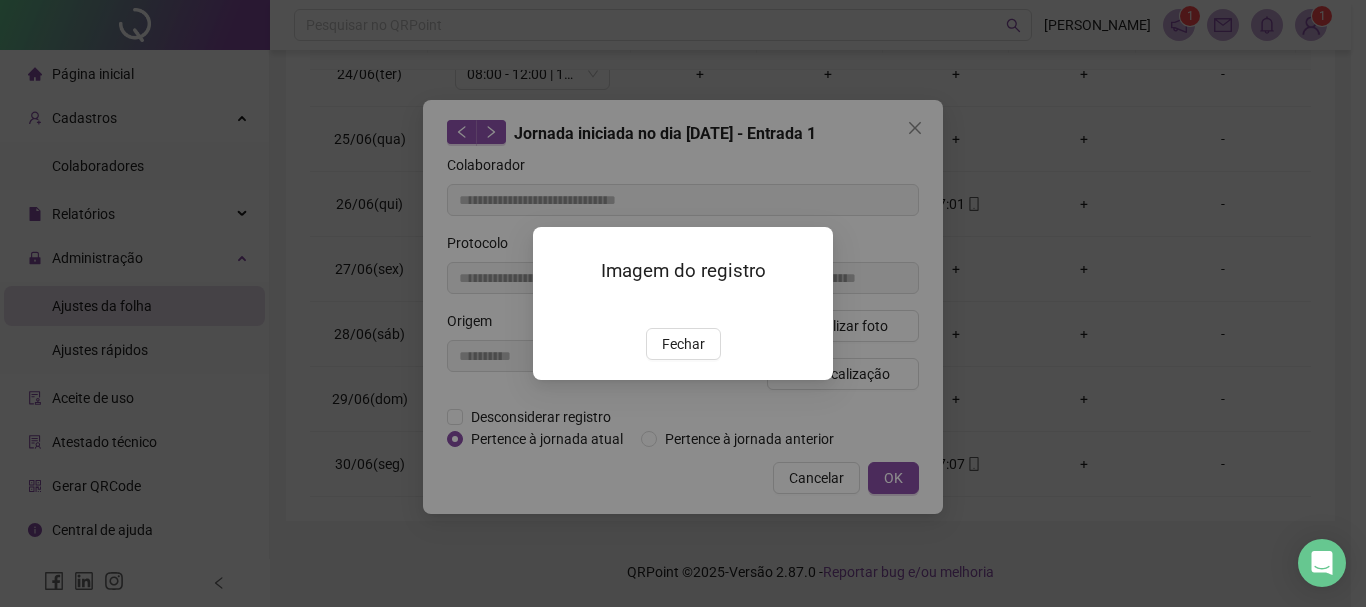 click at bounding box center [557, 307] 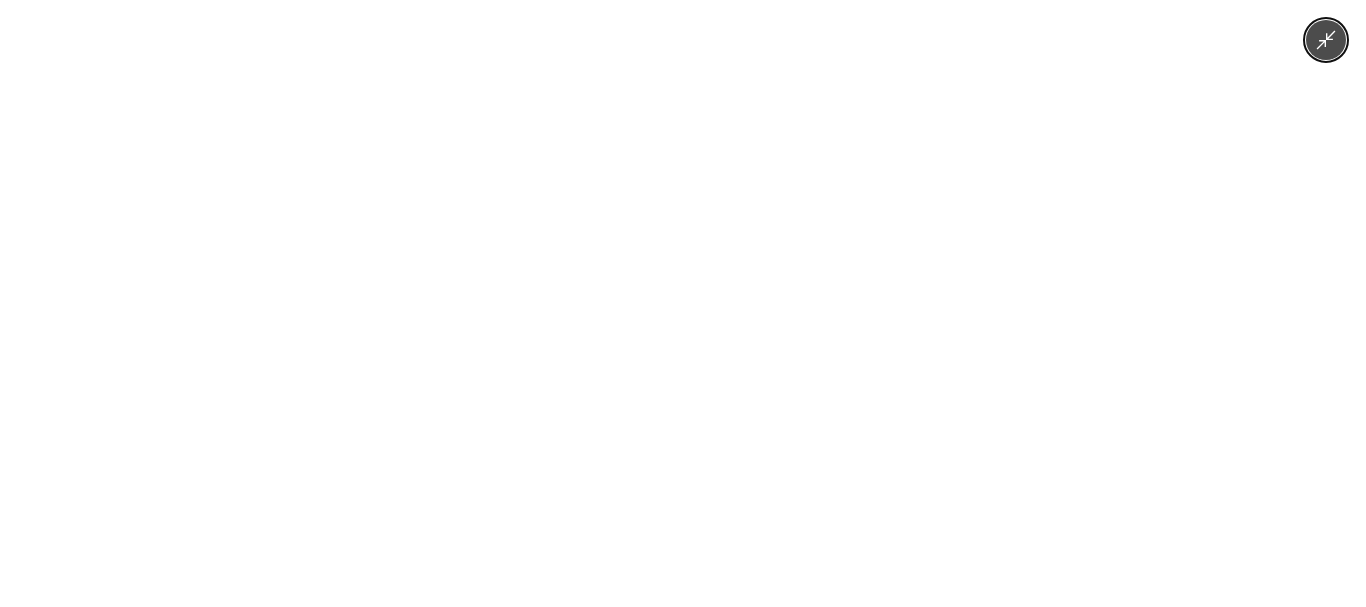 click at bounding box center (683, 303) 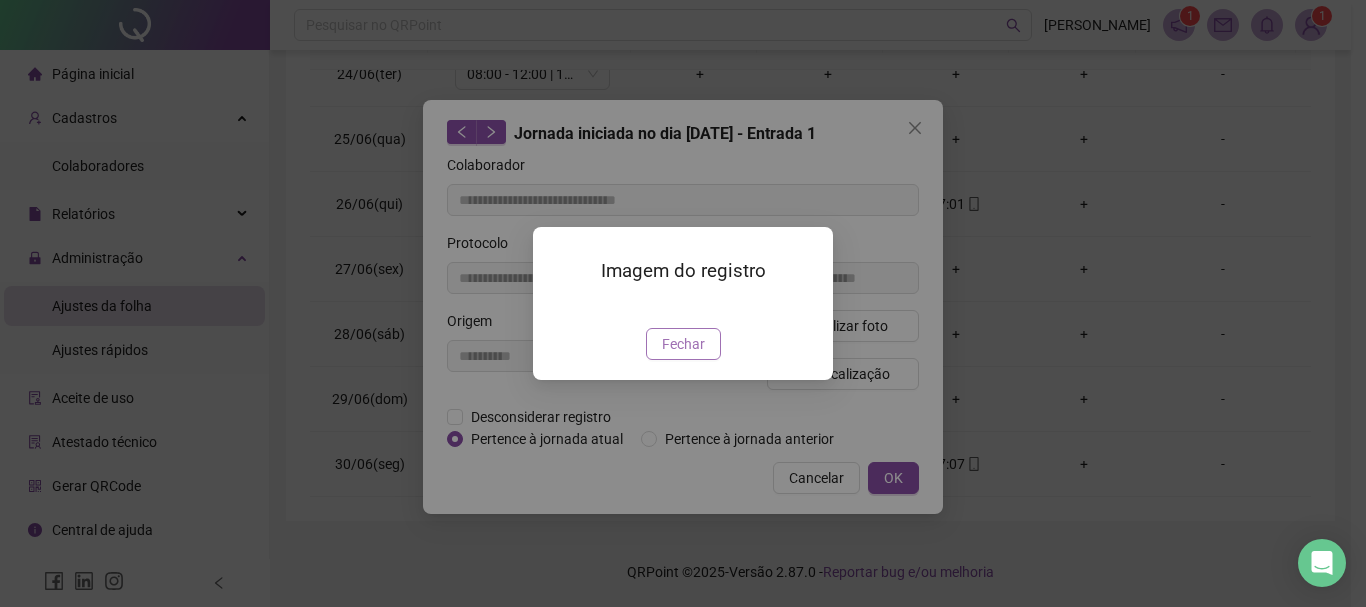 click on "Fechar" at bounding box center (683, 344) 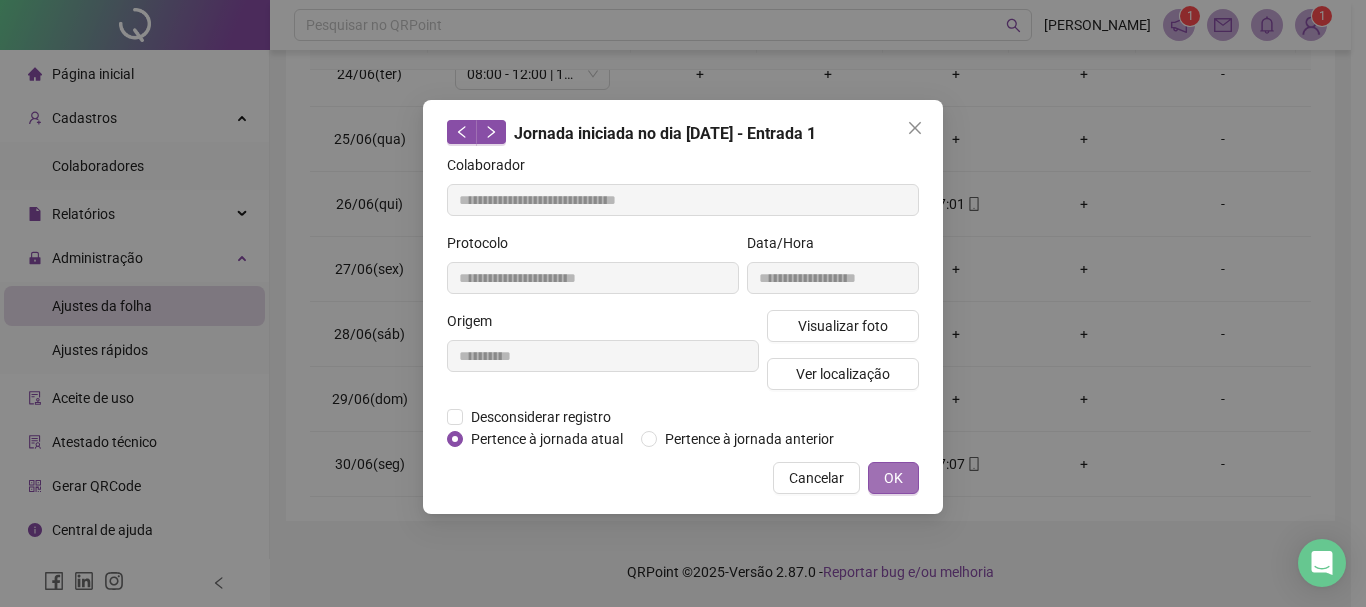click on "OK" at bounding box center [893, 478] 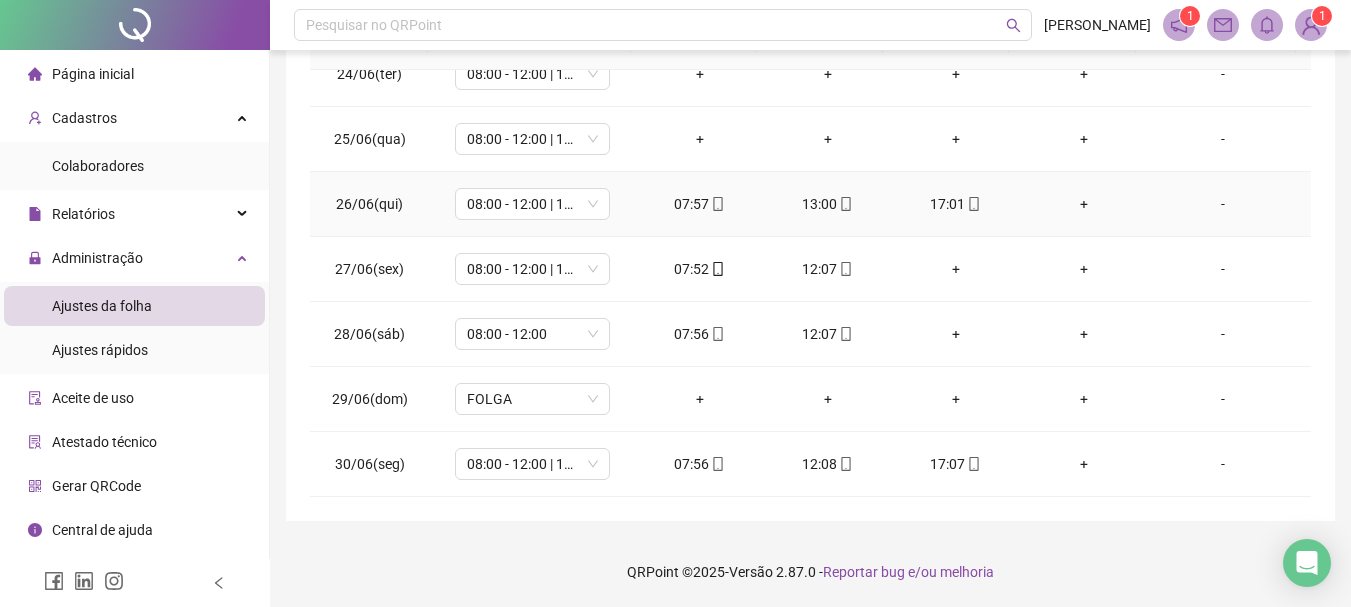 click on "13:00" at bounding box center (828, 204) 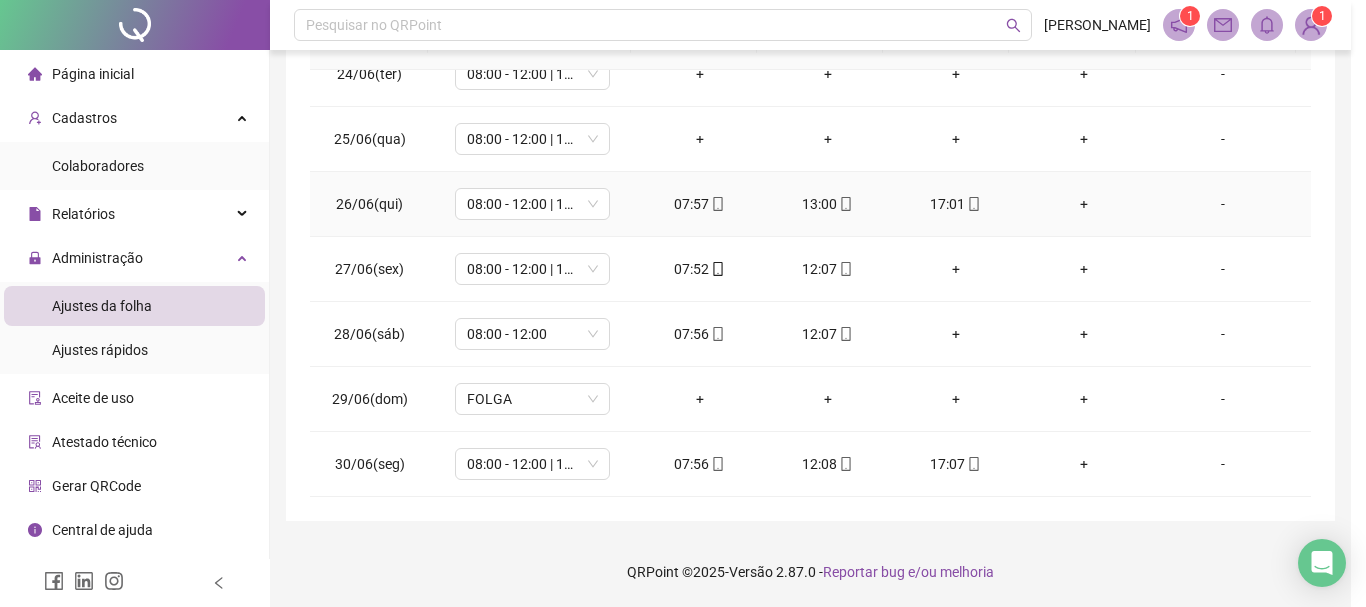 type on "**********" 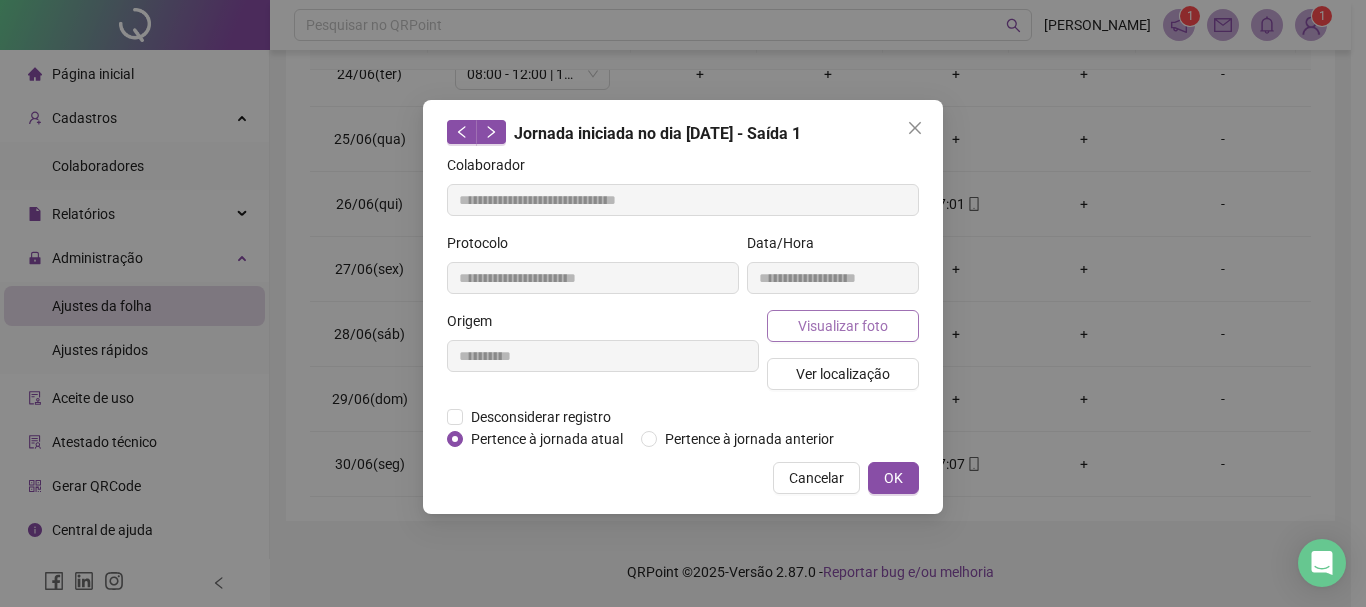 click on "Visualizar foto" at bounding box center [843, 326] 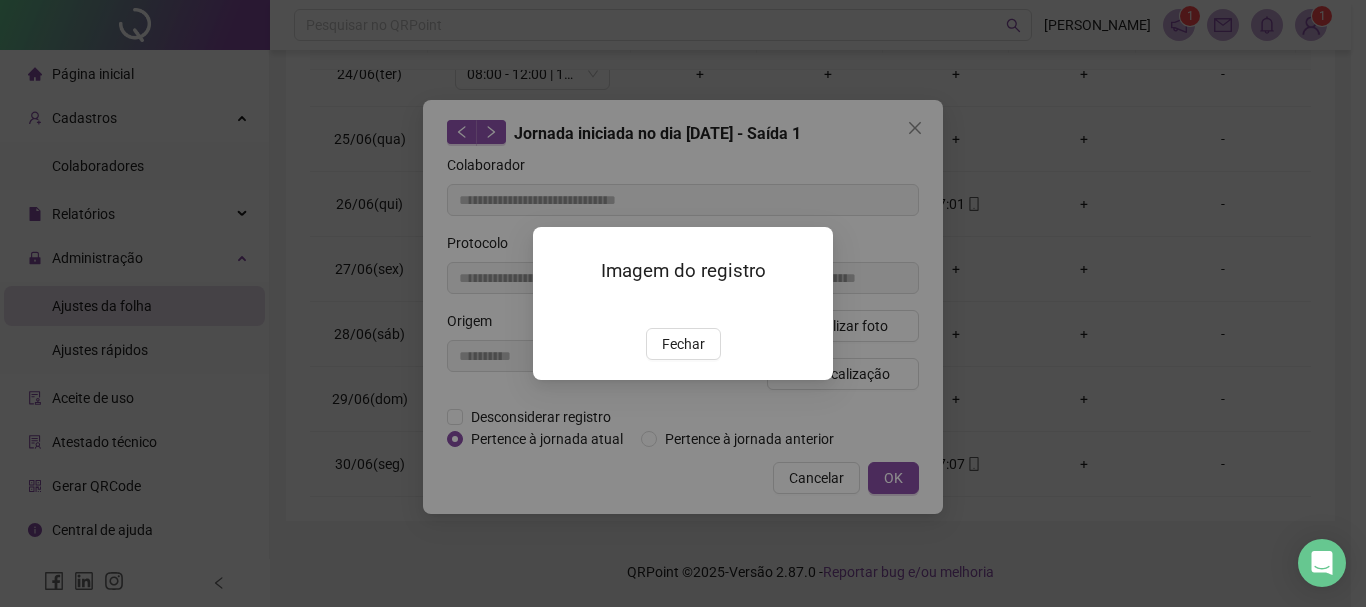 click at bounding box center (557, 307) 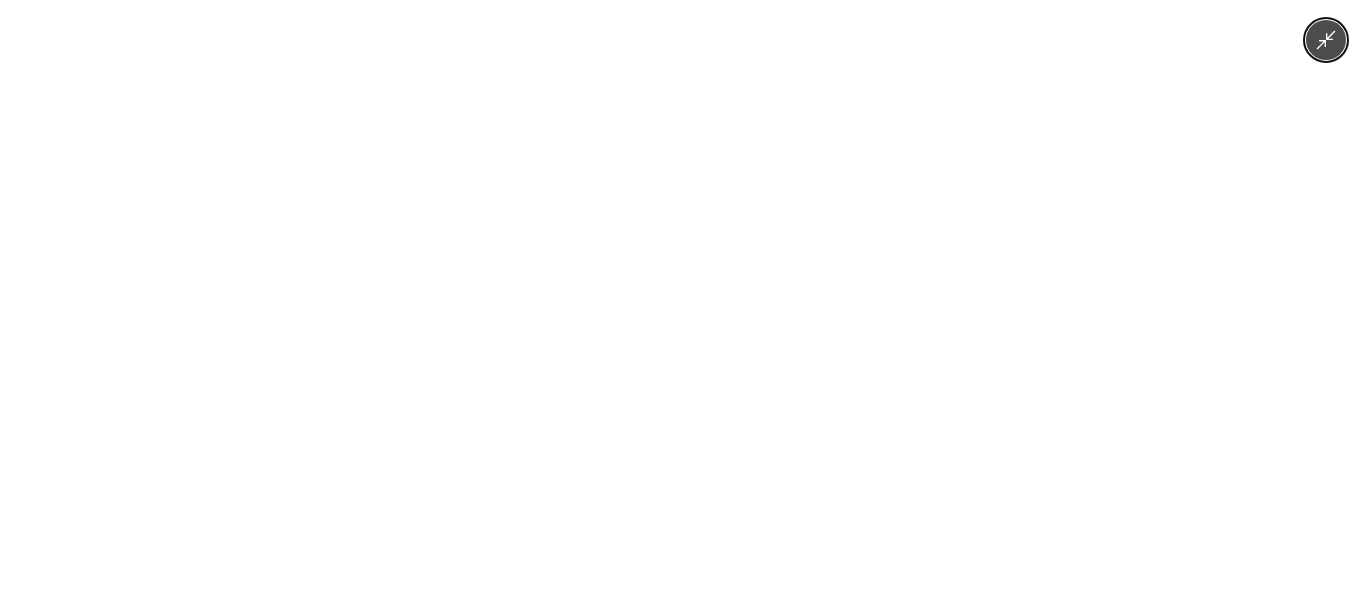 click at bounding box center [683, 303] 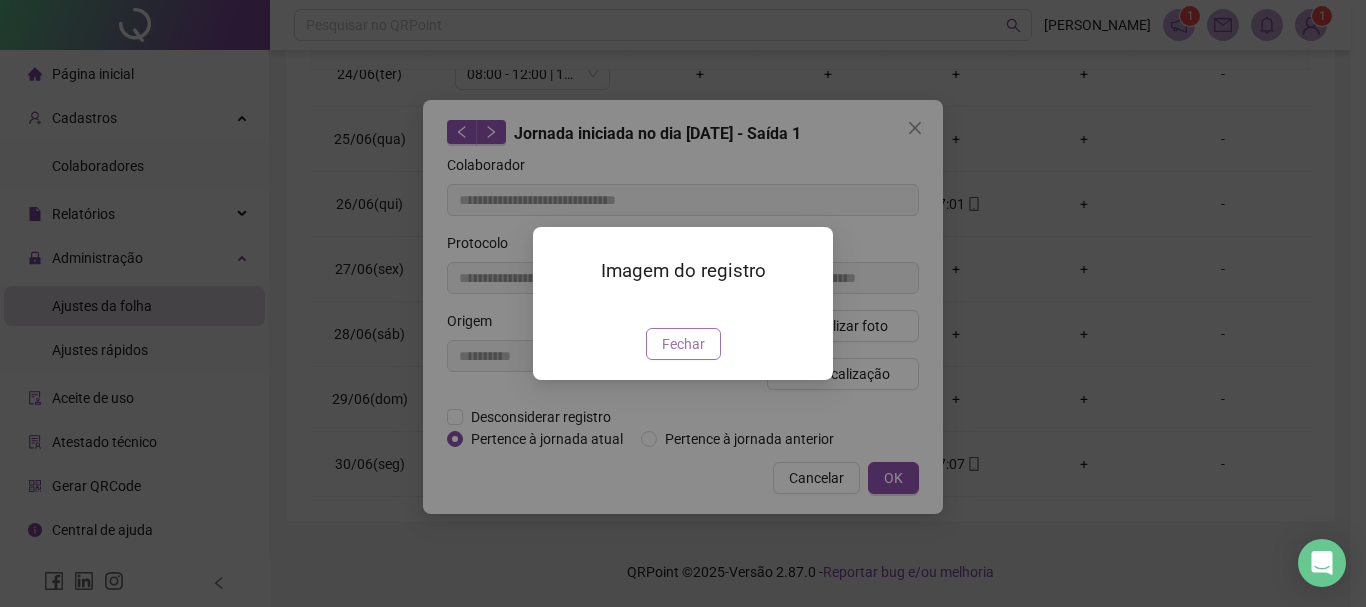 click on "Fechar" at bounding box center [683, 344] 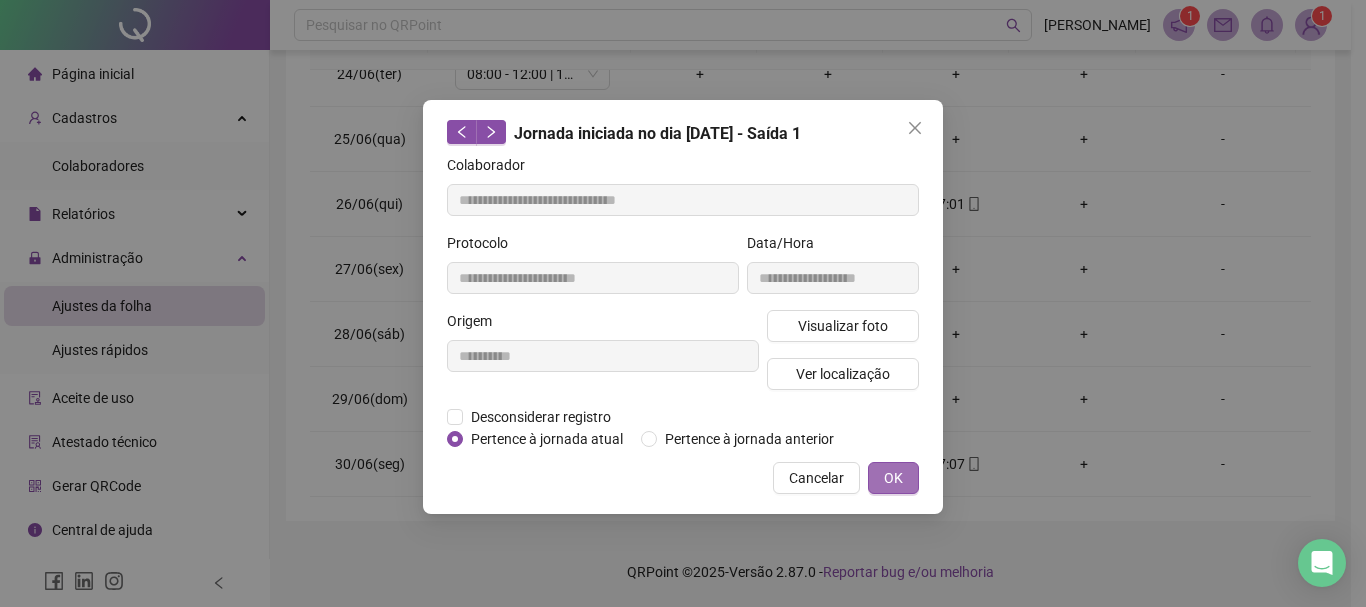 click on "OK" at bounding box center (893, 478) 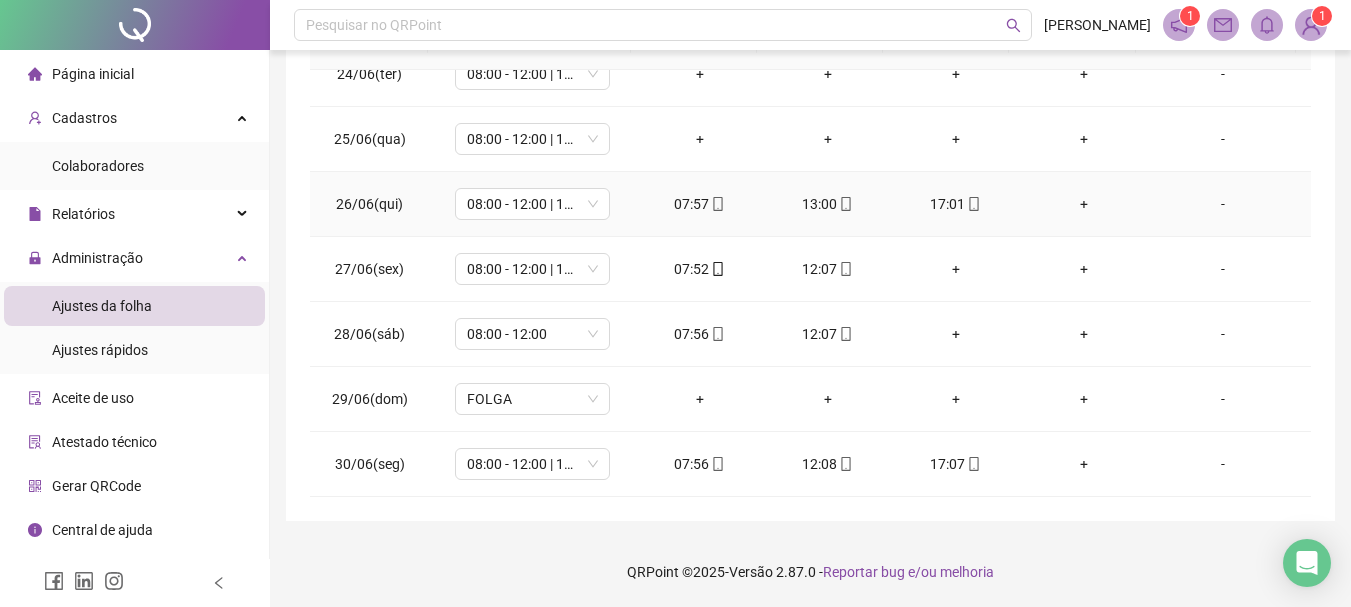 click at bounding box center (973, 204) 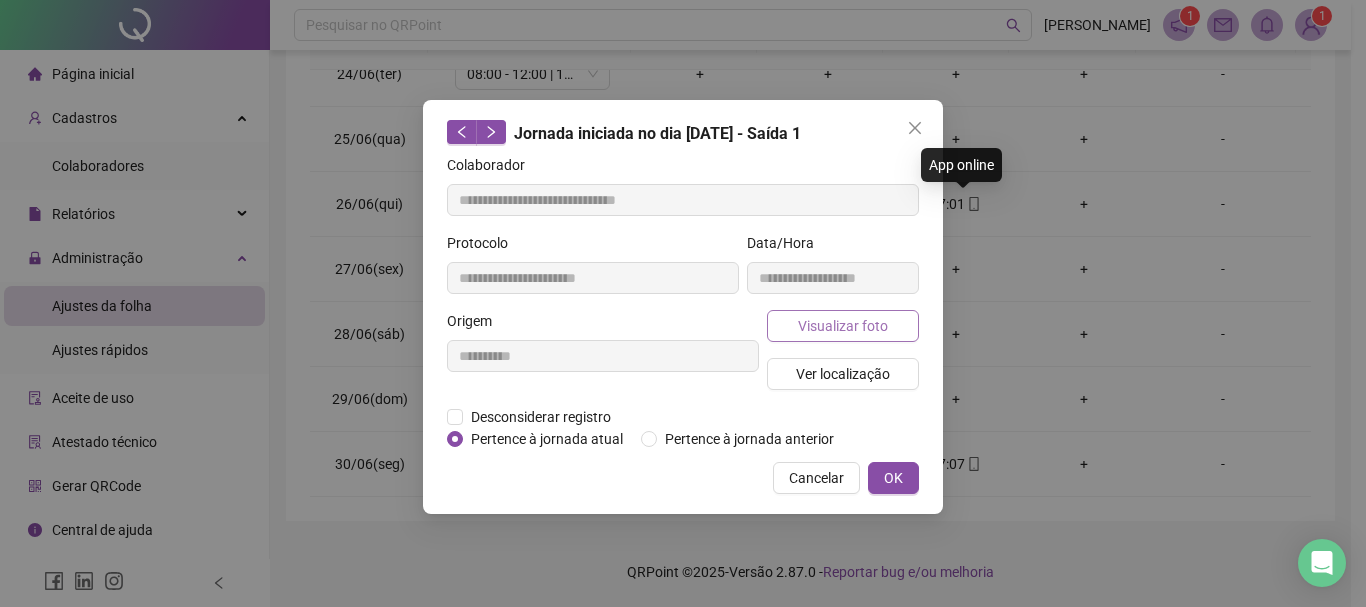 type on "**********" 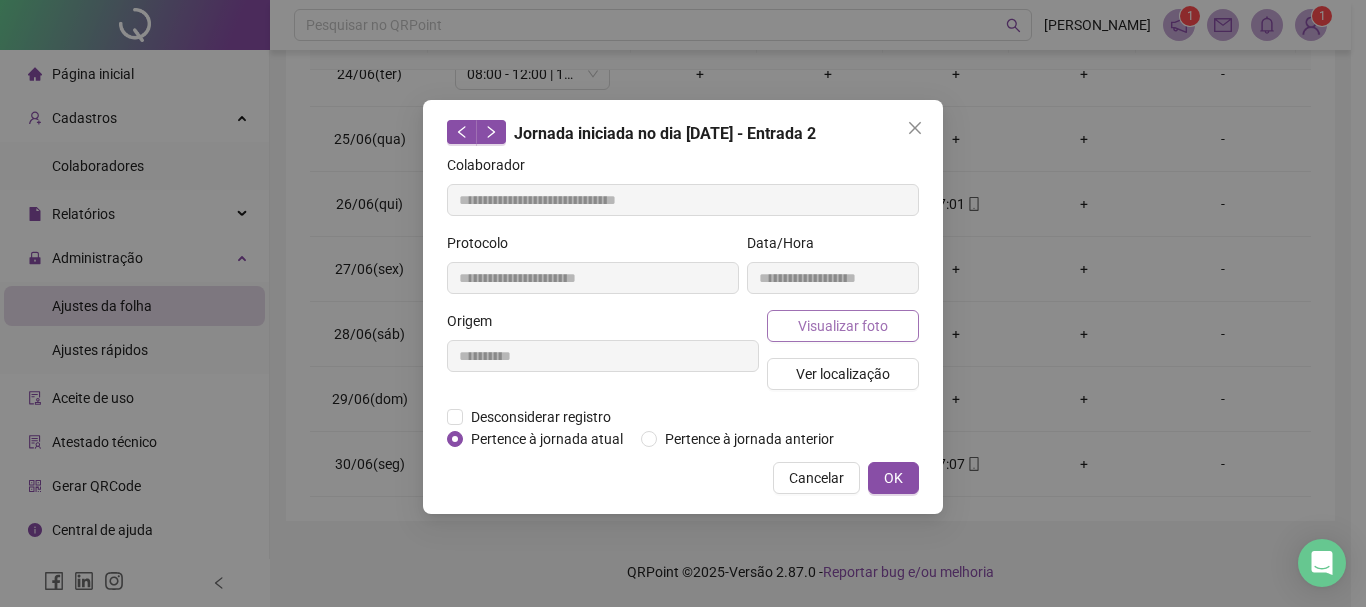 click on "Visualizar foto" at bounding box center [843, 326] 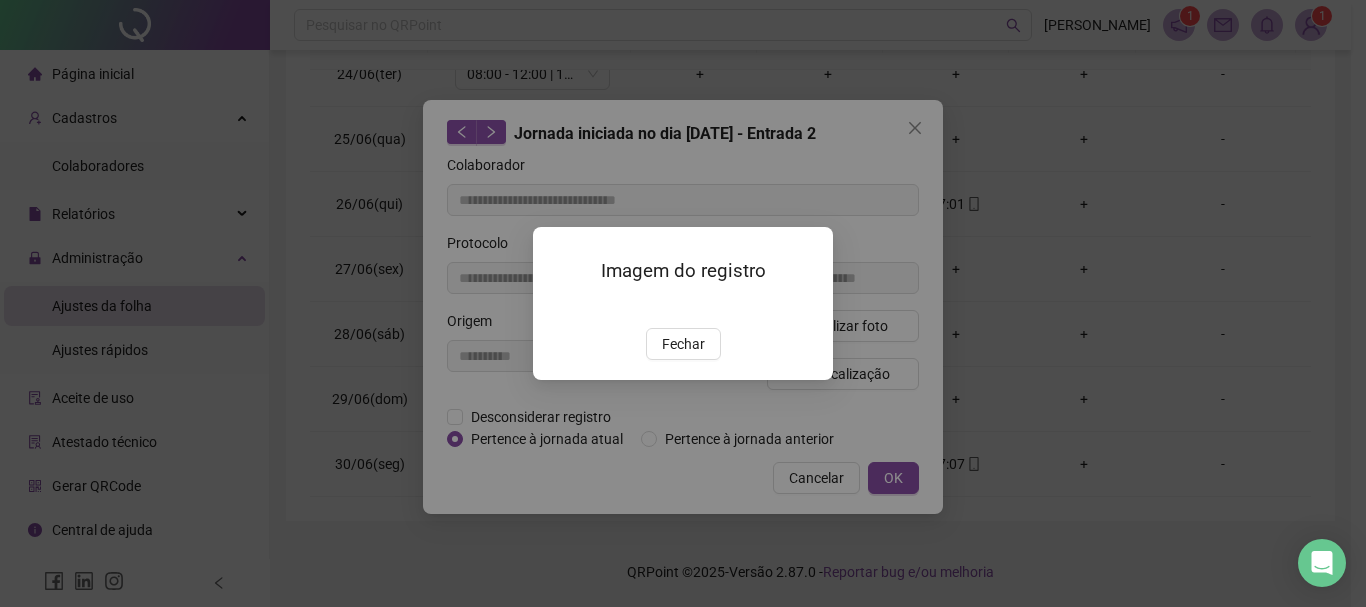 click at bounding box center [557, 307] 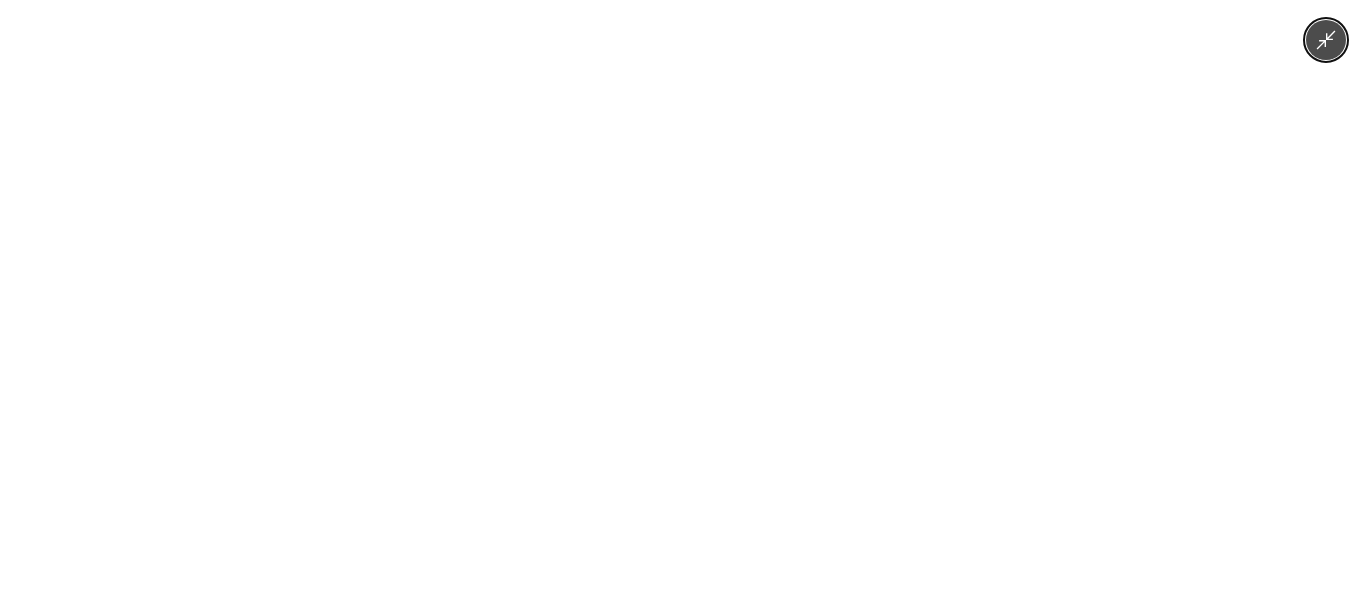click at bounding box center (683, 303) 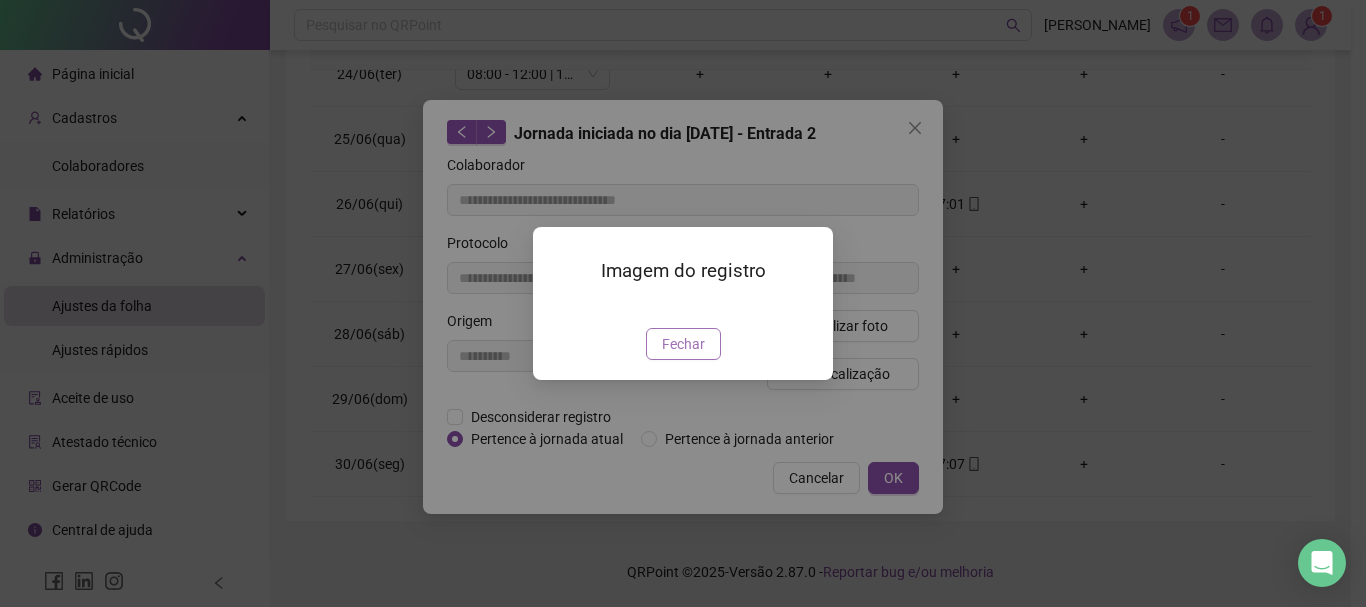 click on "Fechar" at bounding box center (683, 344) 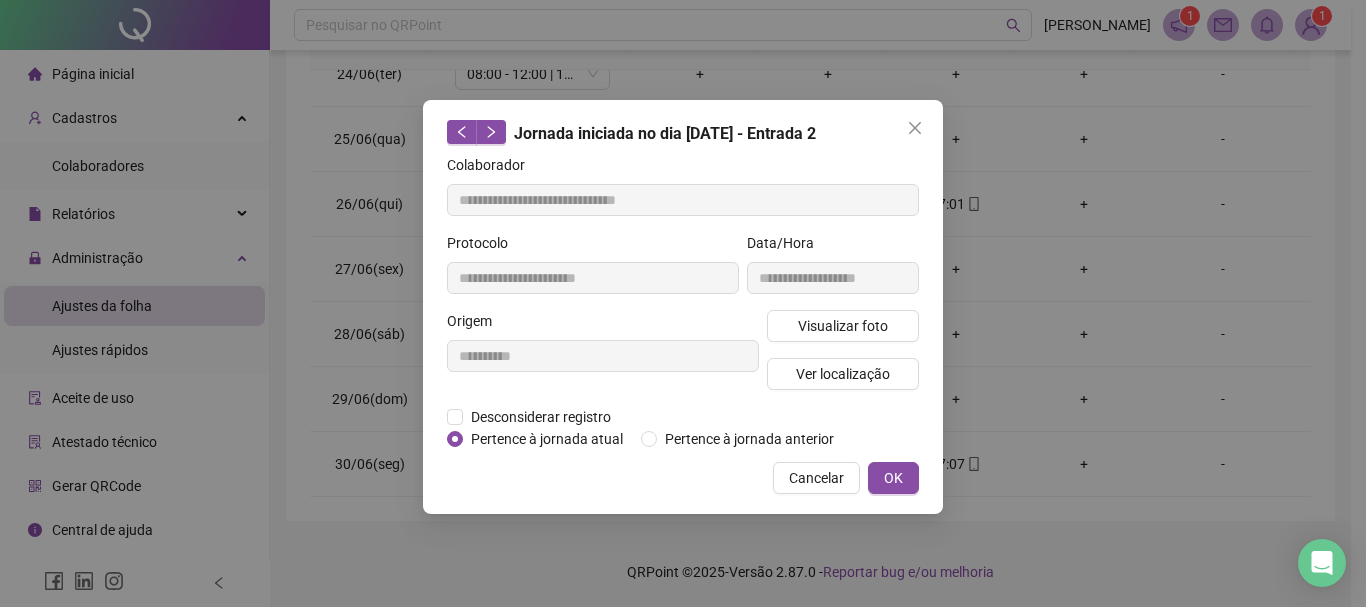 drag, startPoint x: 900, startPoint y: 483, endPoint x: 897, endPoint y: 306, distance: 177.02542 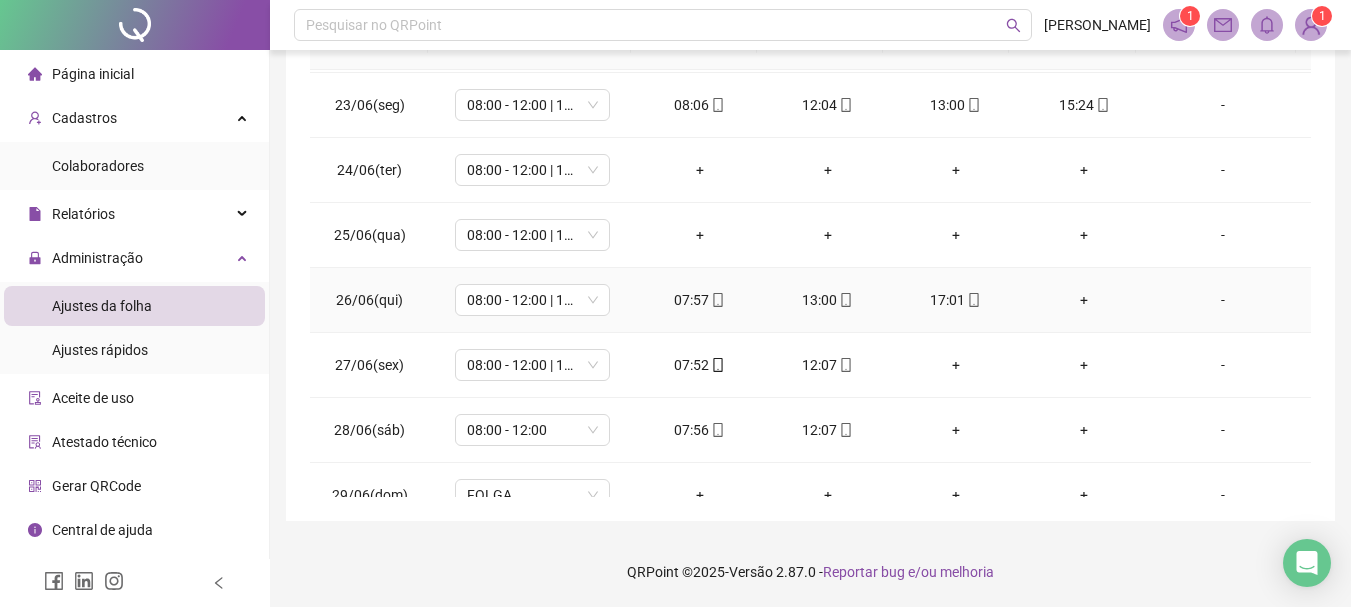 scroll, scrollTop: 1423, scrollLeft: 0, axis: vertical 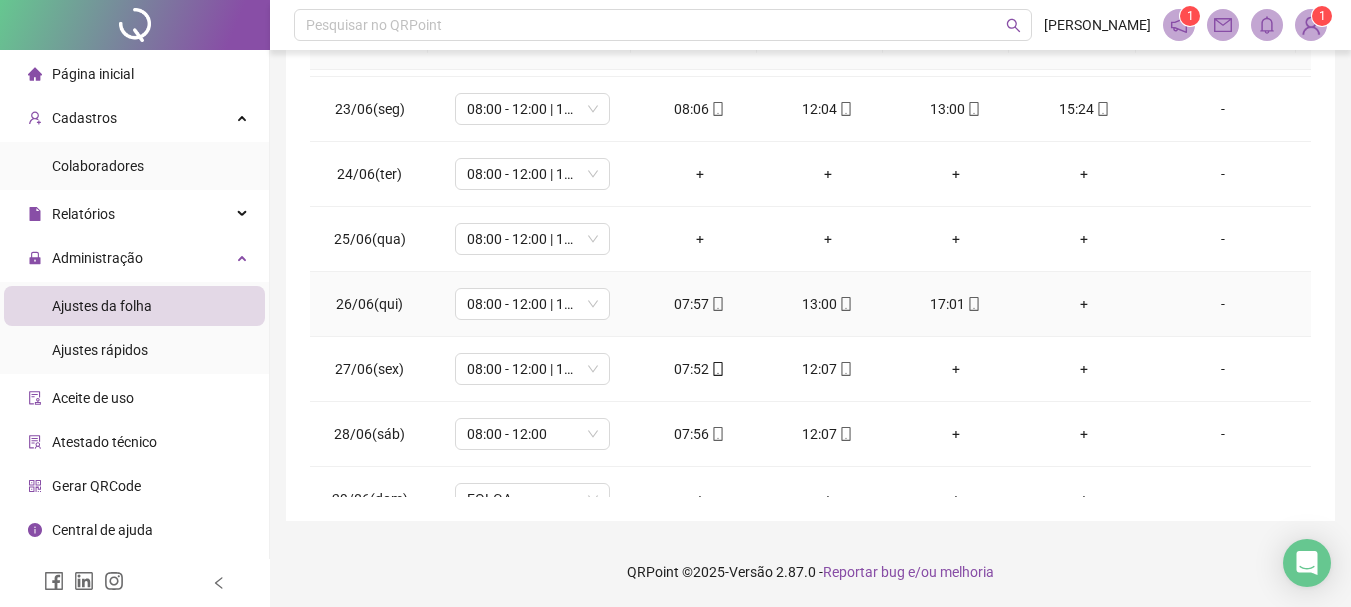 click on "07:57" at bounding box center [700, 304] 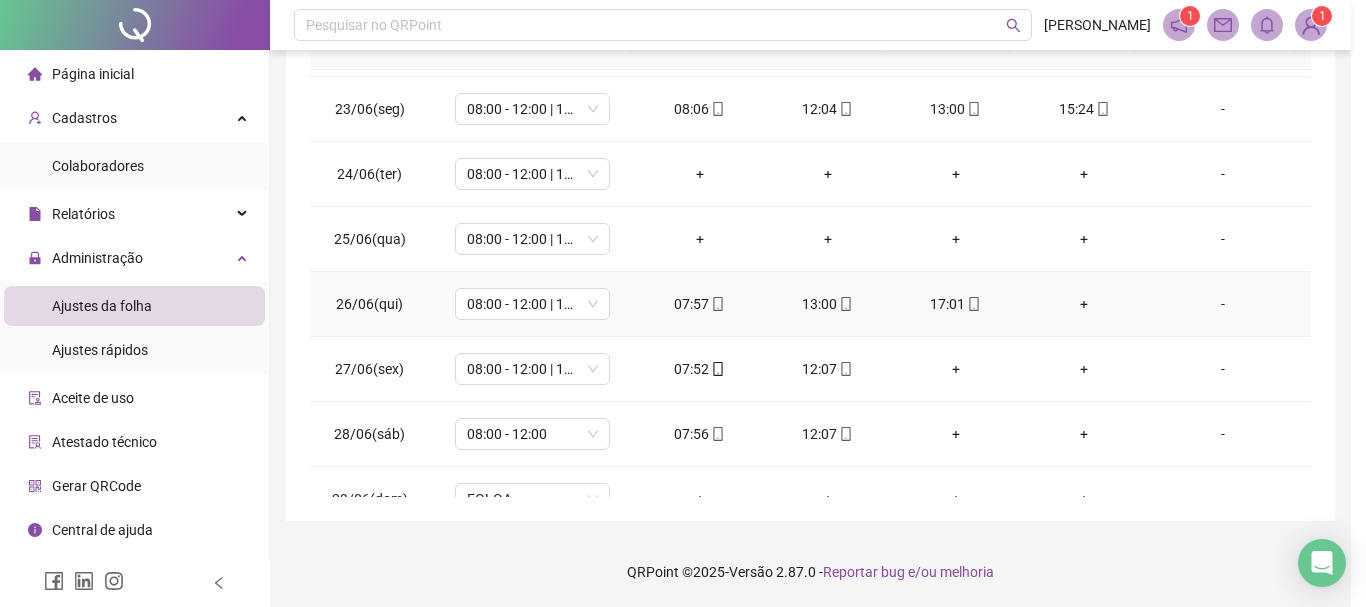 type on "**********" 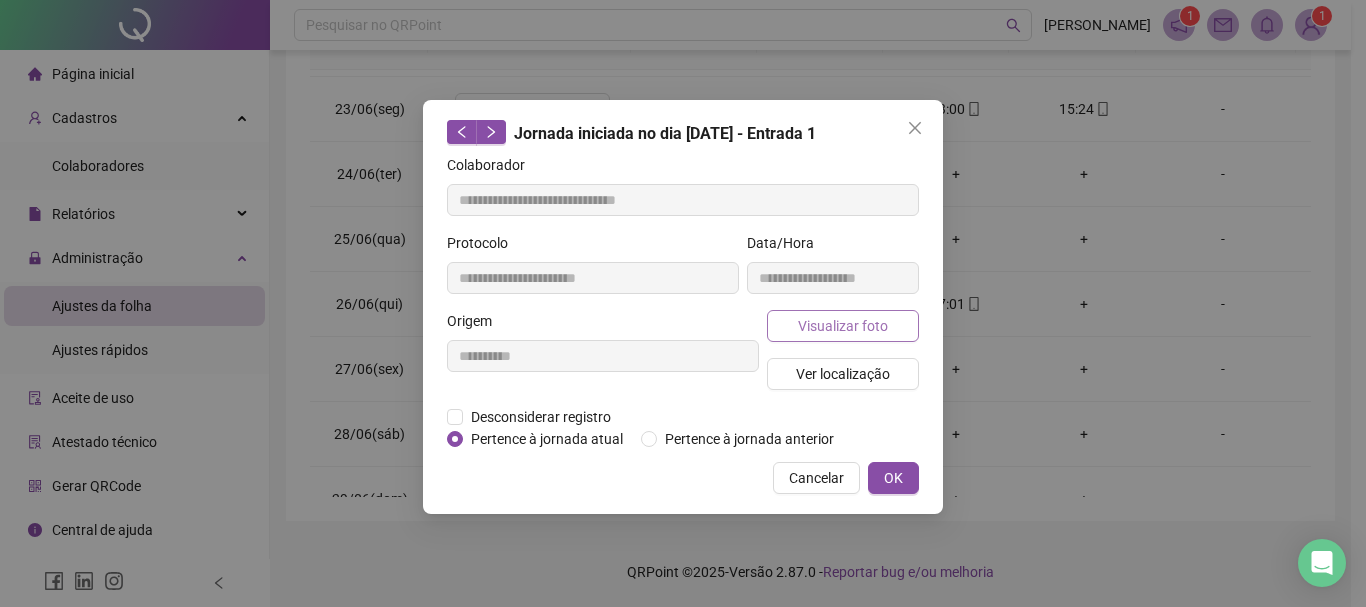 click on "Visualizar foto" at bounding box center [843, 326] 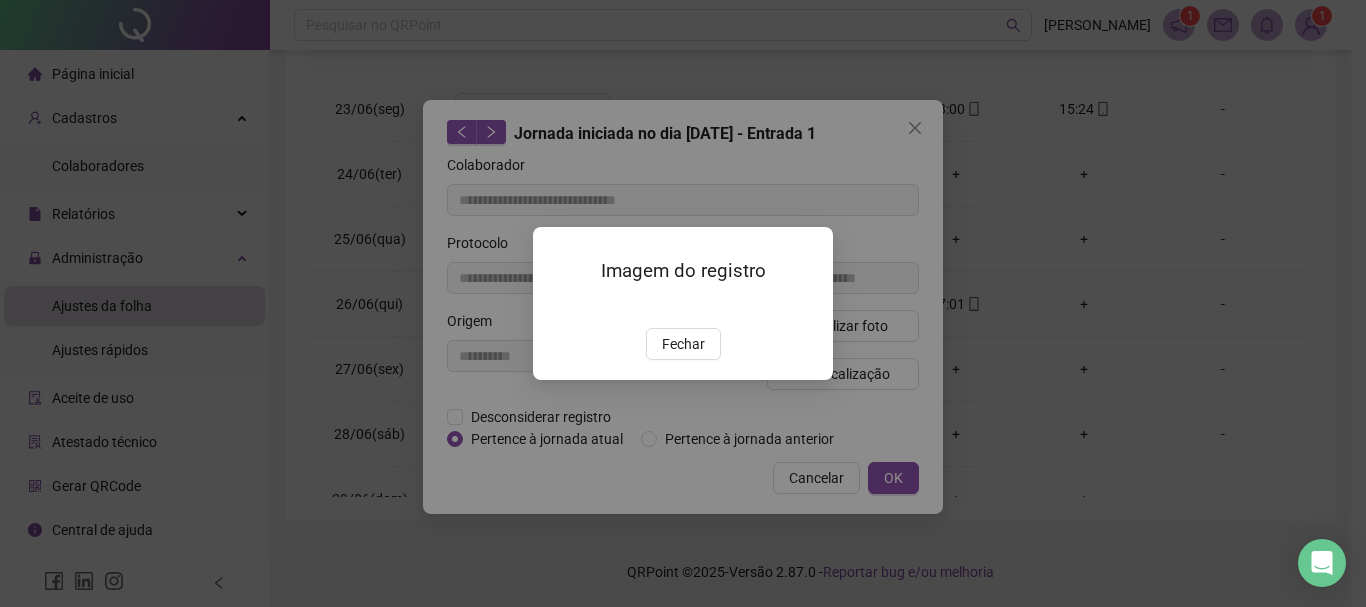 click at bounding box center [557, 307] 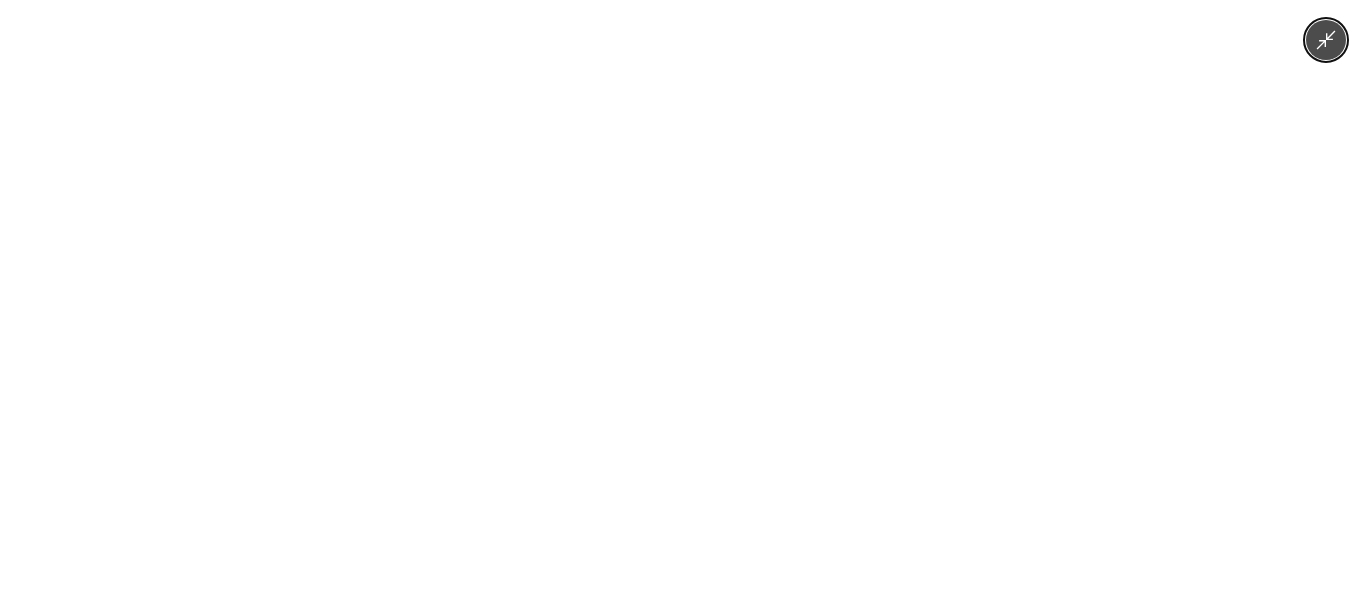 click at bounding box center [683, 303] 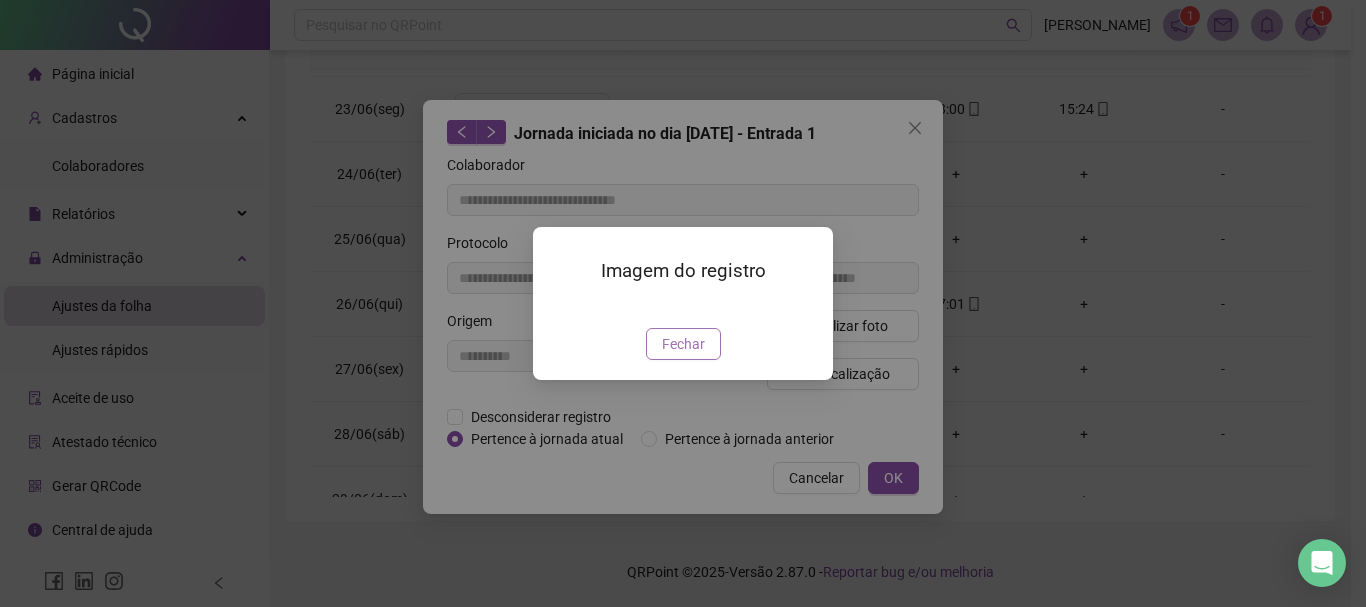 click on "Fechar" at bounding box center (683, 344) 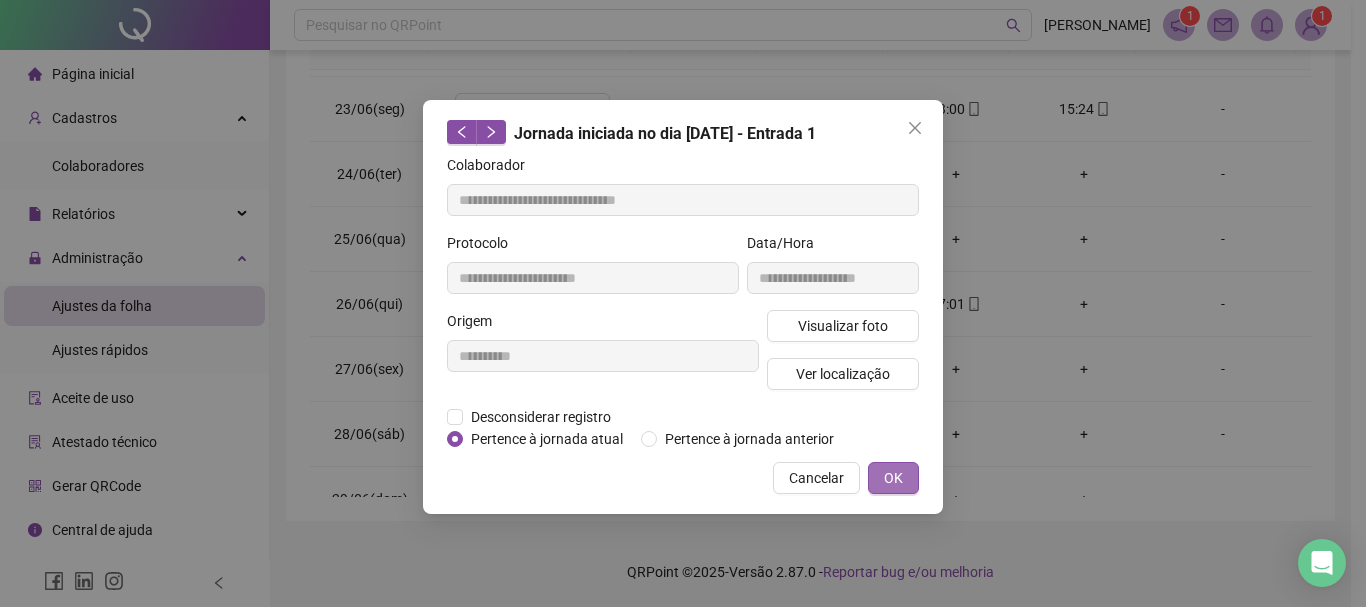 click on "OK" at bounding box center [893, 478] 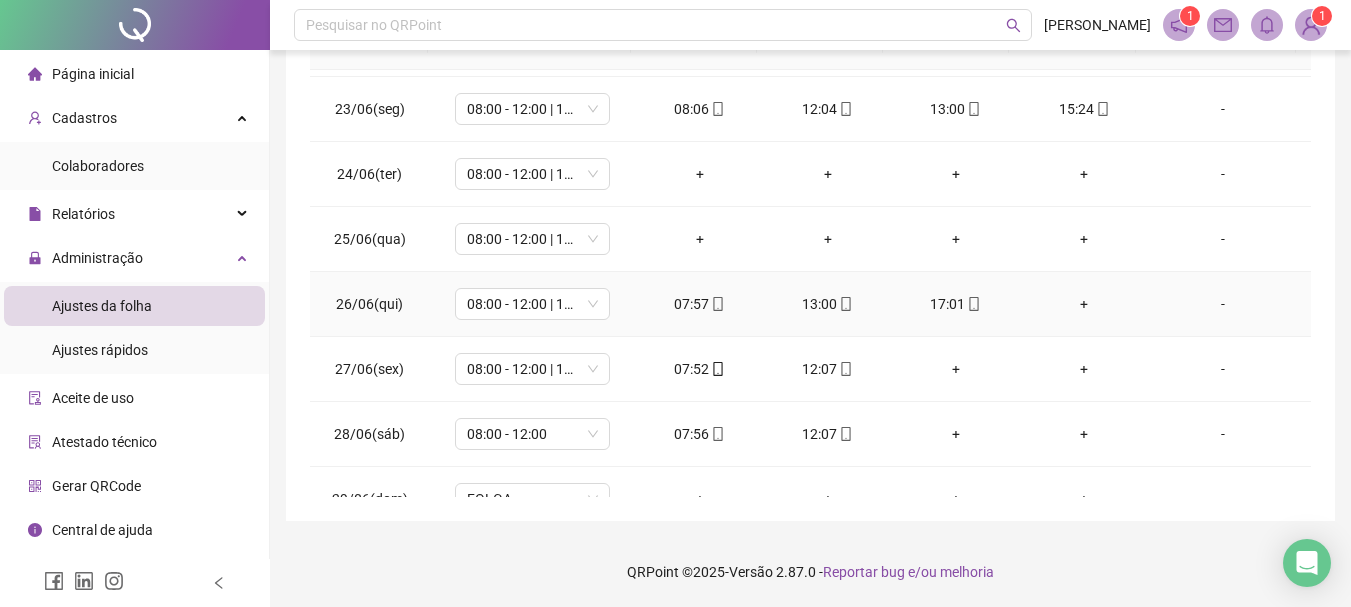 click on "13:00" at bounding box center (828, 304) 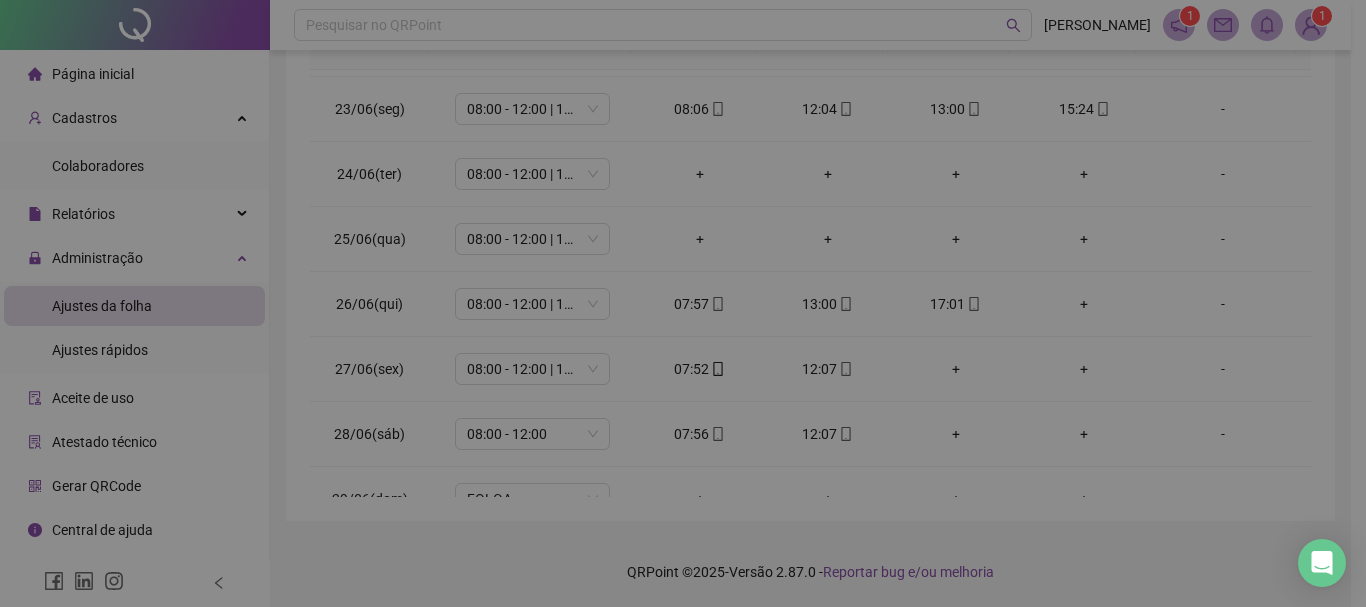 type on "**********" 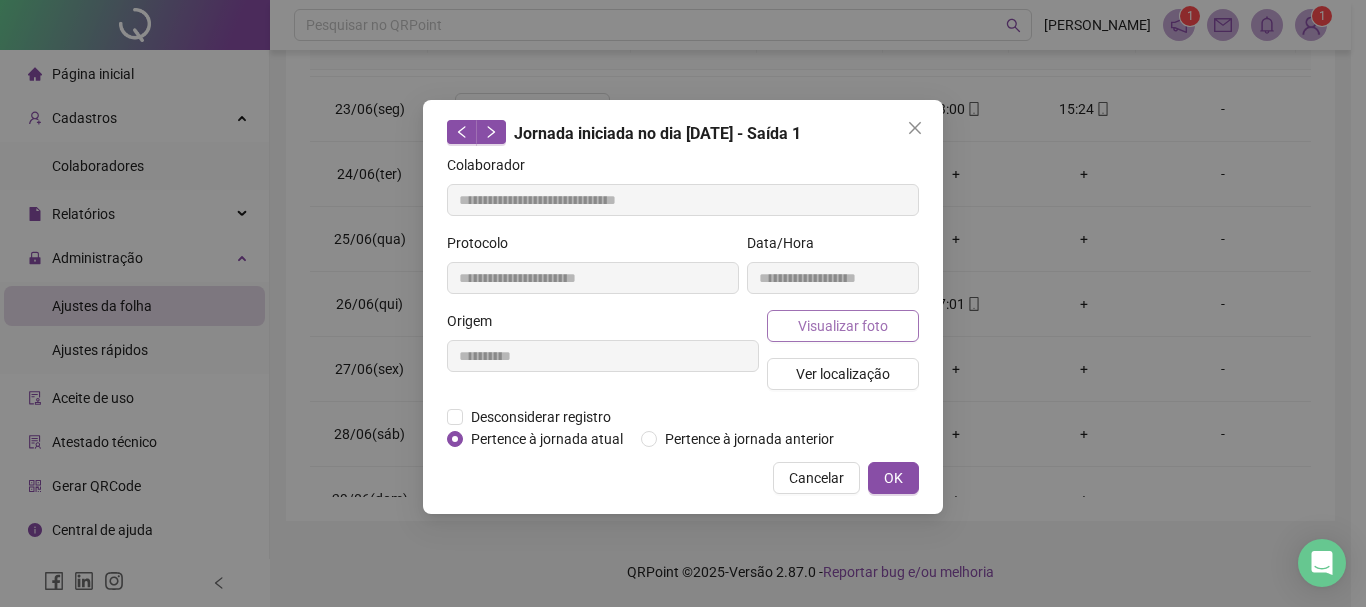click on "Visualizar foto" at bounding box center [843, 326] 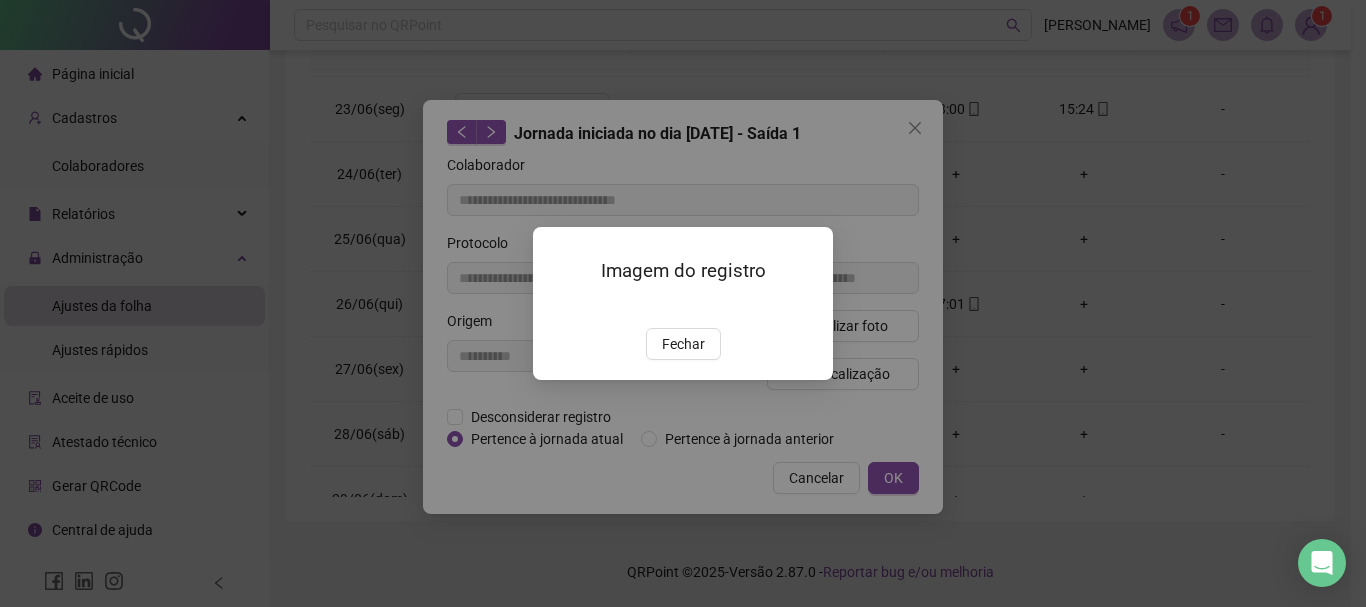 click at bounding box center (557, 307) 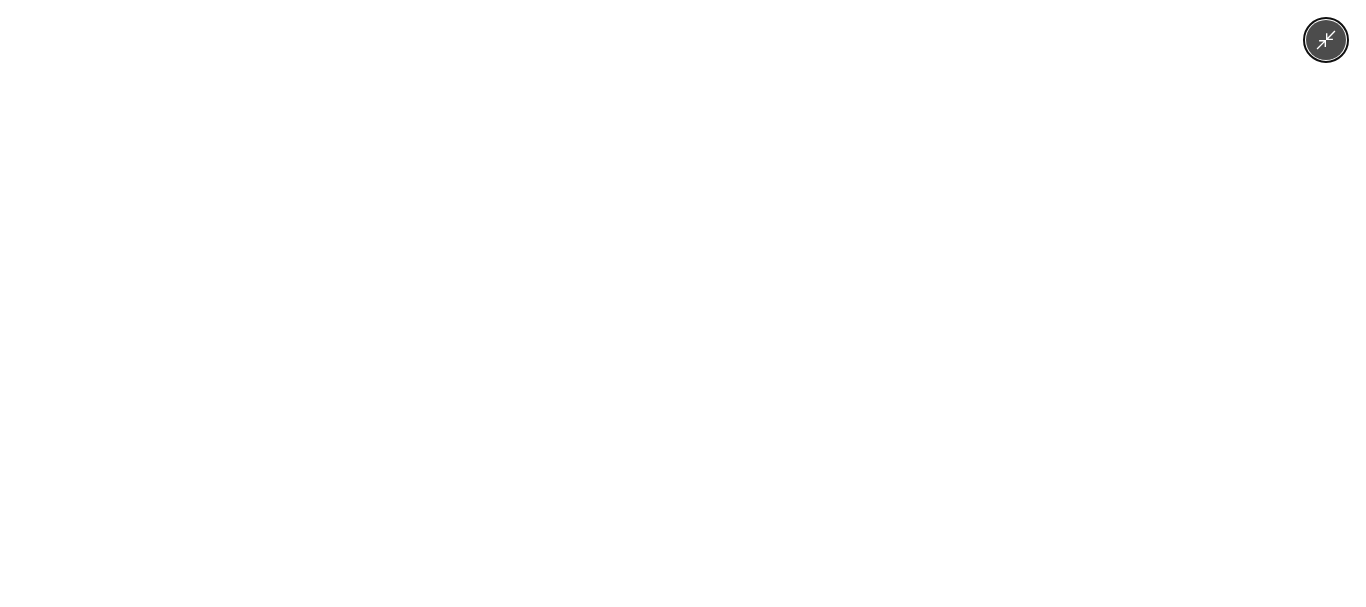 click at bounding box center [683, 303] 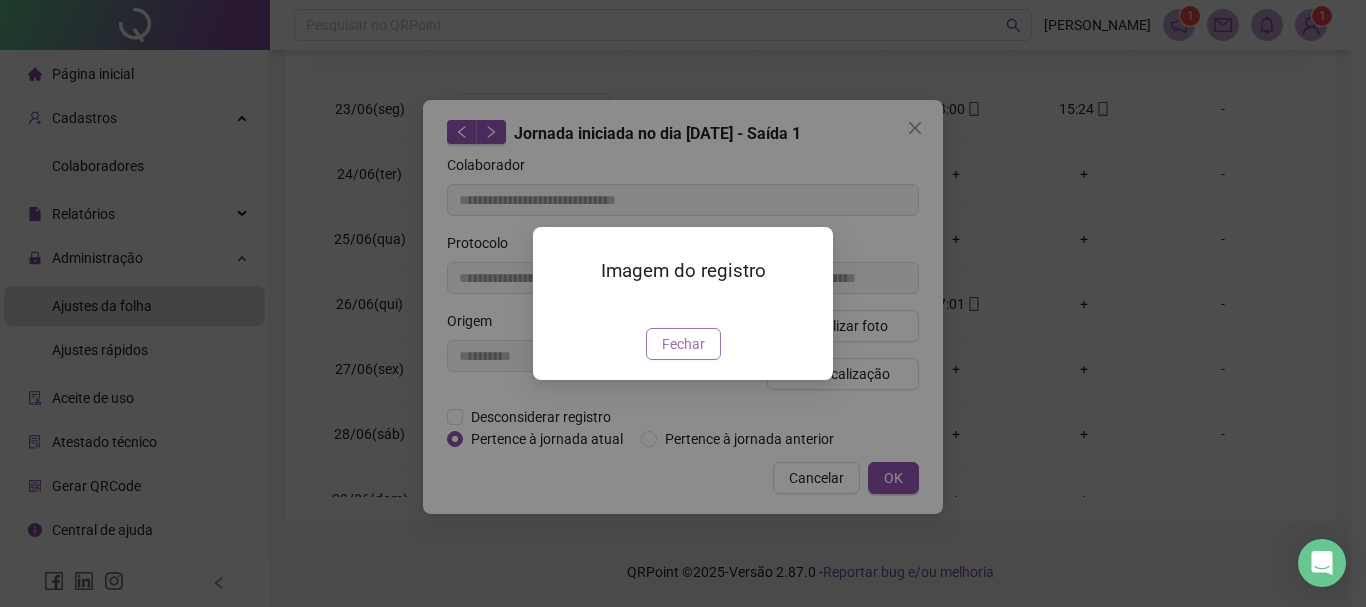 click on "Fechar" at bounding box center (683, 344) 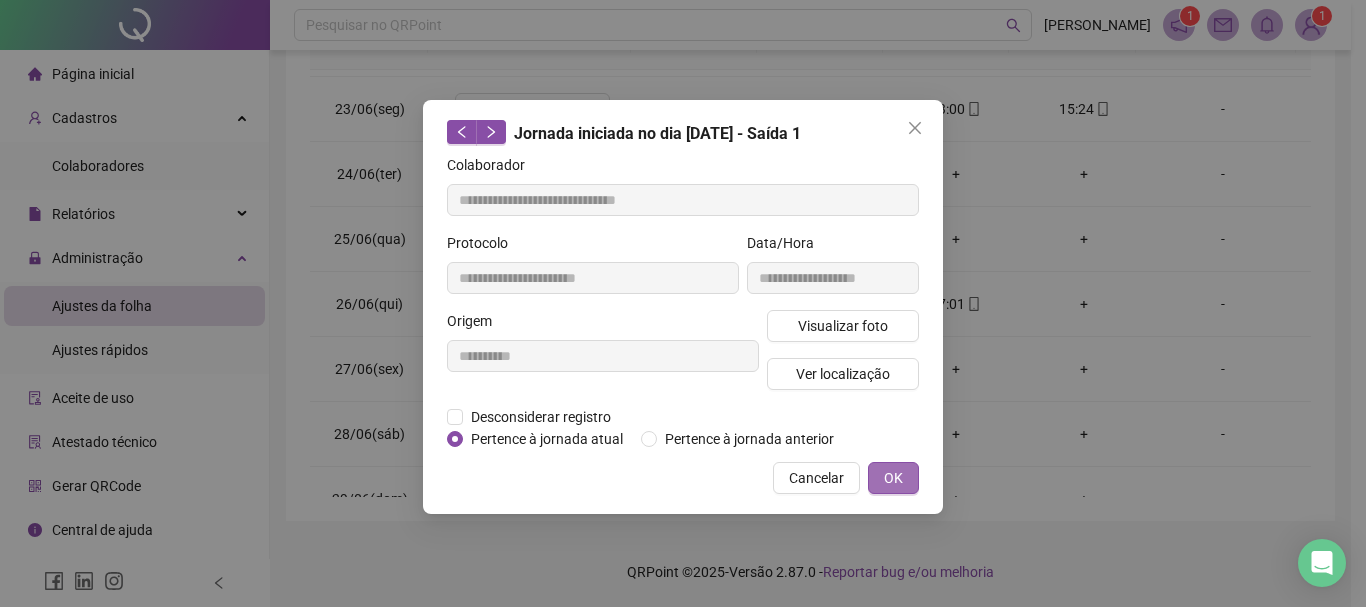 click on "OK" at bounding box center (893, 478) 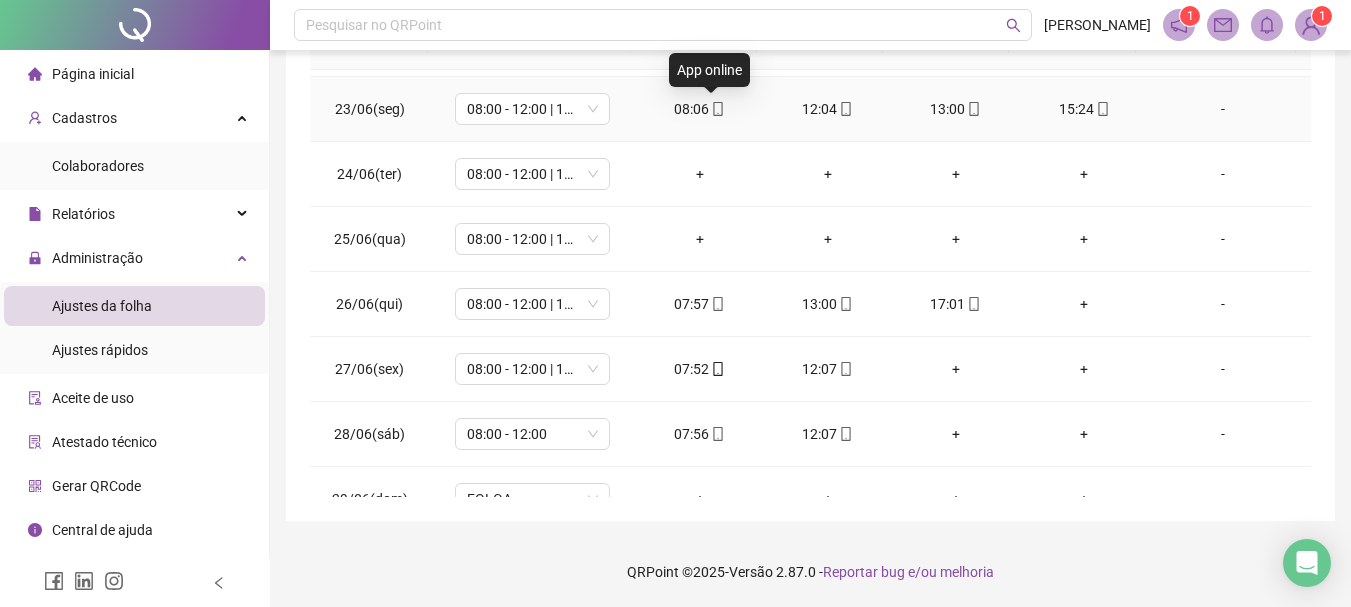 click 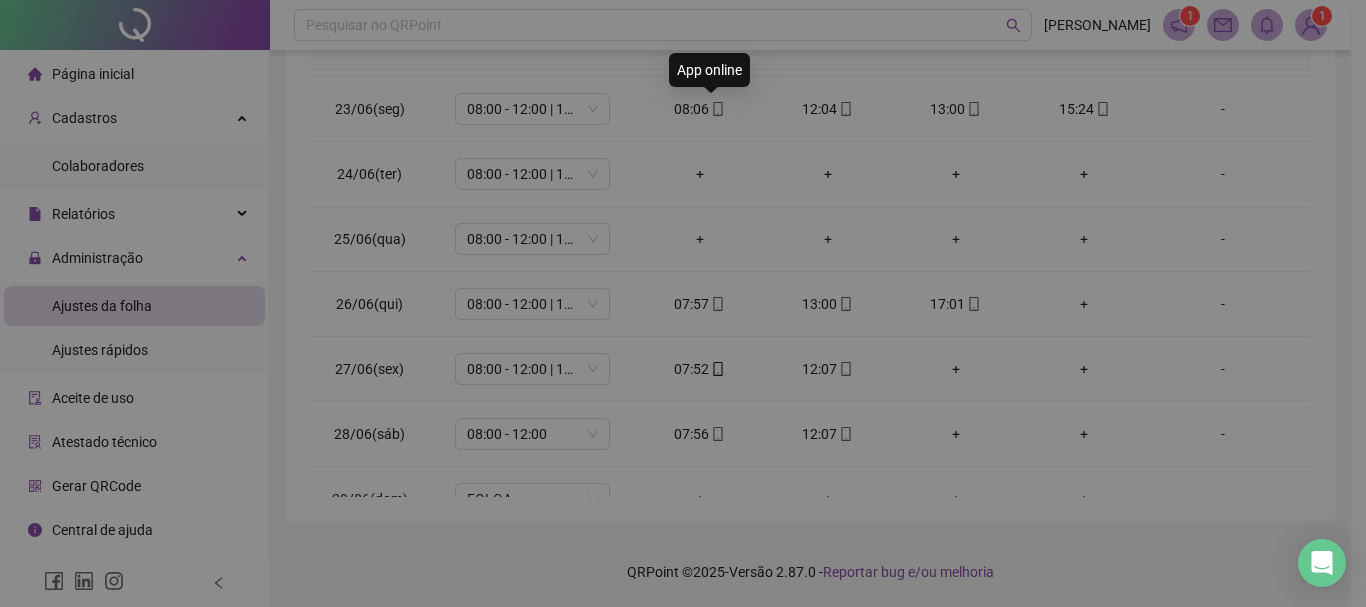 type on "**********" 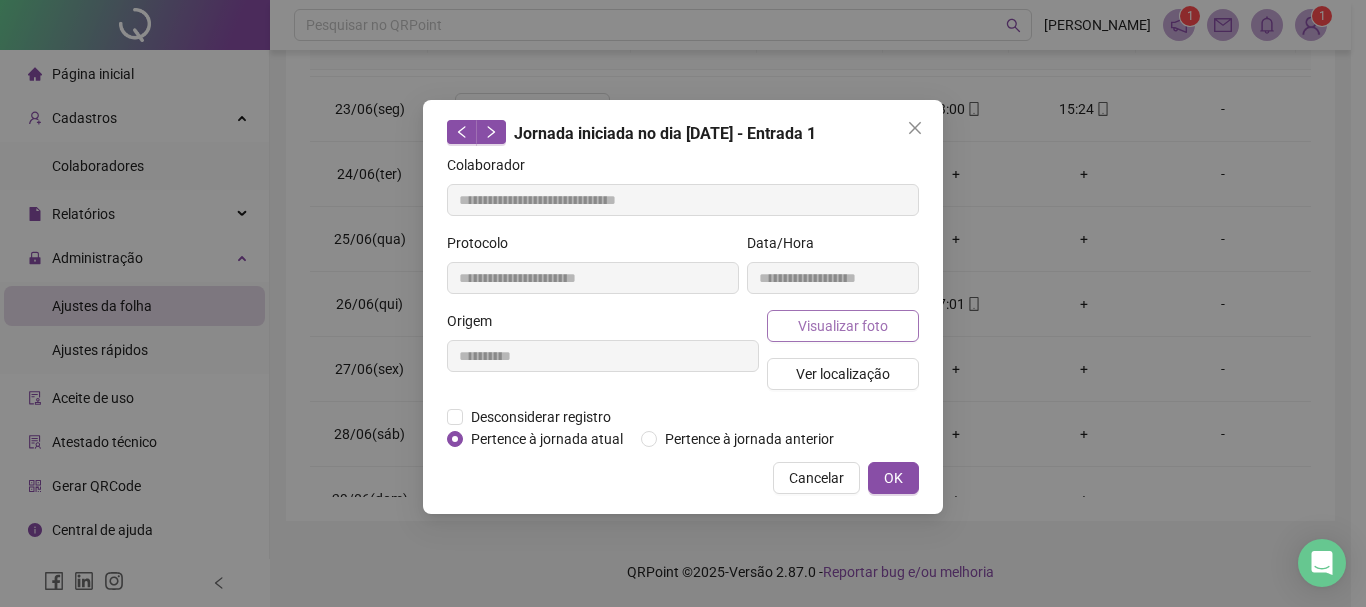 click on "Visualizar foto" at bounding box center [843, 326] 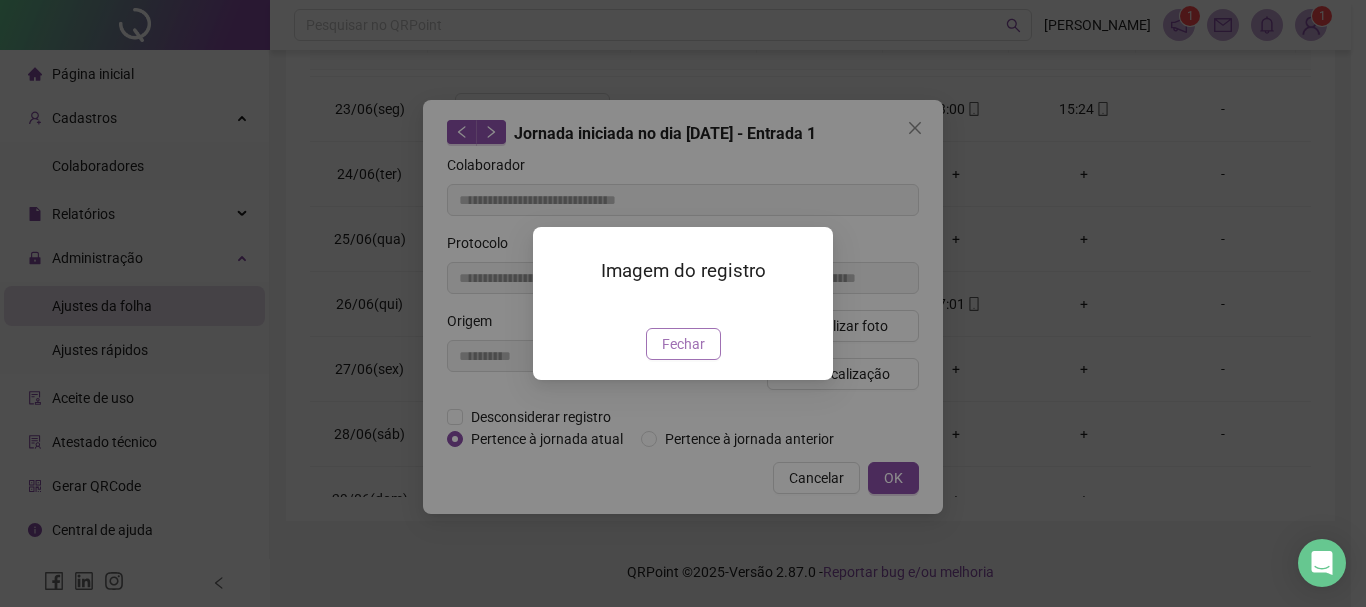 click on "Fechar" at bounding box center (683, 344) 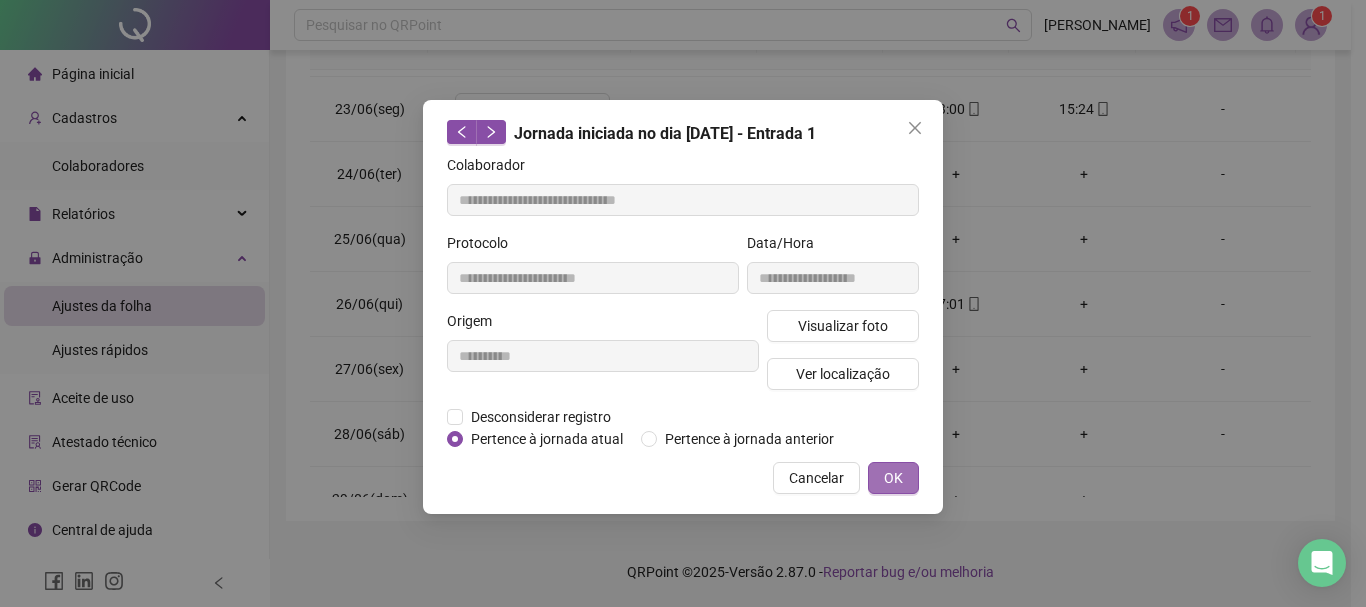 click on "OK" at bounding box center (893, 478) 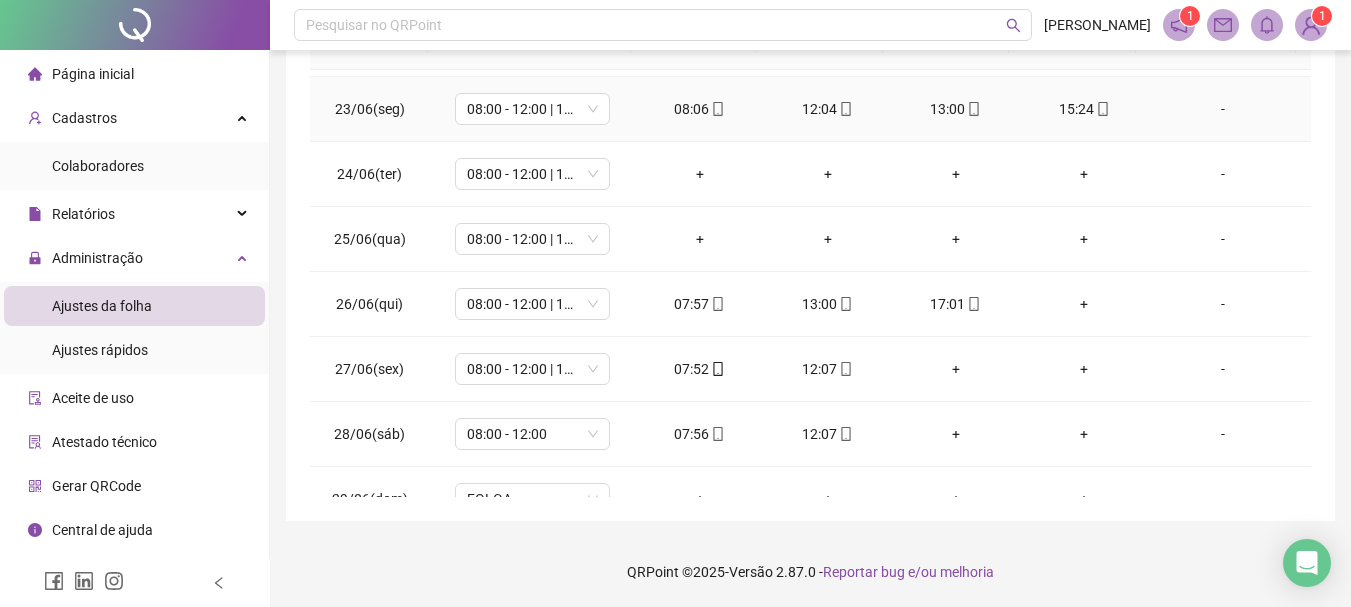 click on "12:04" at bounding box center [828, 109] 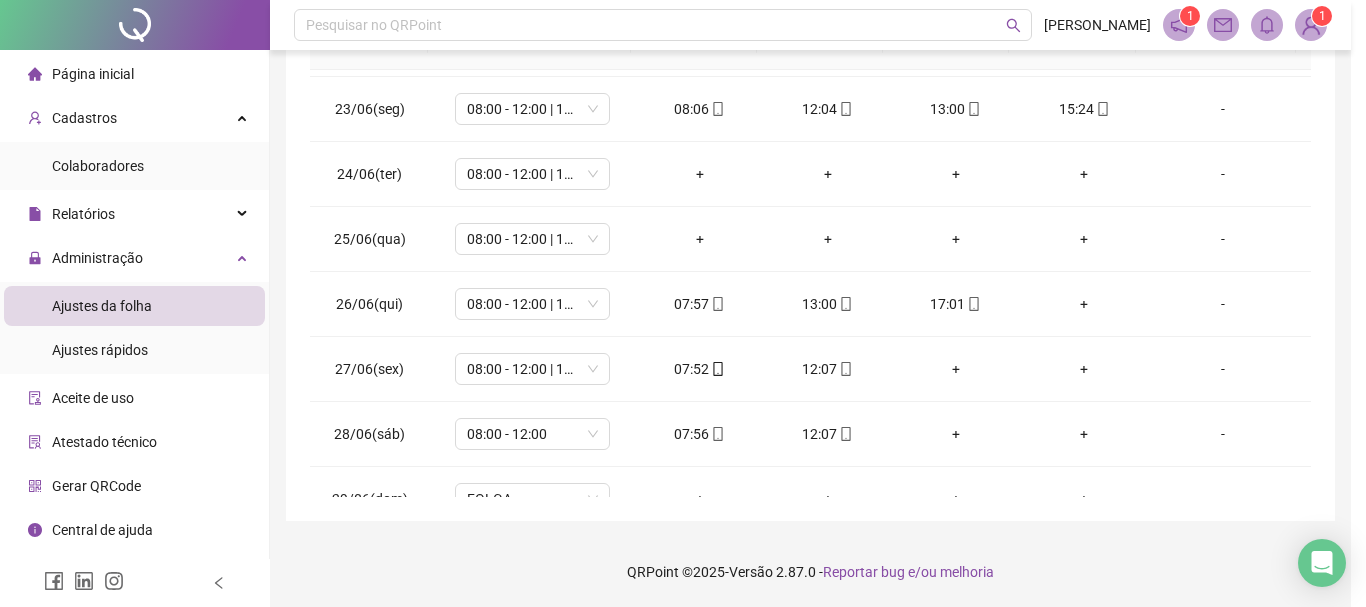 type on "**********" 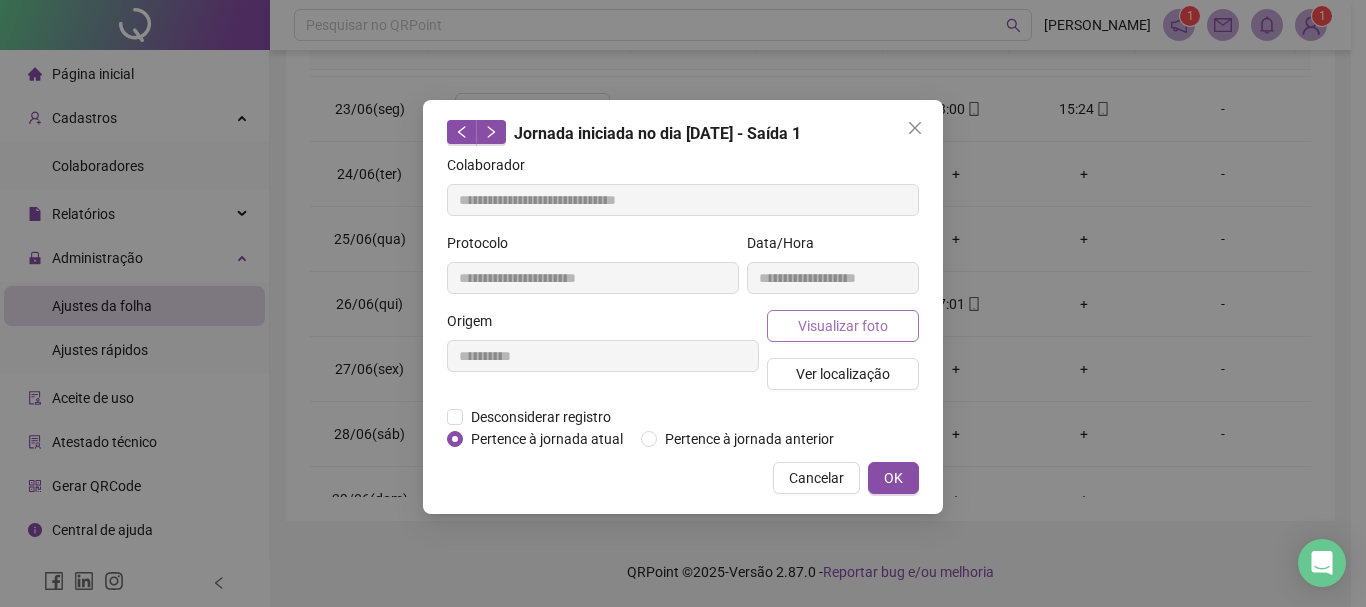 click on "Visualizar foto" at bounding box center [843, 326] 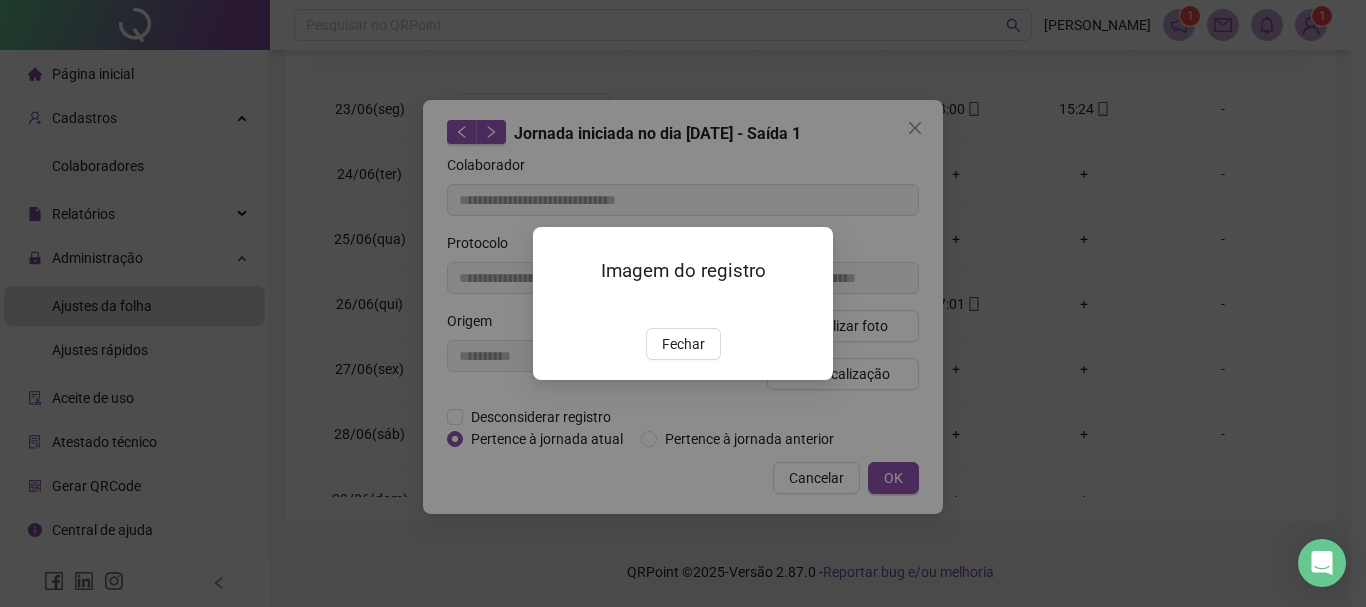 click on "Fechar" at bounding box center (683, 344) 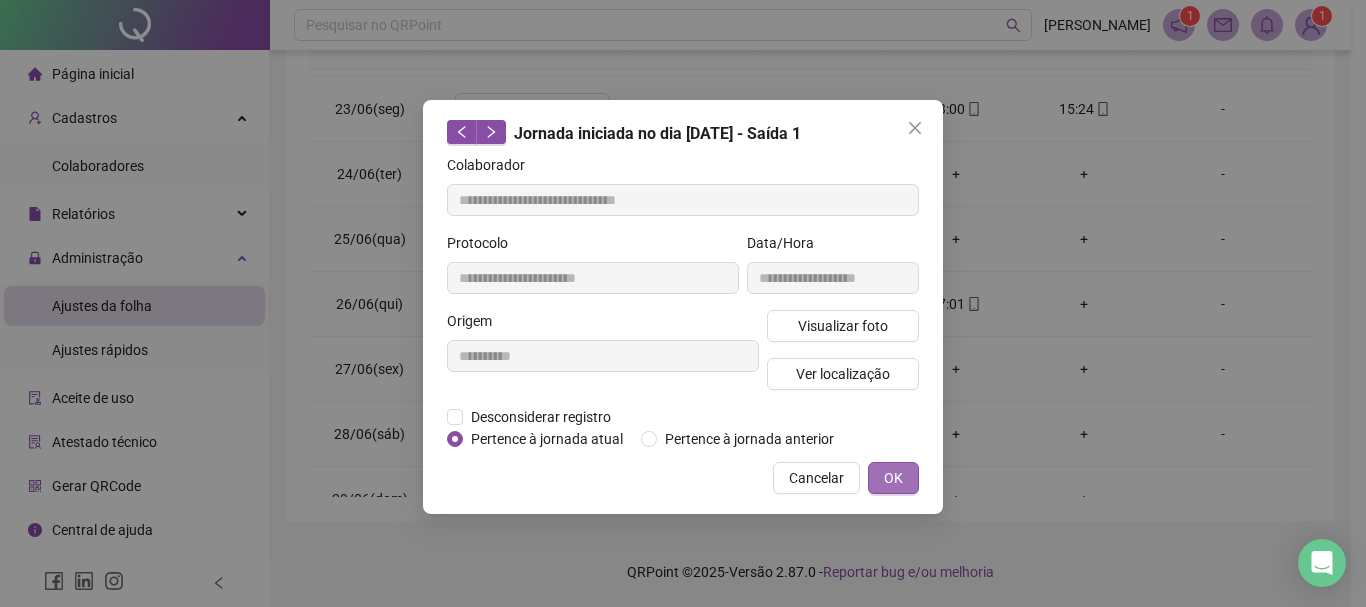 click on "OK" at bounding box center [893, 478] 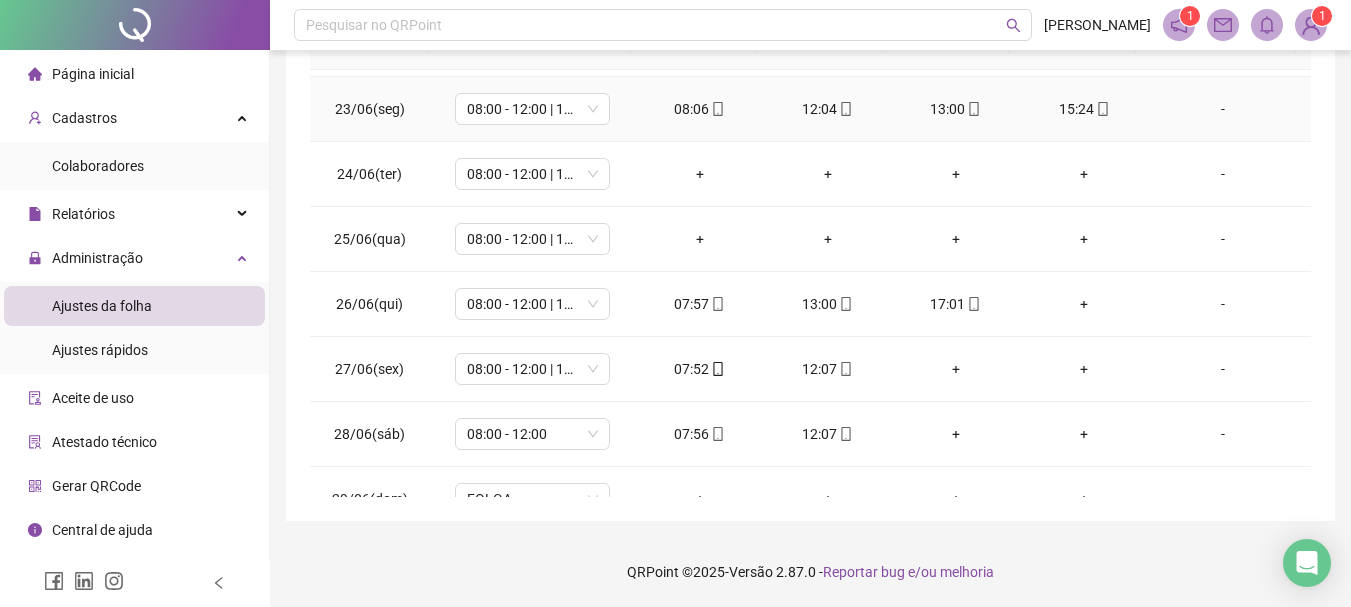 click 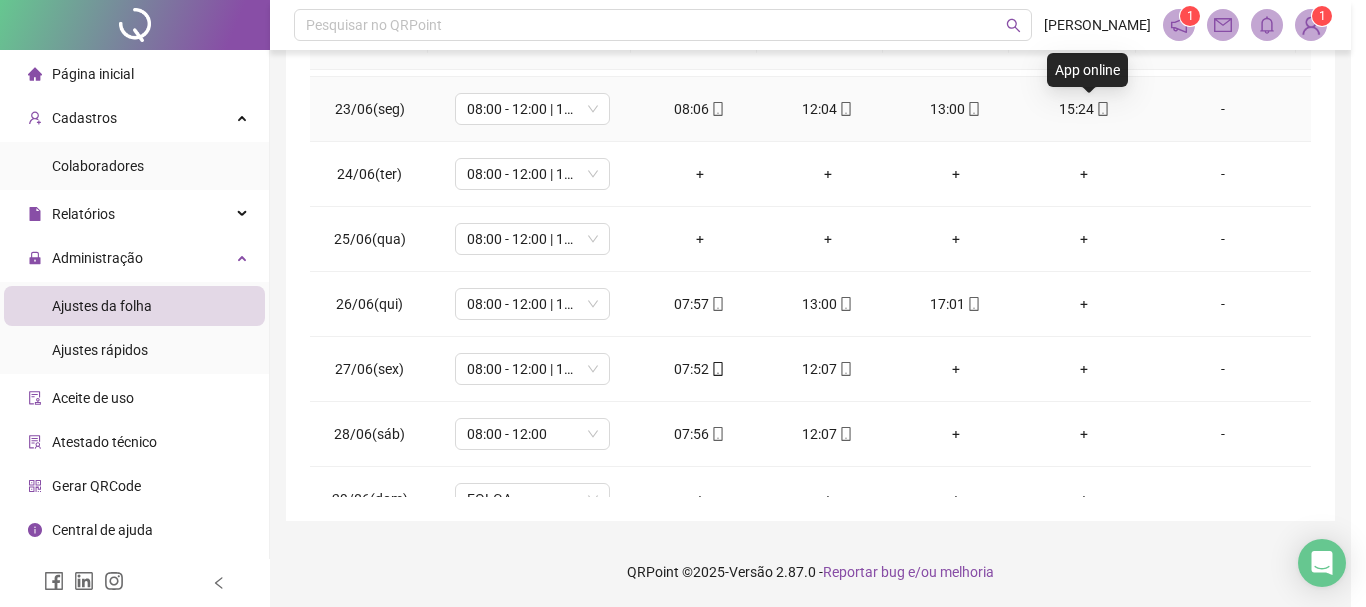type on "**********" 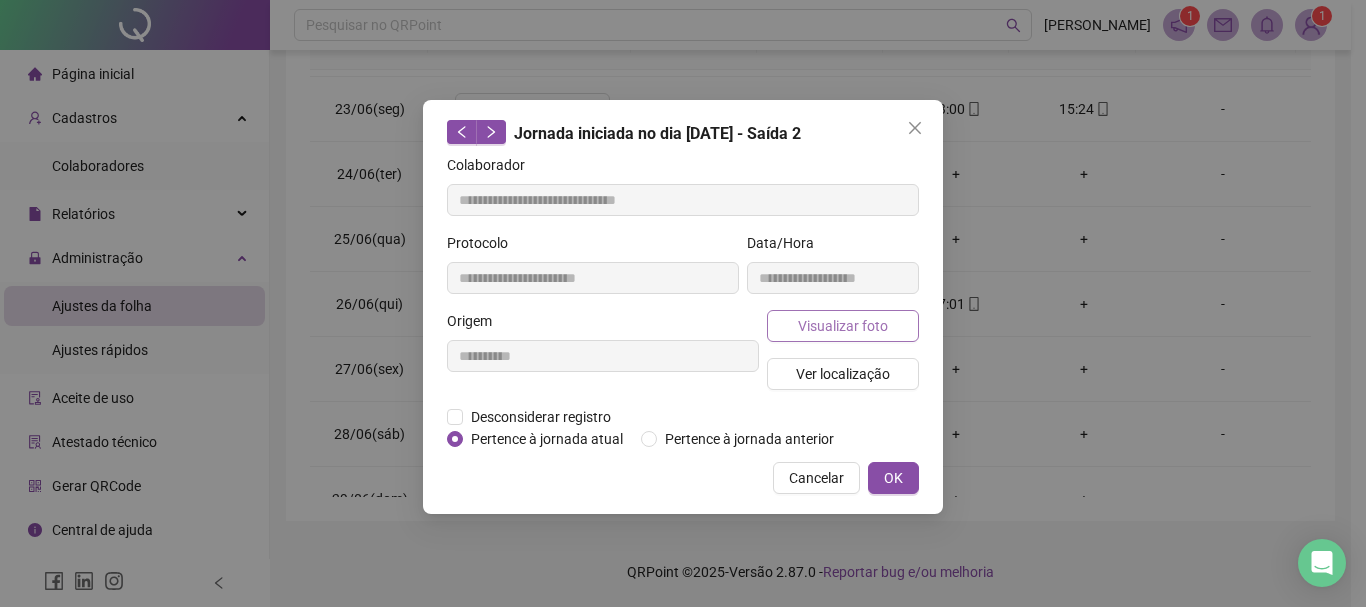 click on "Visualizar foto" at bounding box center [843, 326] 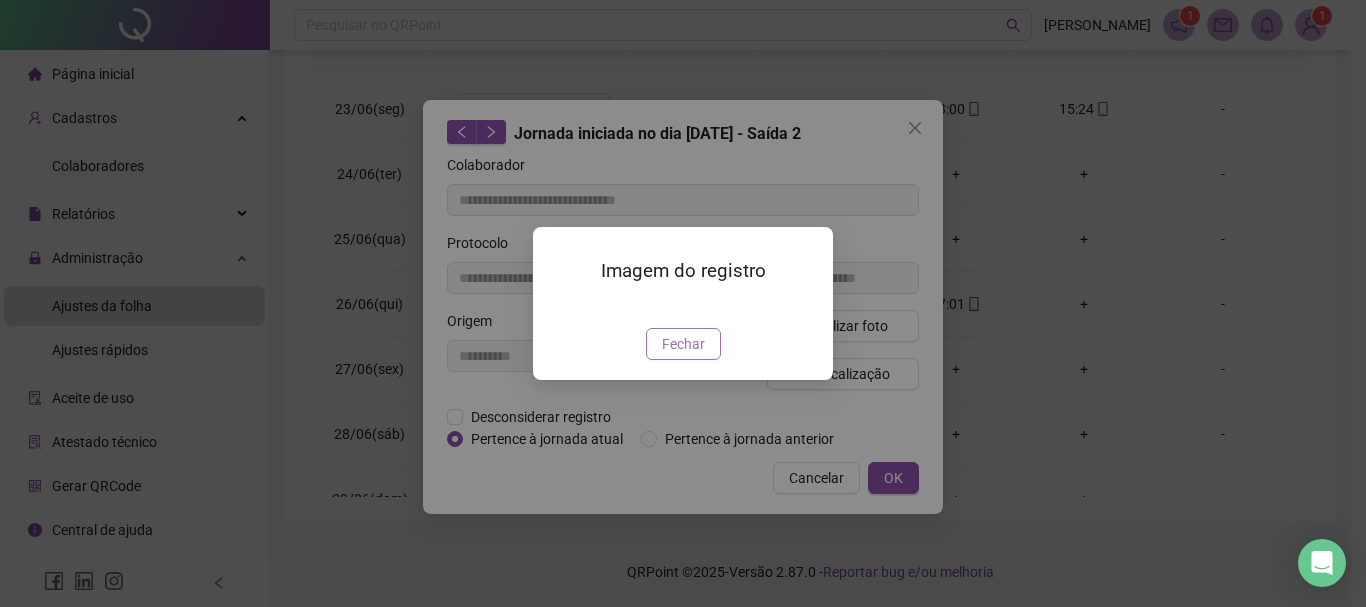 click on "Fechar" at bounding box center (683, 344) 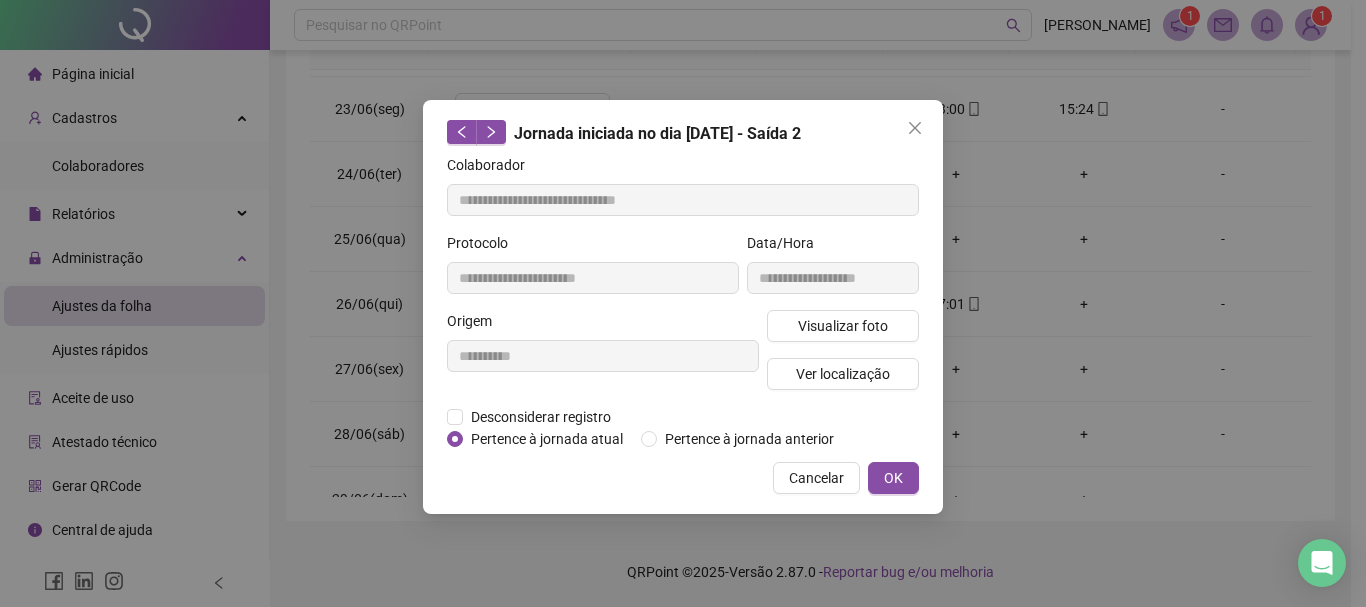 click on "OK" at bounding box center (893, 478) 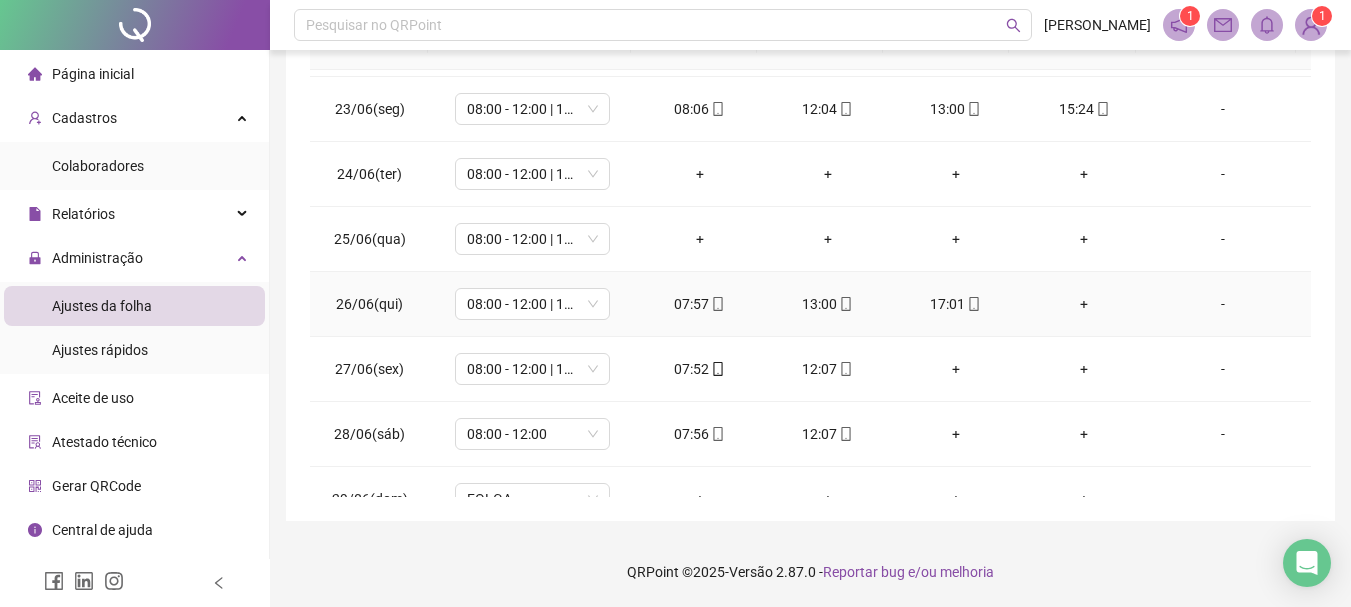 click on "17:01" at bounding box center [956, 304] 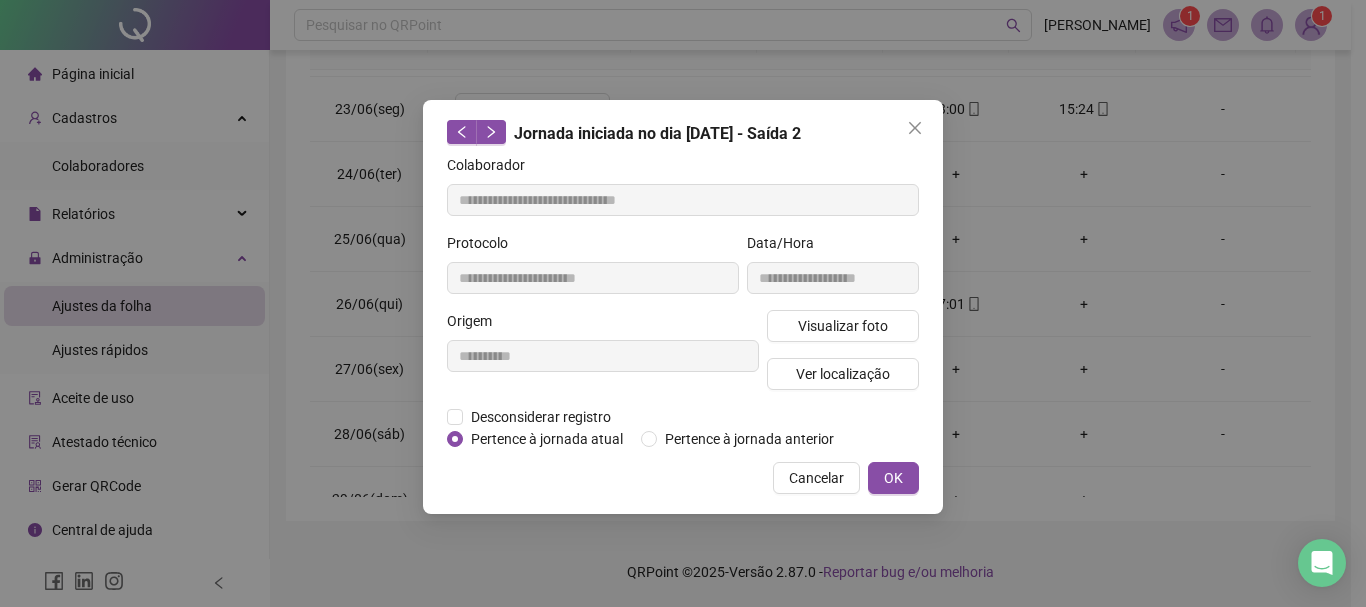 type on "**********" 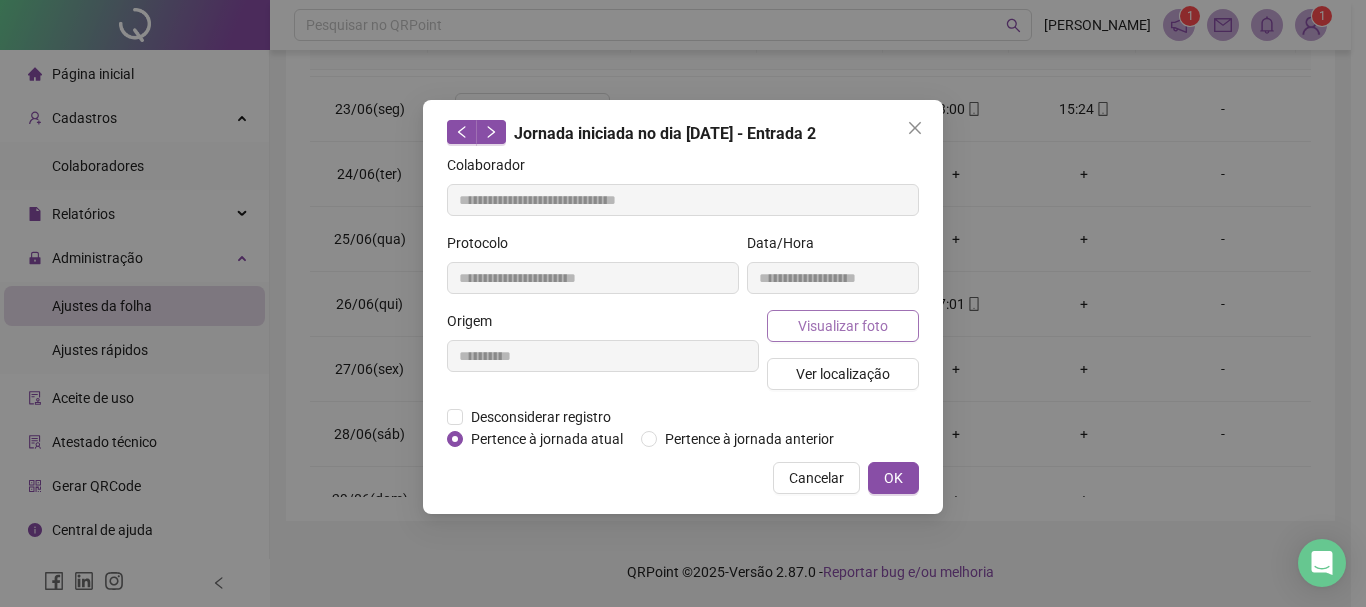click on "Visualizar foto" at bounding box center (843, 326) 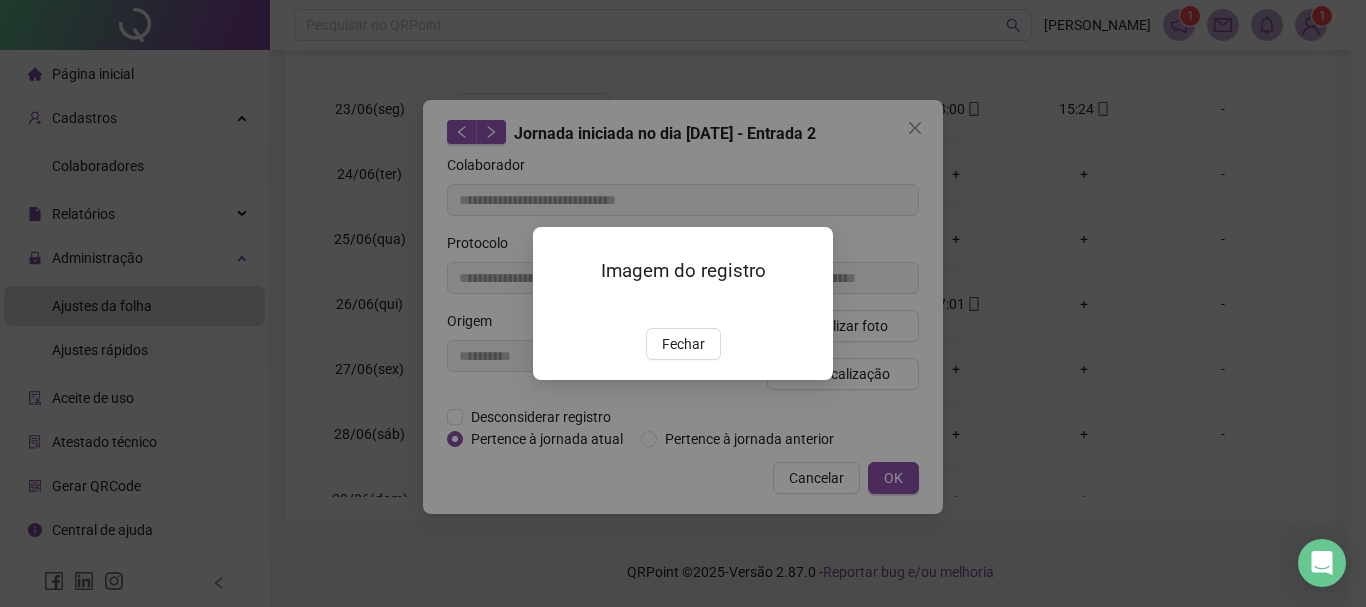 click at bounding box center (557, 307) 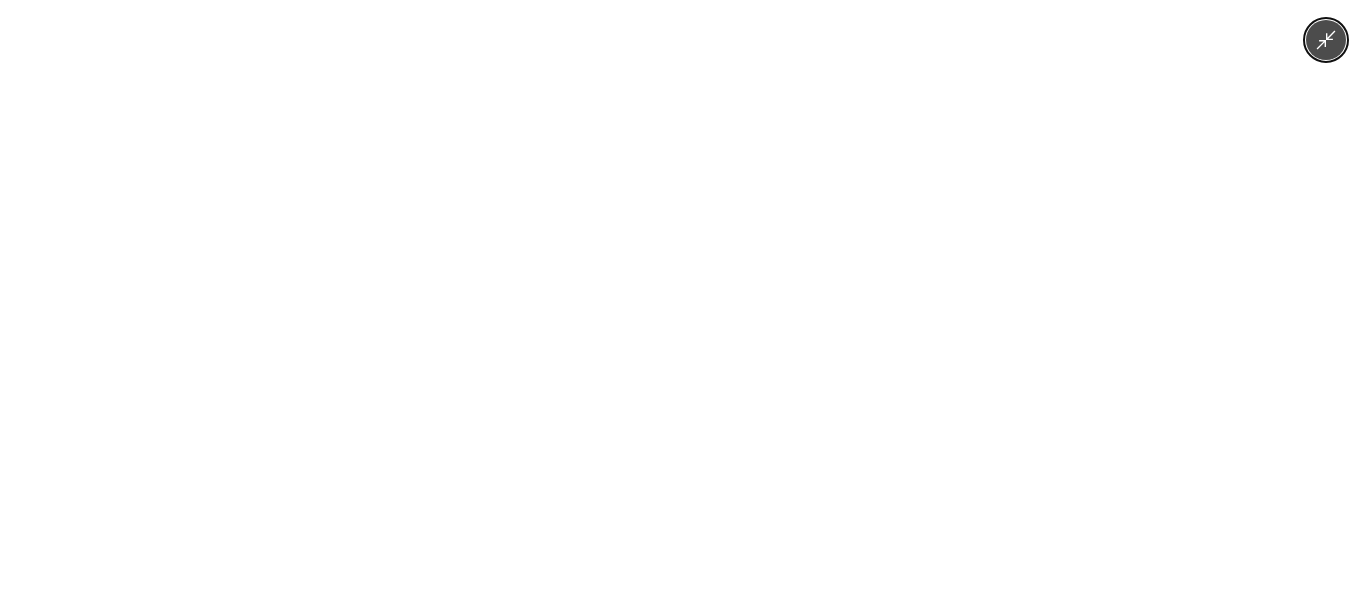 click at bounding box center (683, 303) 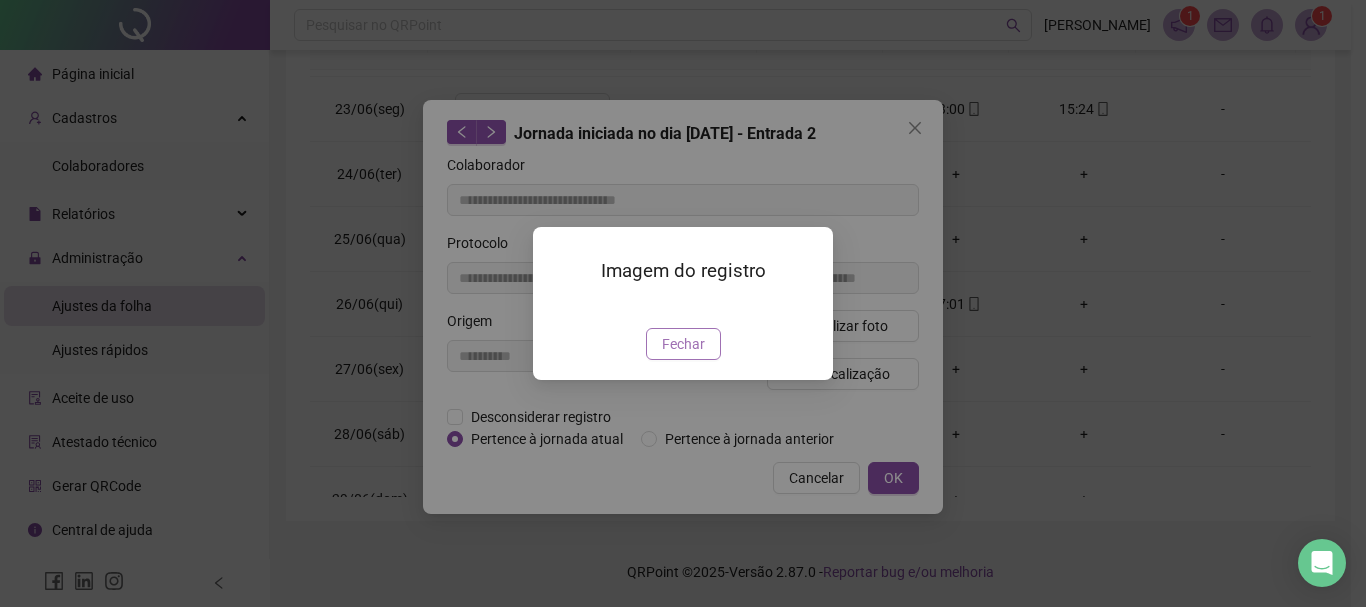 click on "Fechar" at bounding box center (683, 344) 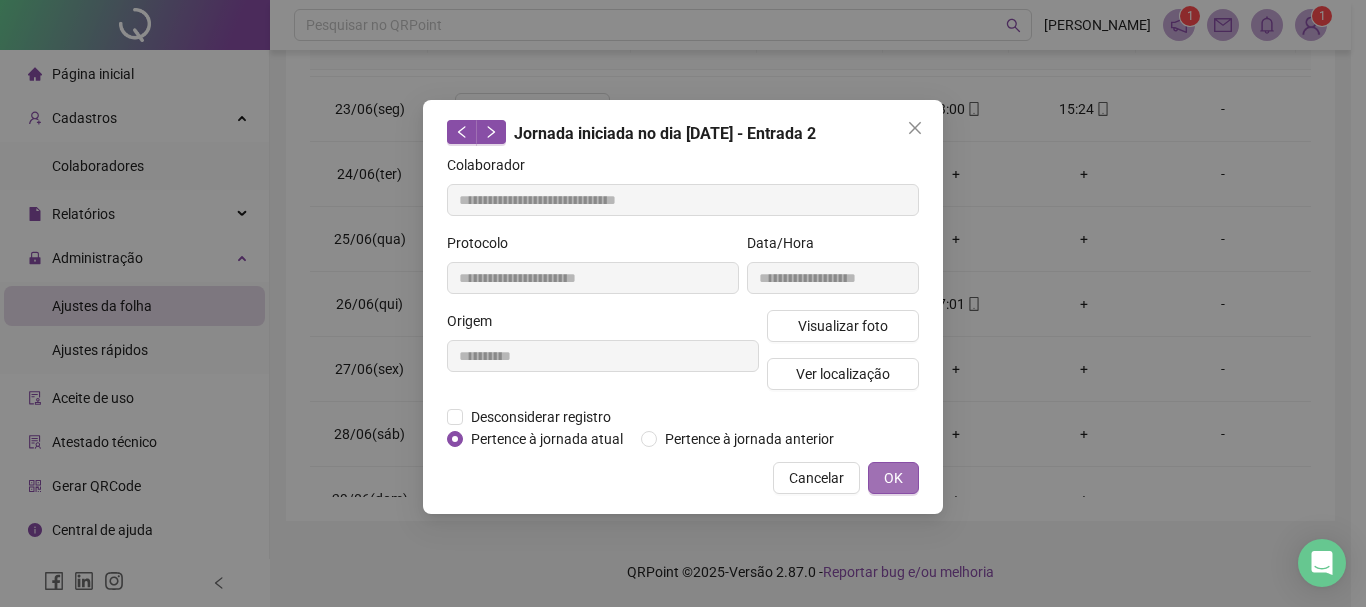 click on "OK" at bounding box center (893, 478) 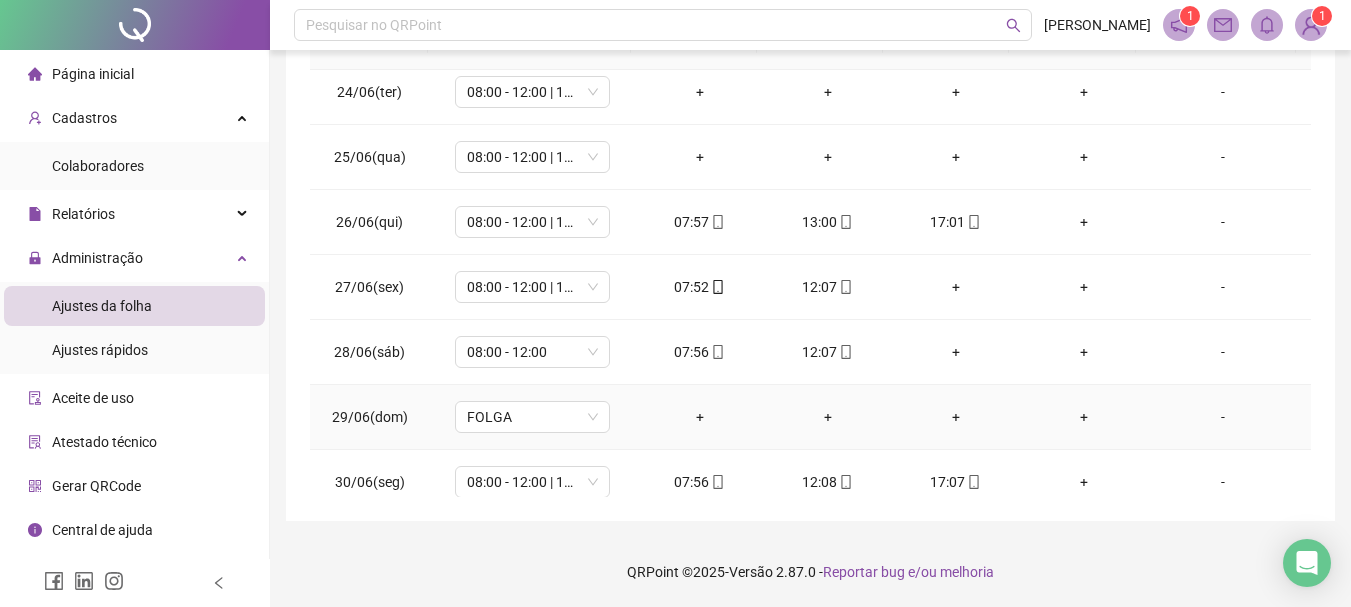 scroll, scrollTop: 1523, scrollLeft: 0, axis: vertical 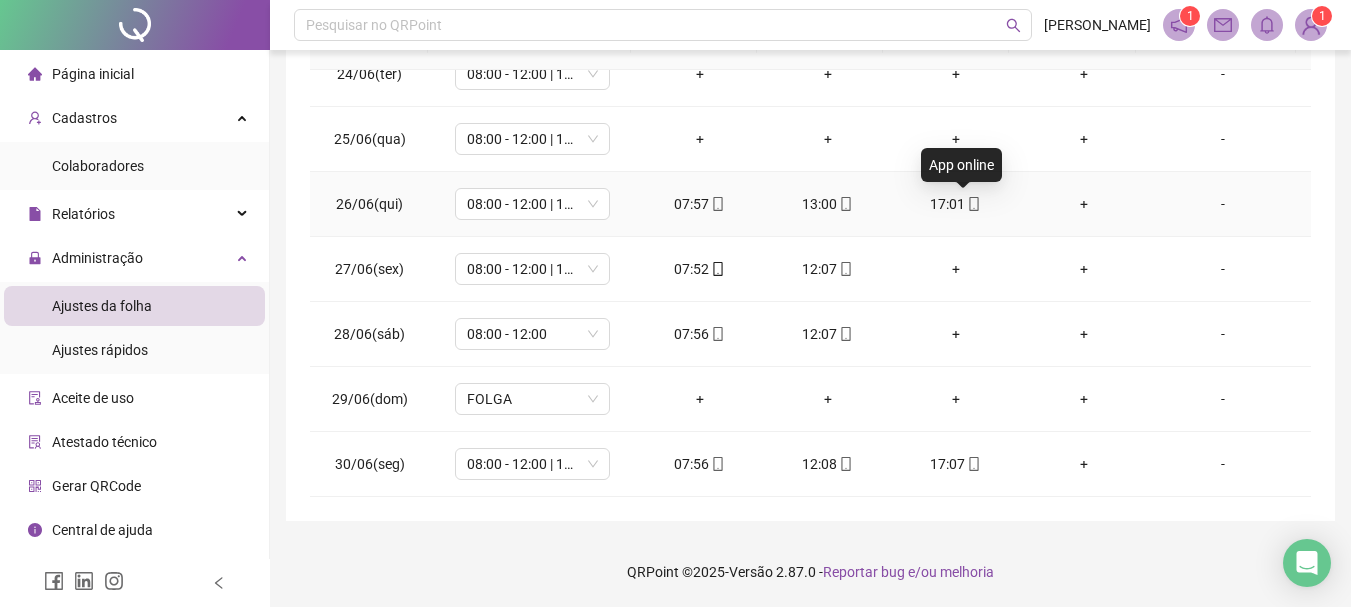 click 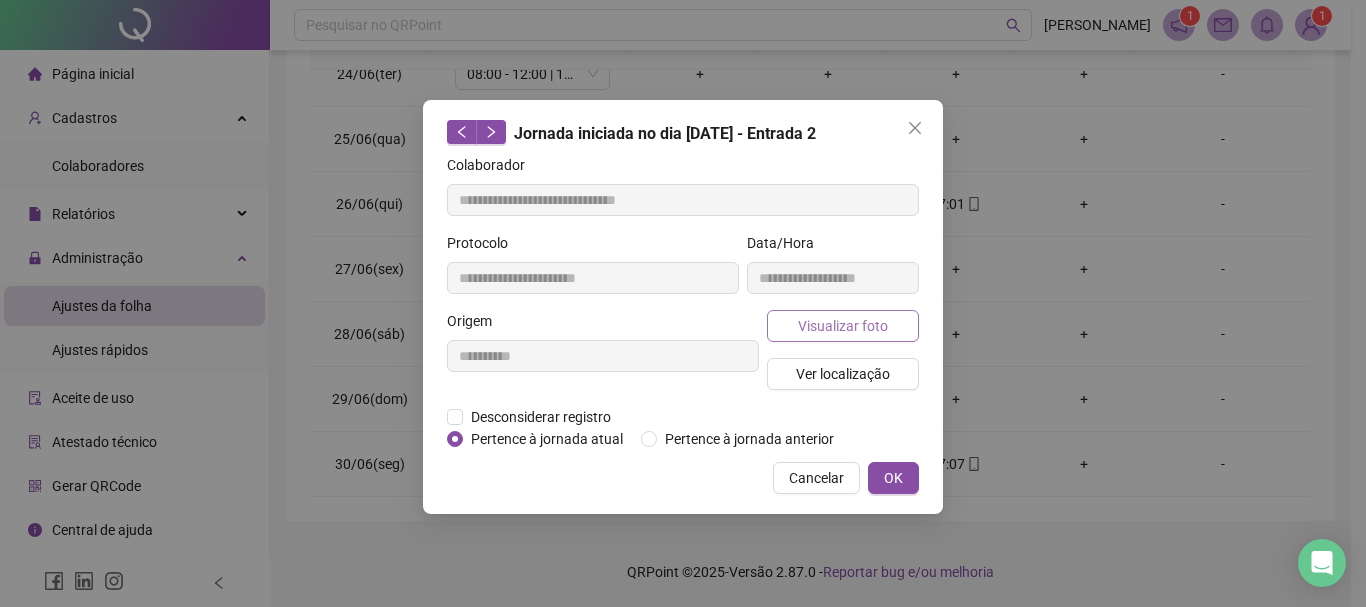 click on "Visualizar foto" at bounding box center (843, 326) 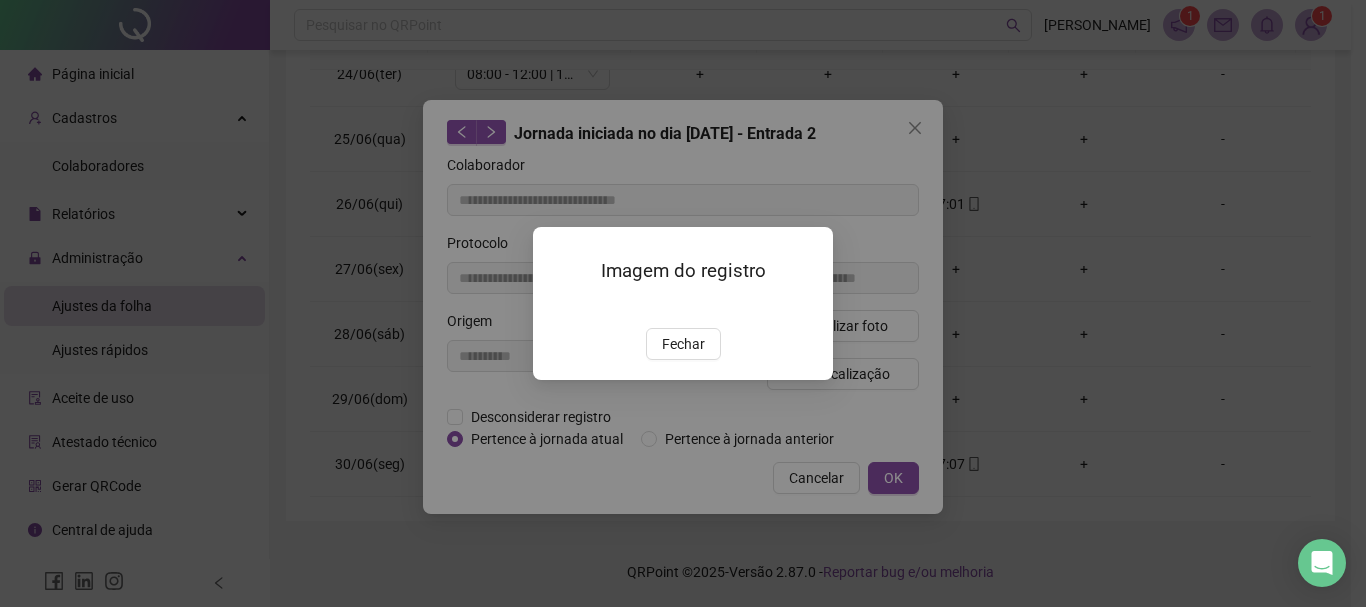 click at bounding box center (557, 307) 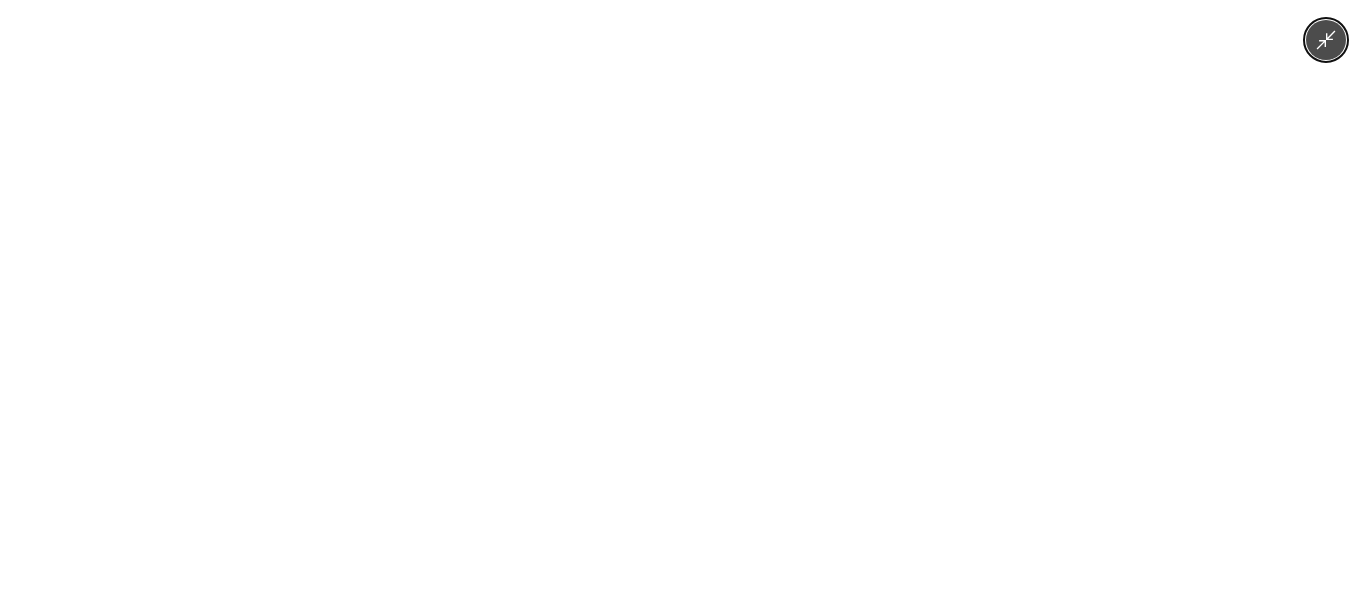 click at bounding box center (683, 303) 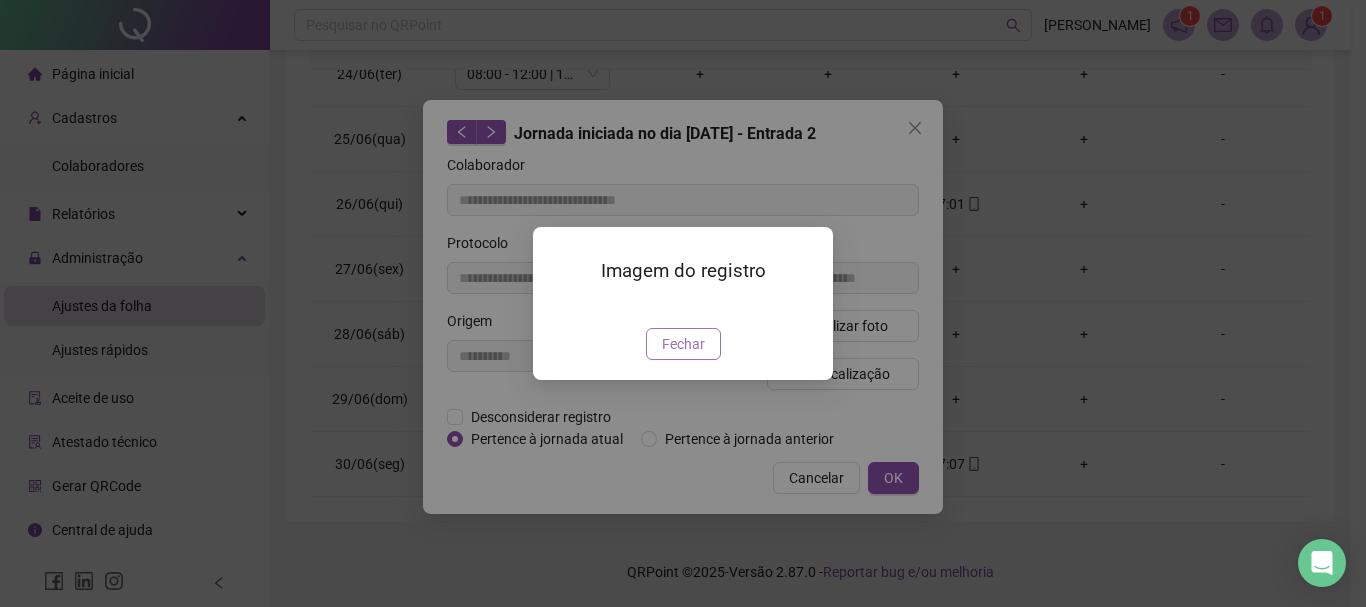 click on "Fechar" at bounding box center [683, 344] 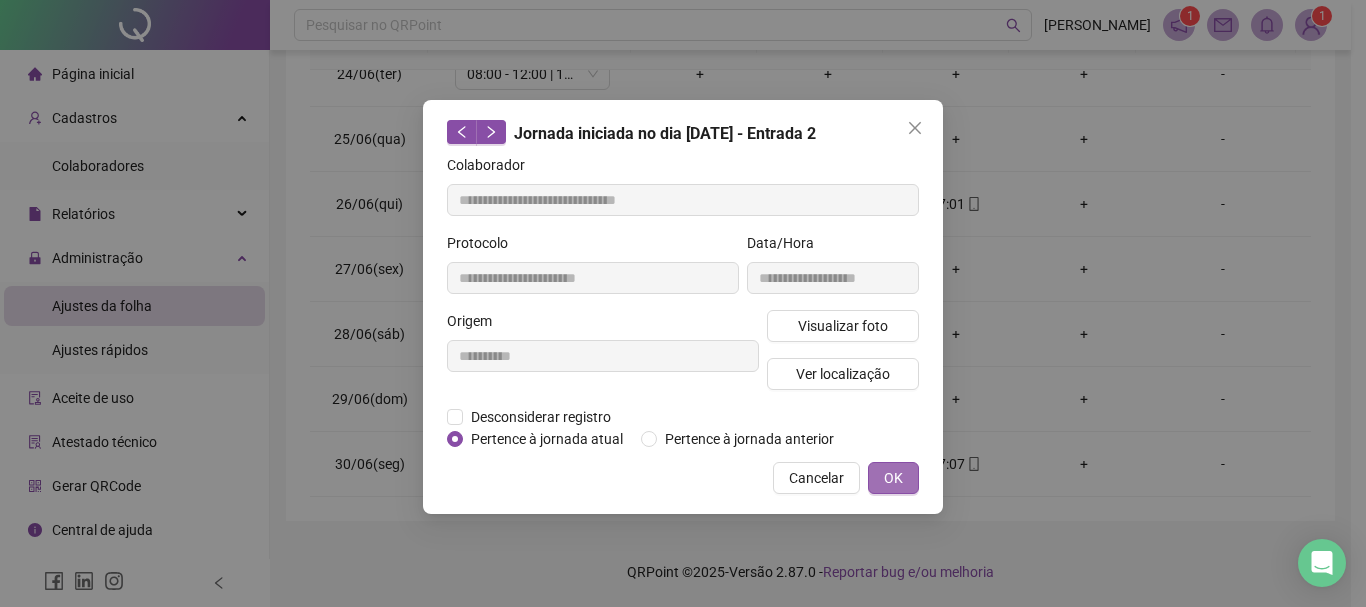 click on "OK" at bounding box center [893, 478] 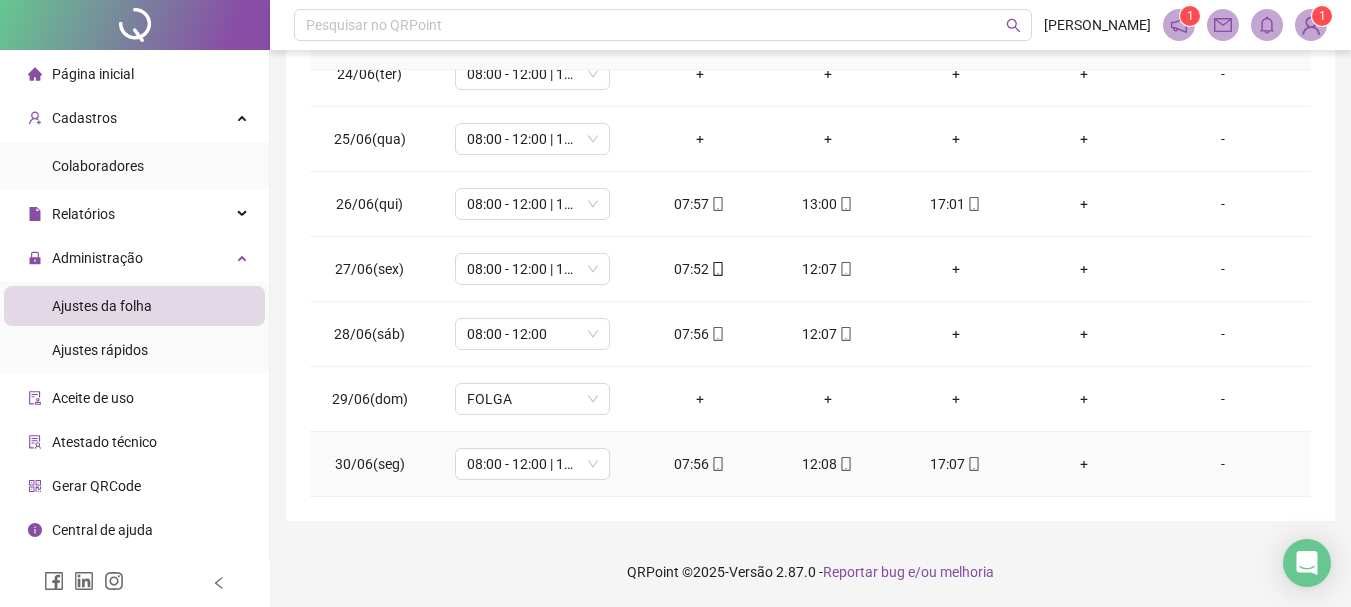 click on "17:07" at bounding box center [956, 464] 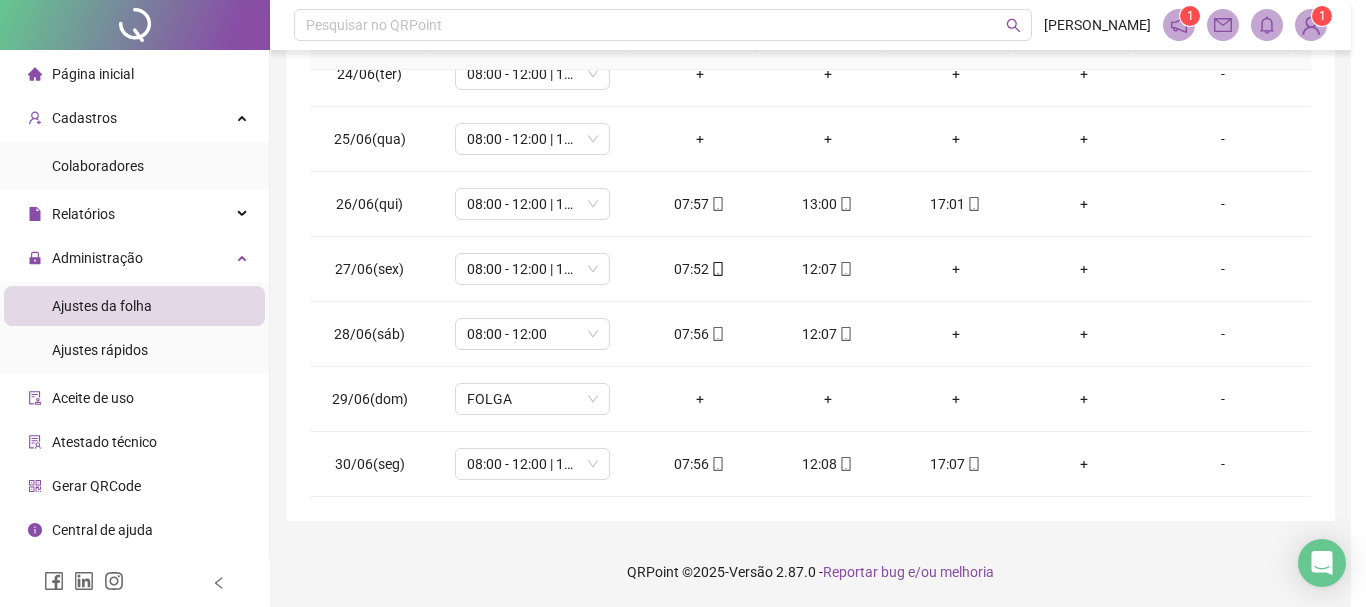 type on "**********" 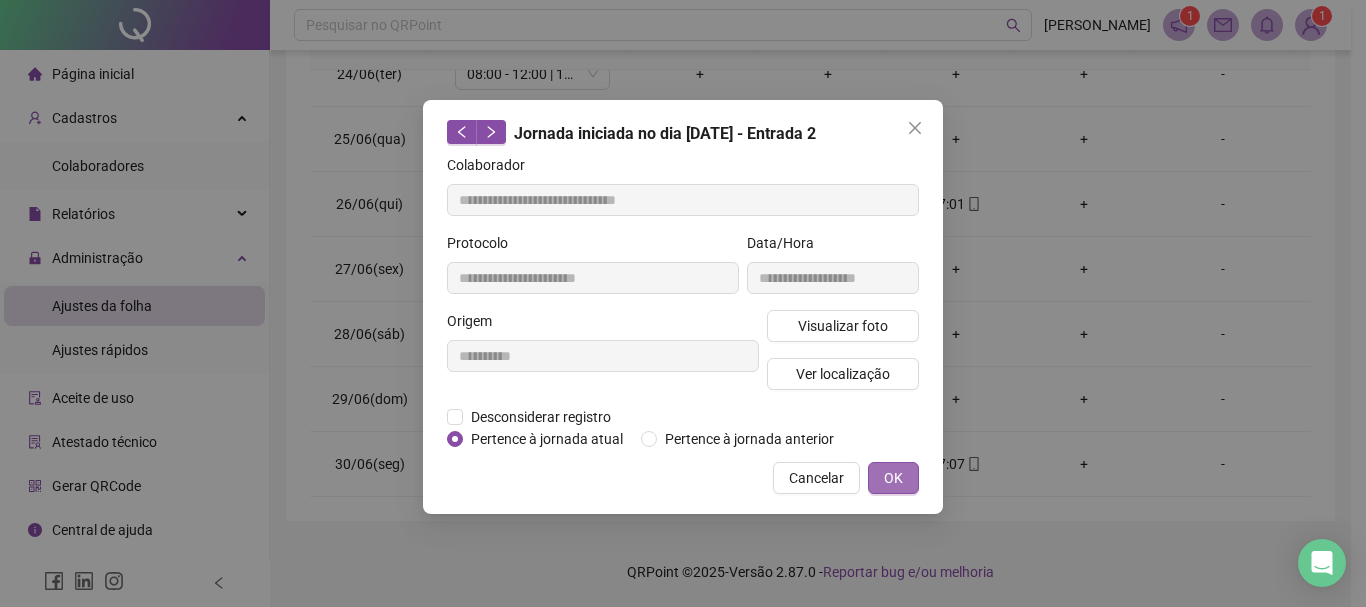 click on "OK" at bounding box center [893, 478] 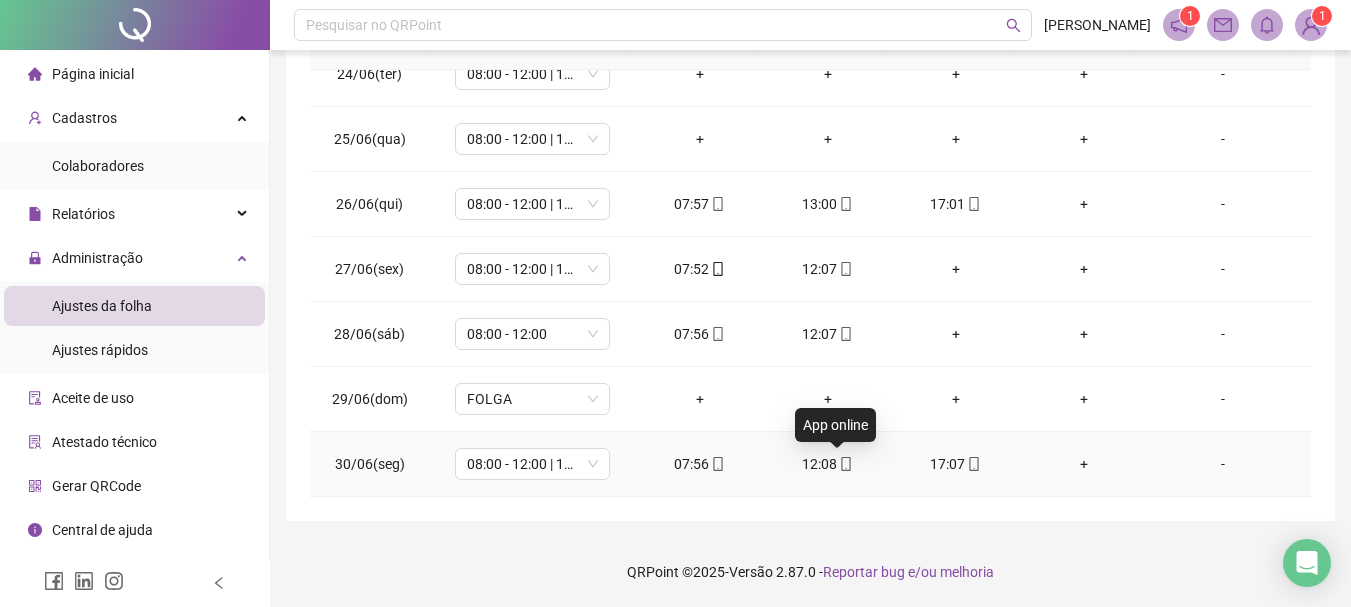 click 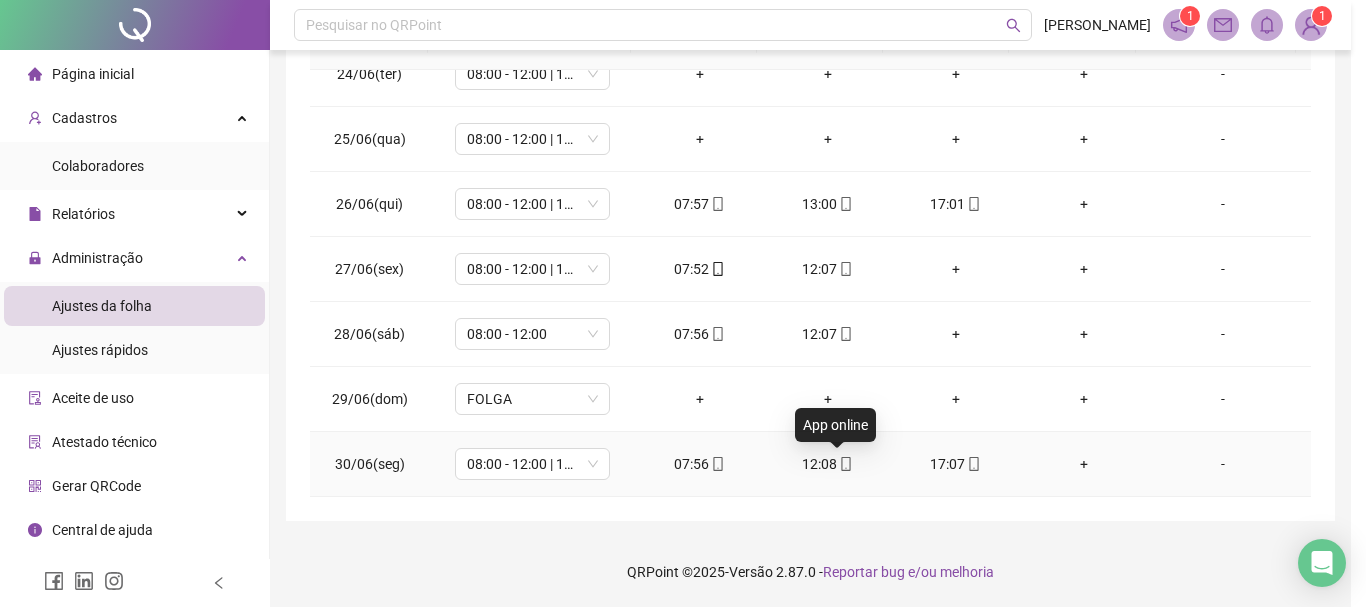 type on "**********" 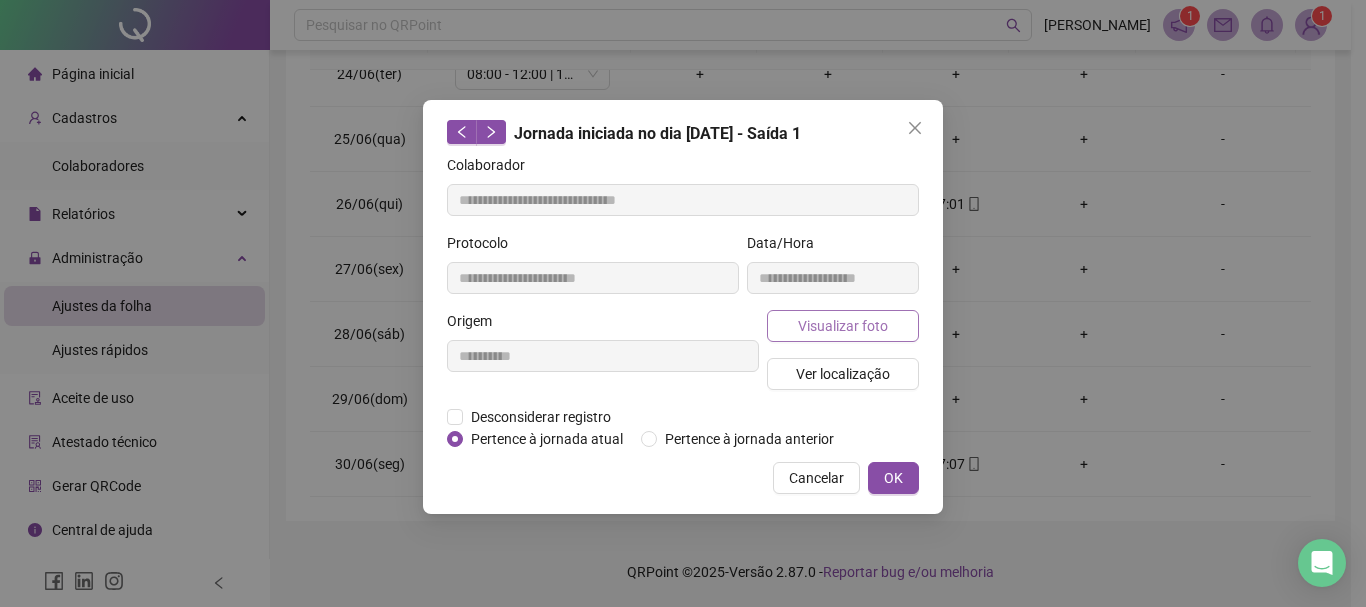 click on "Visualizar foto" at bounding box center (843, 326) 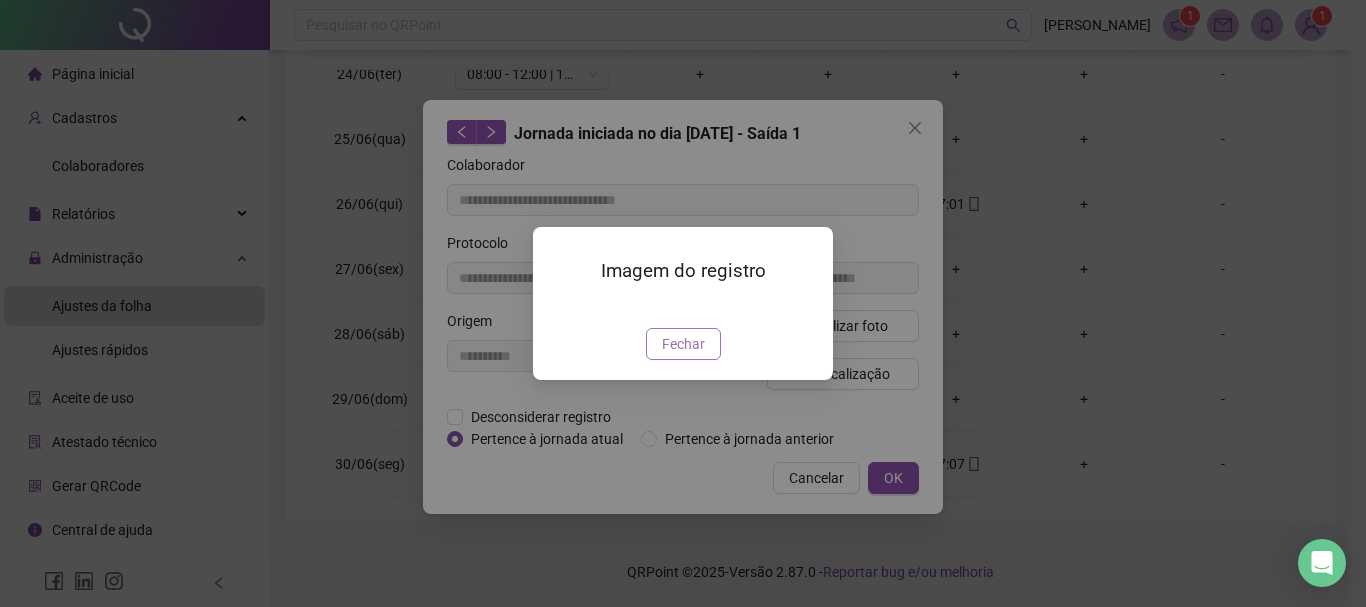 click on "Fechar" at bounding box center (683, 344) 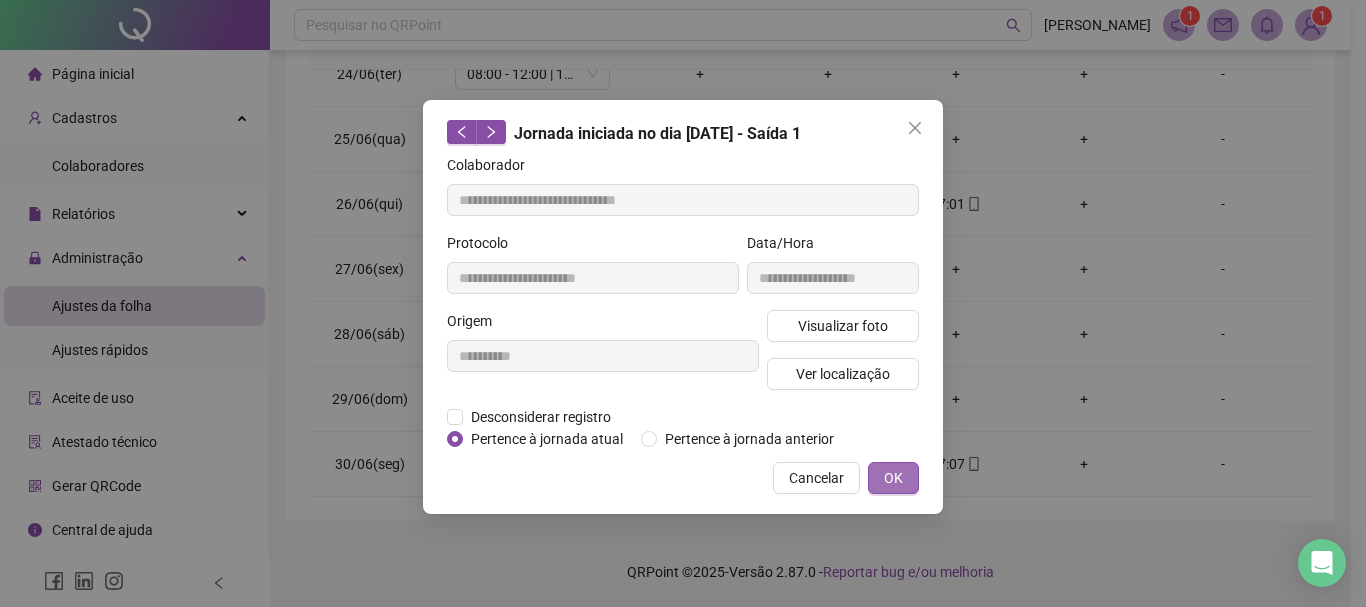click on "OK" at bounding box center [893, 478] 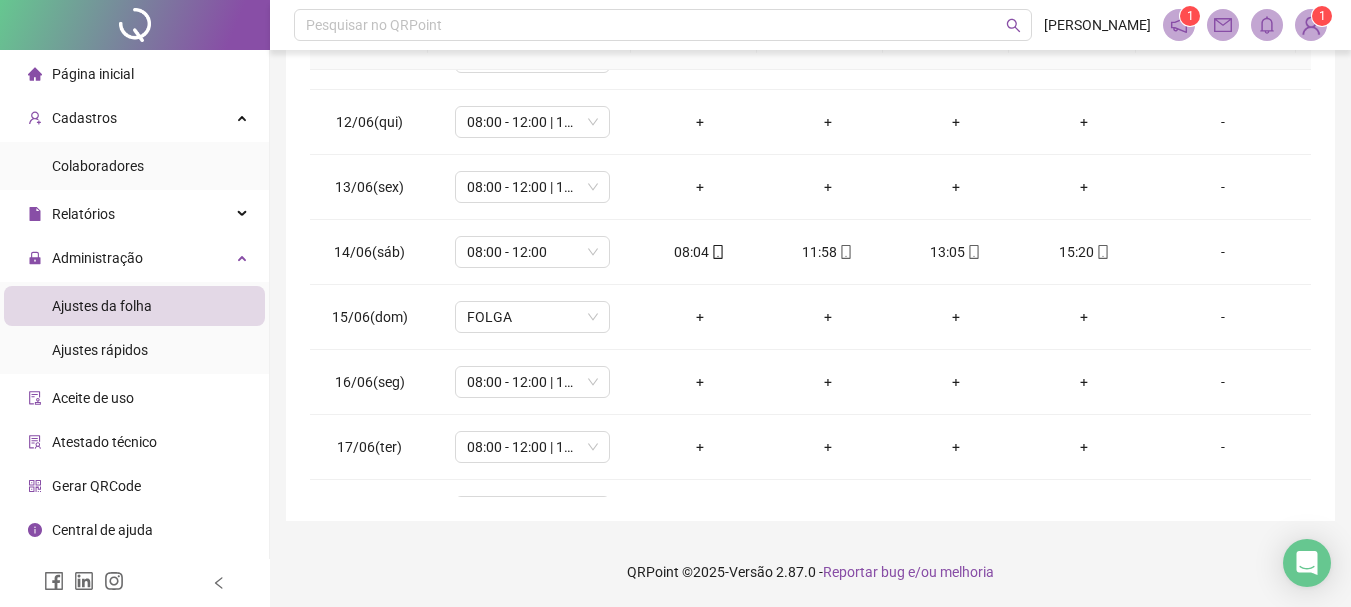 scroll, scrollTop: 700, scrollLeft: 0, axis: vertical 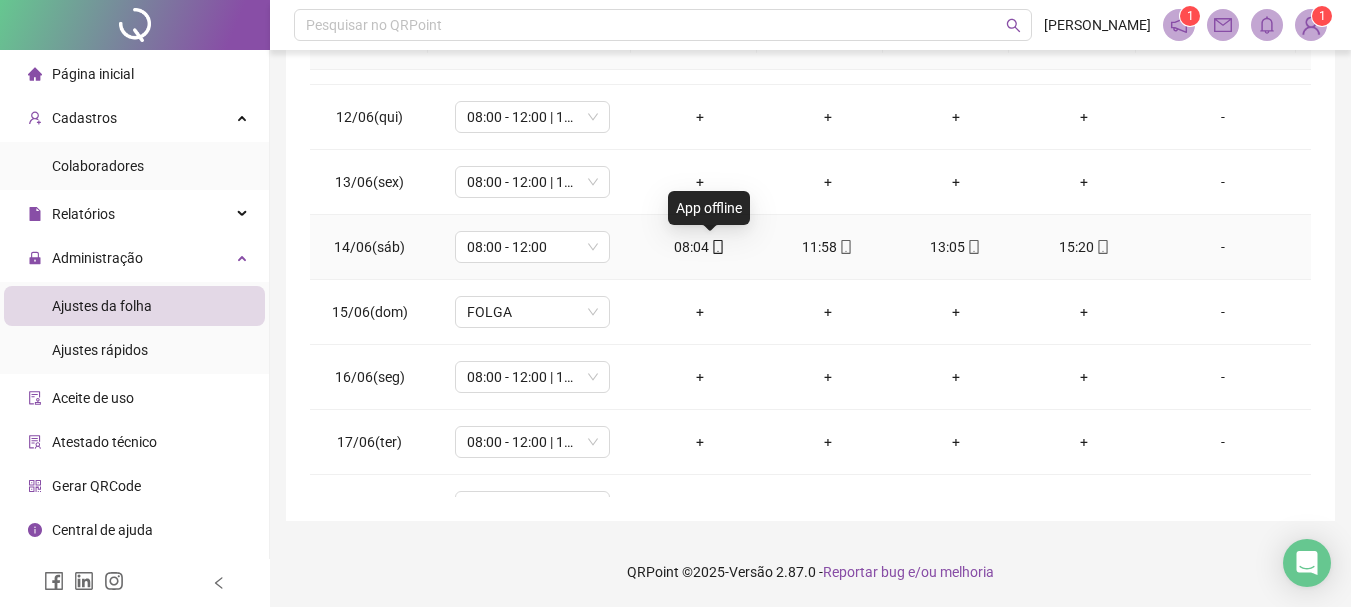 click 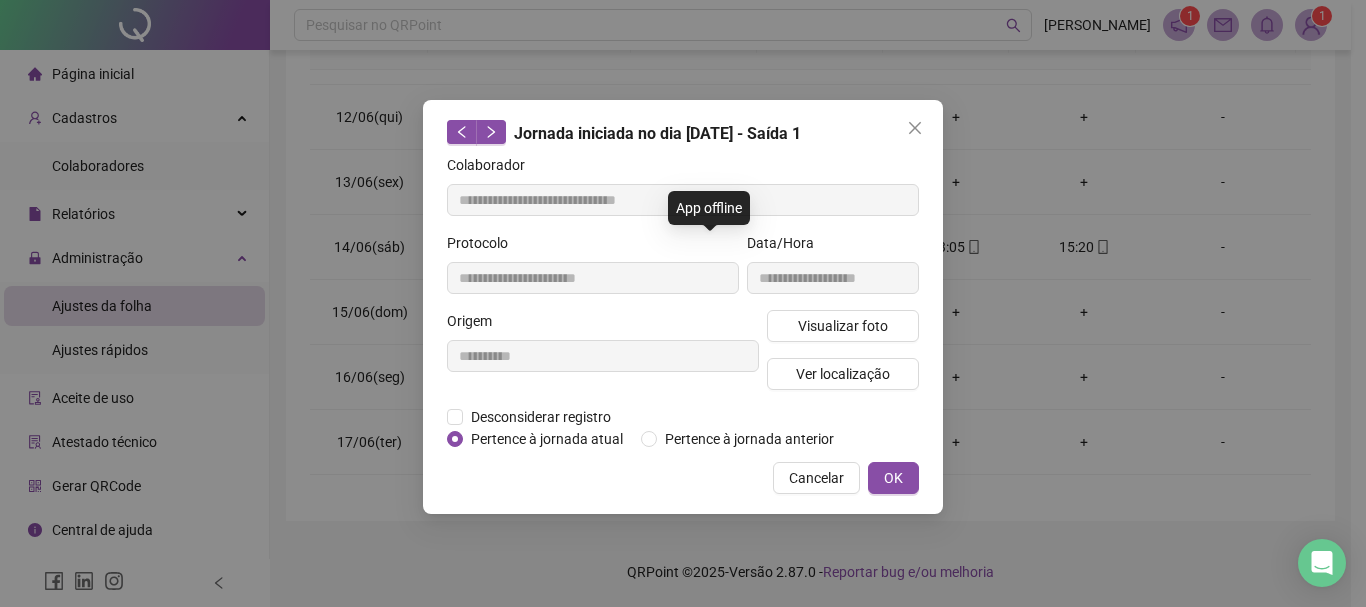 type on "**********" 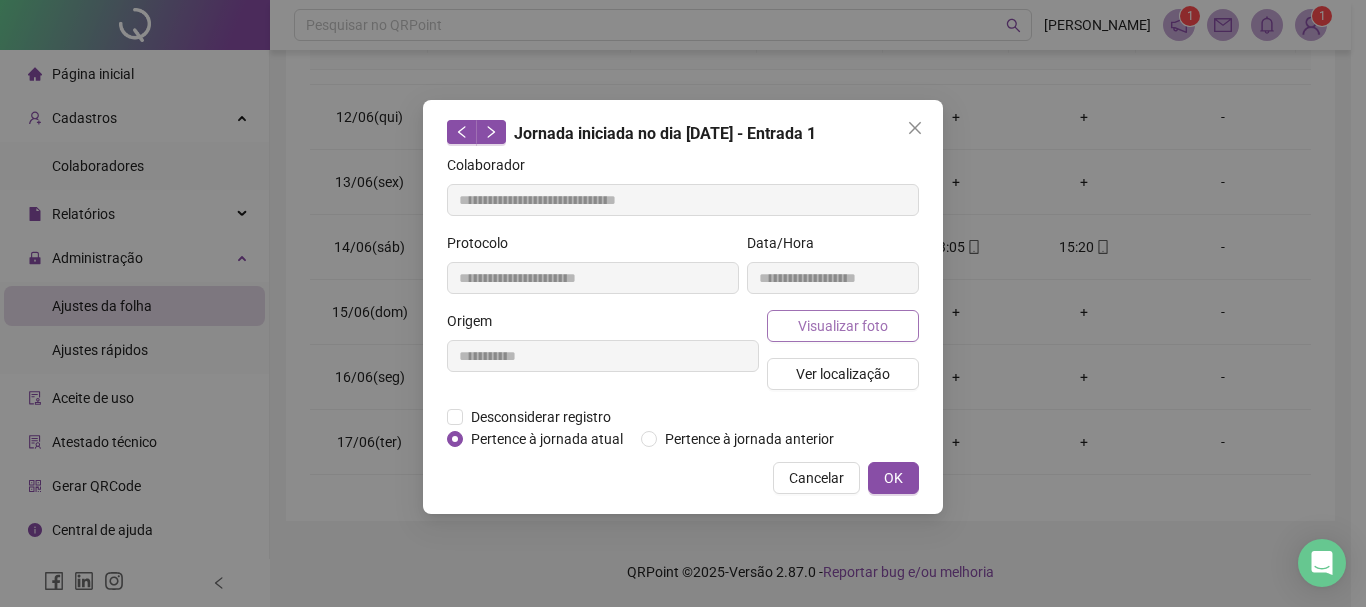 click on "Visualizar foto" at bounding box center (843, 326) 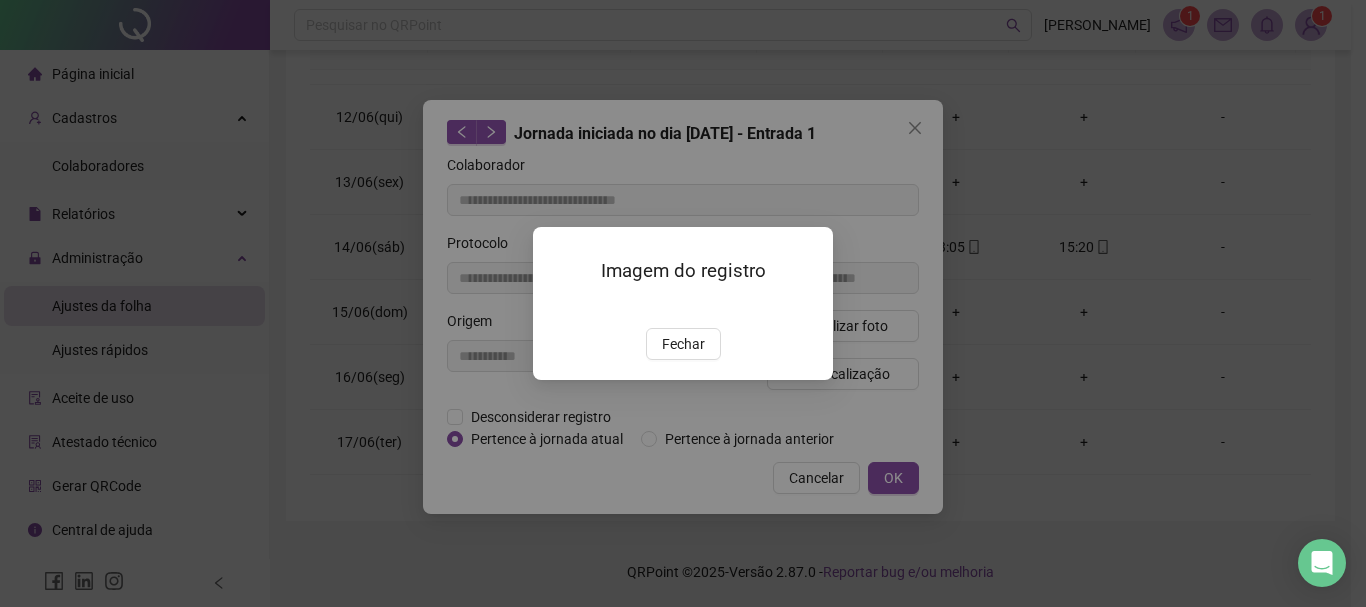 click at bounding box center [557, 307] 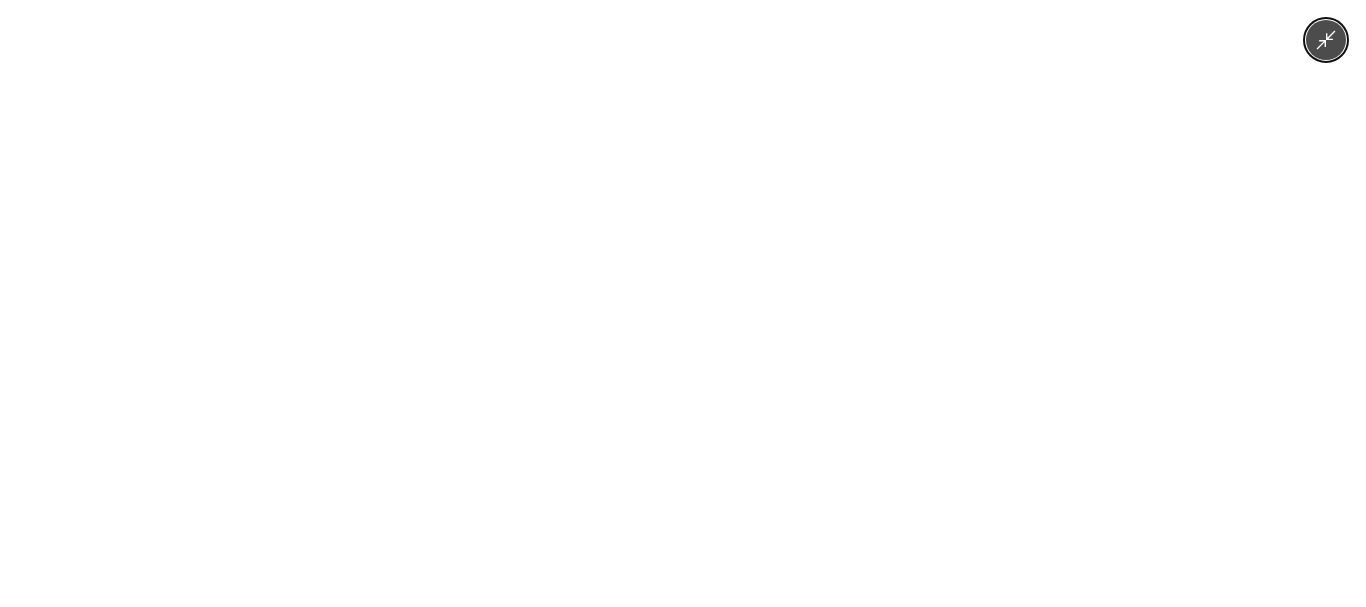 click at bounding box center [683, 303] 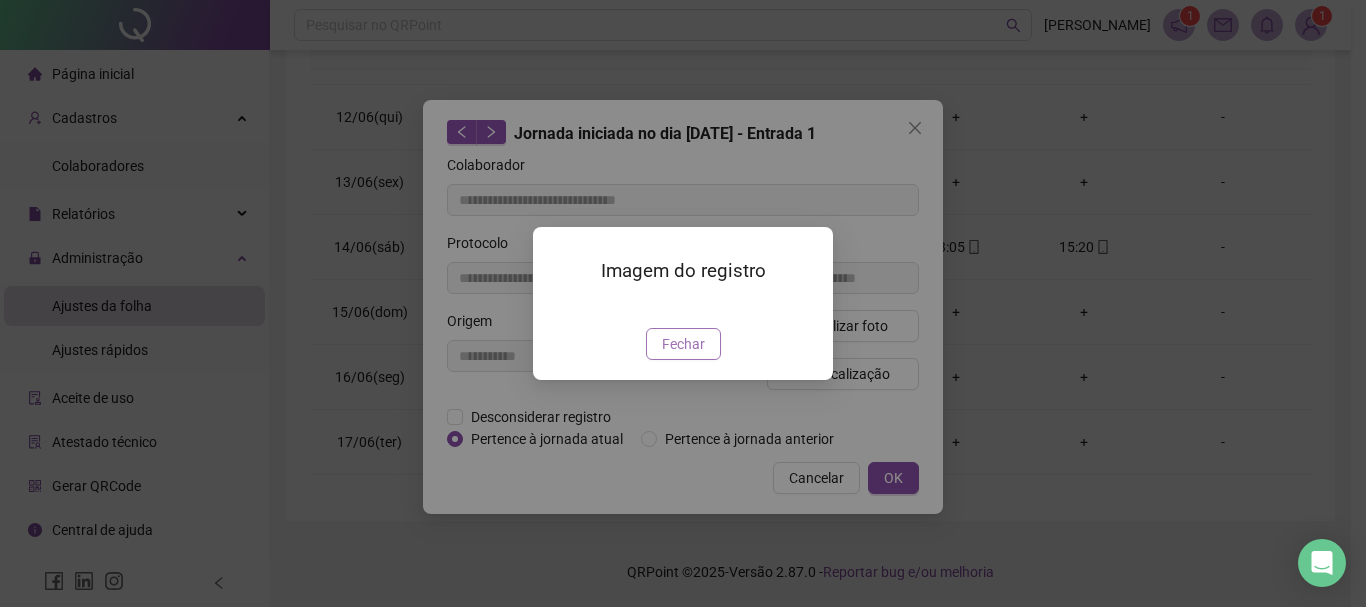 click on "Fechar" at bounding box center (683, 344) 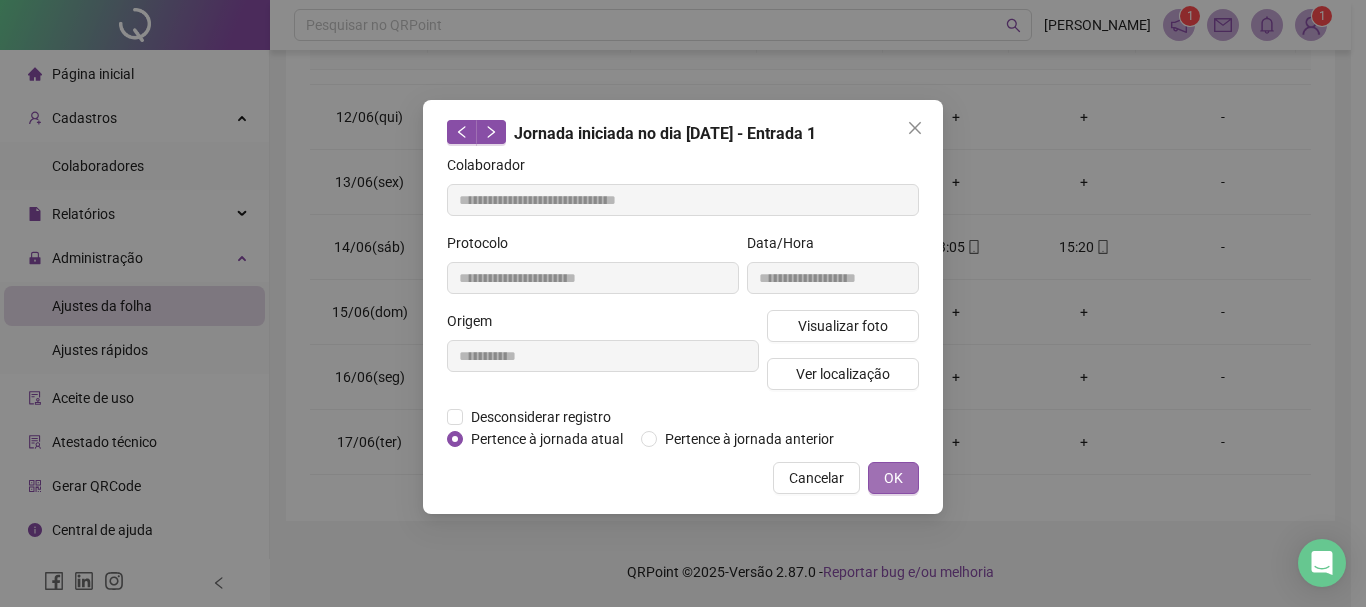 click on "OK" at bounding box center (893, 478) 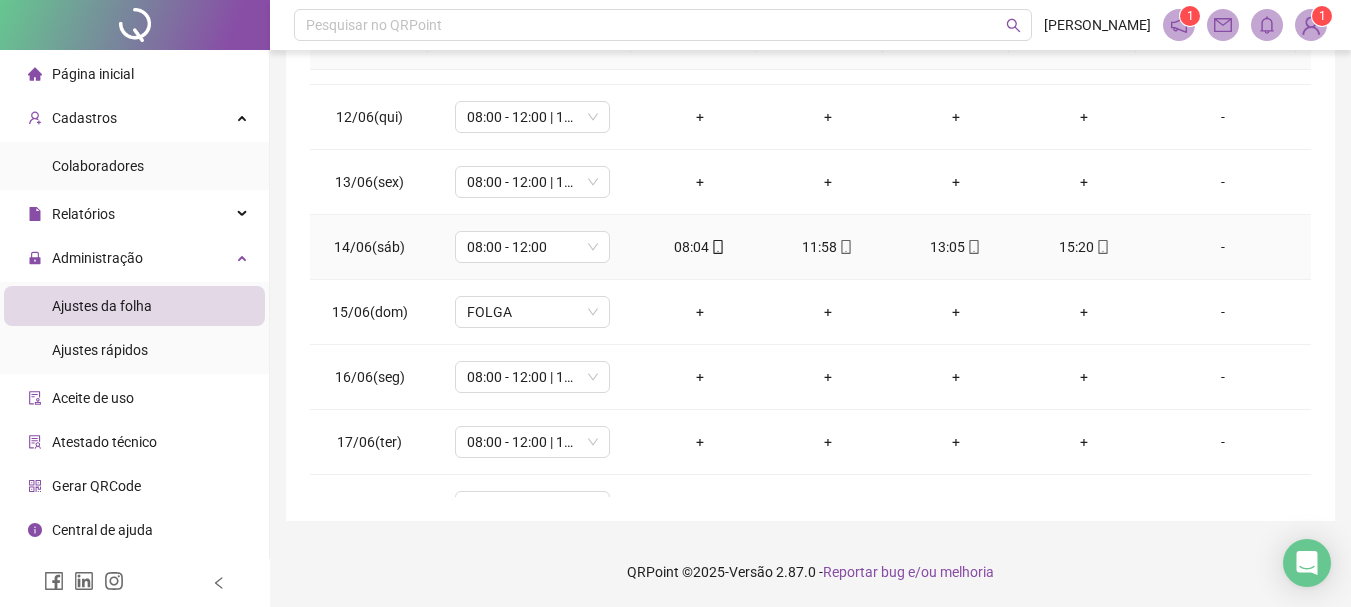 click on "11:58" at bounding box center (828, 247) 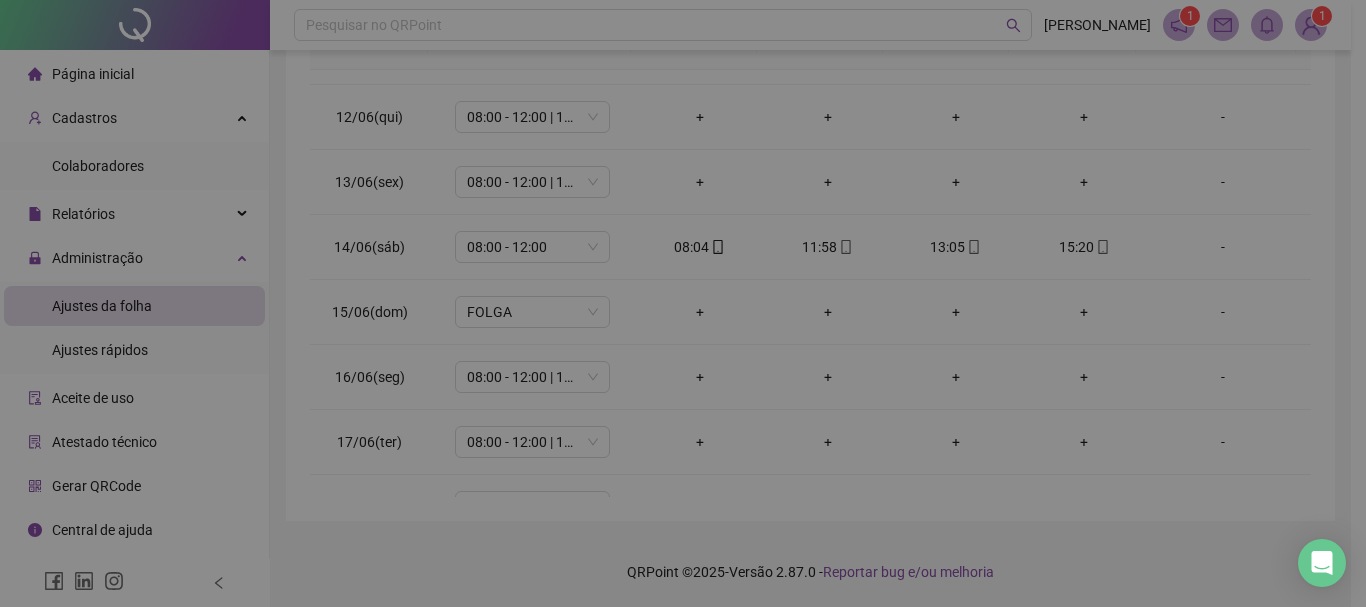 type on "**********" 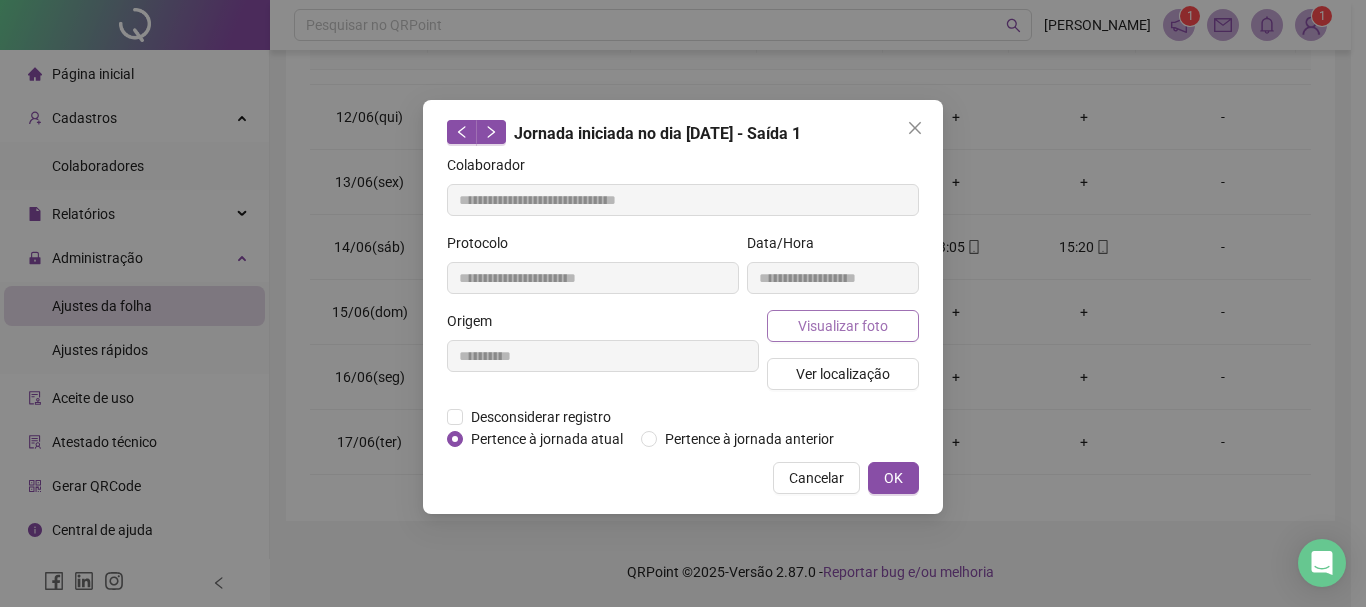 click on "Visualizar foto" at bounding box center (843, 326) 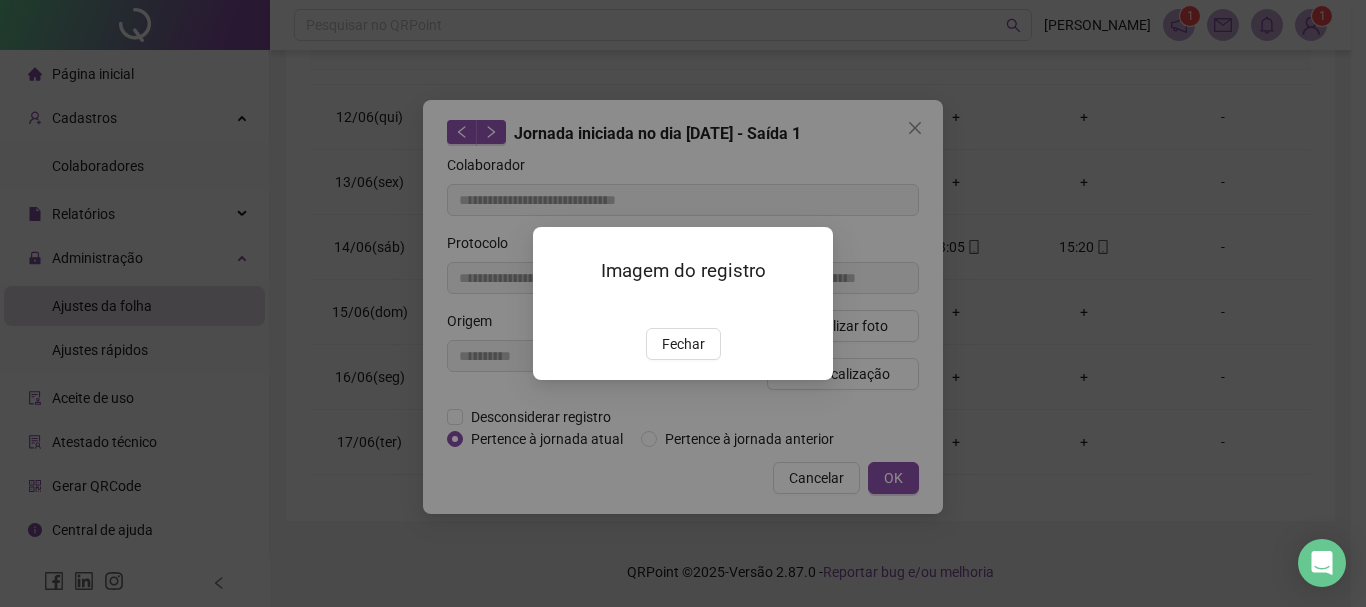 click at bounding box center [557, 307] 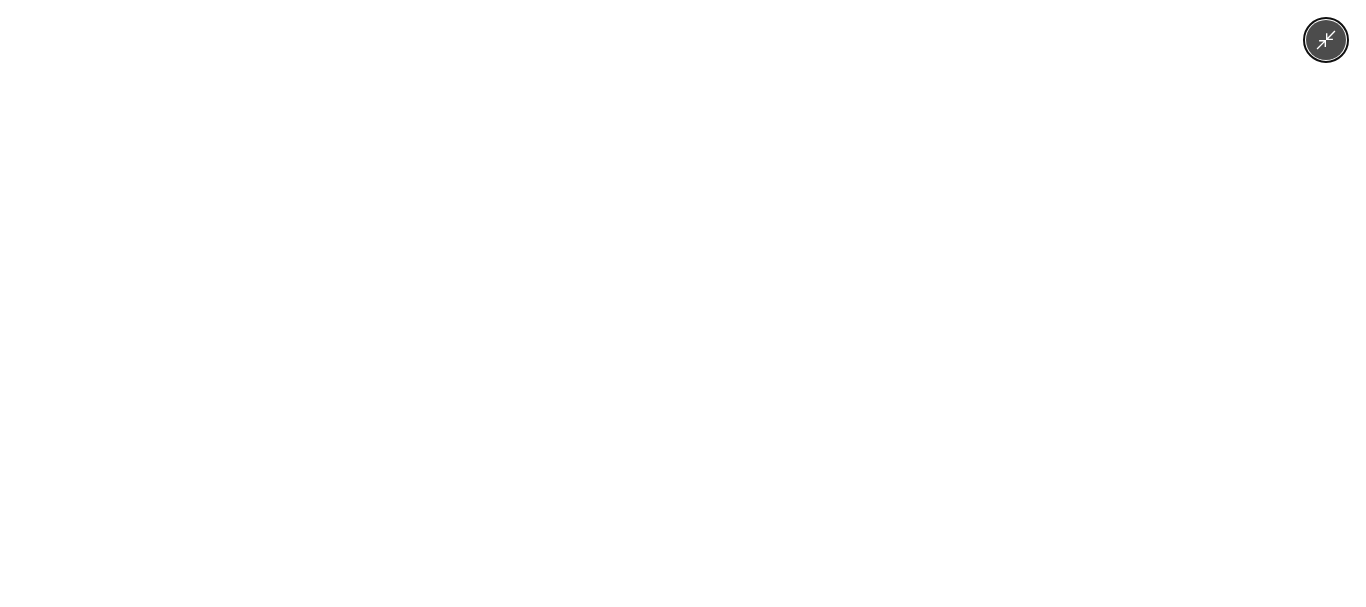 click at bounding box center (683, 303) 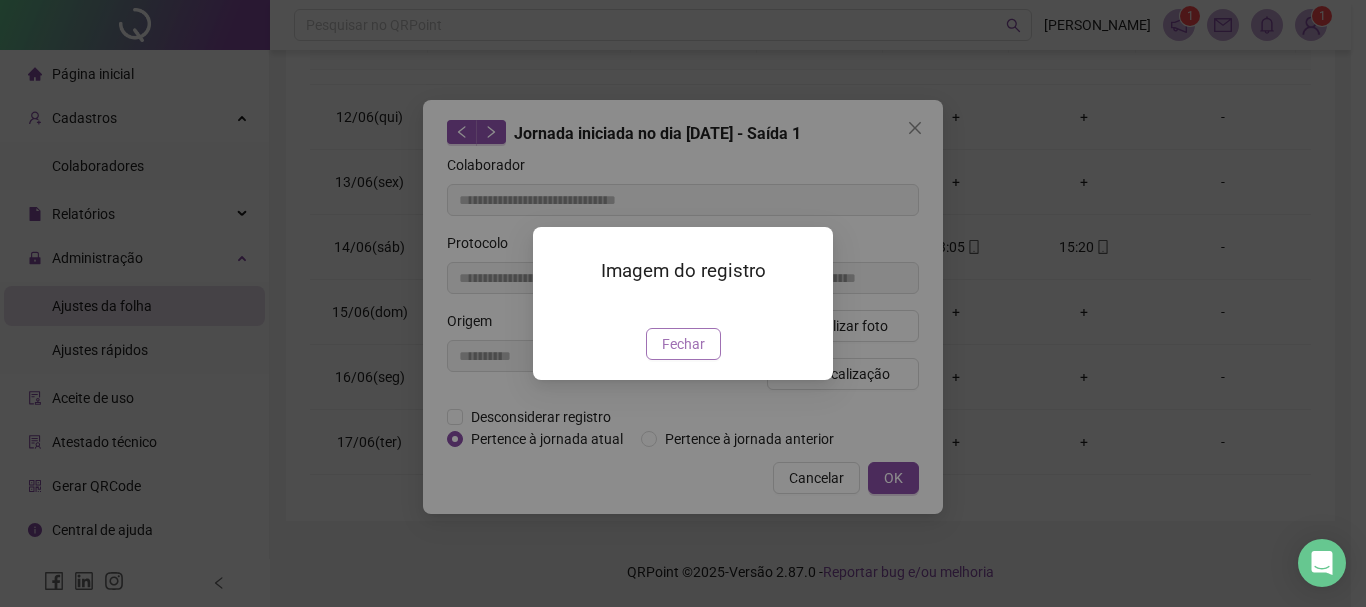 click on "Fechar" at bounding box center (683, 344) 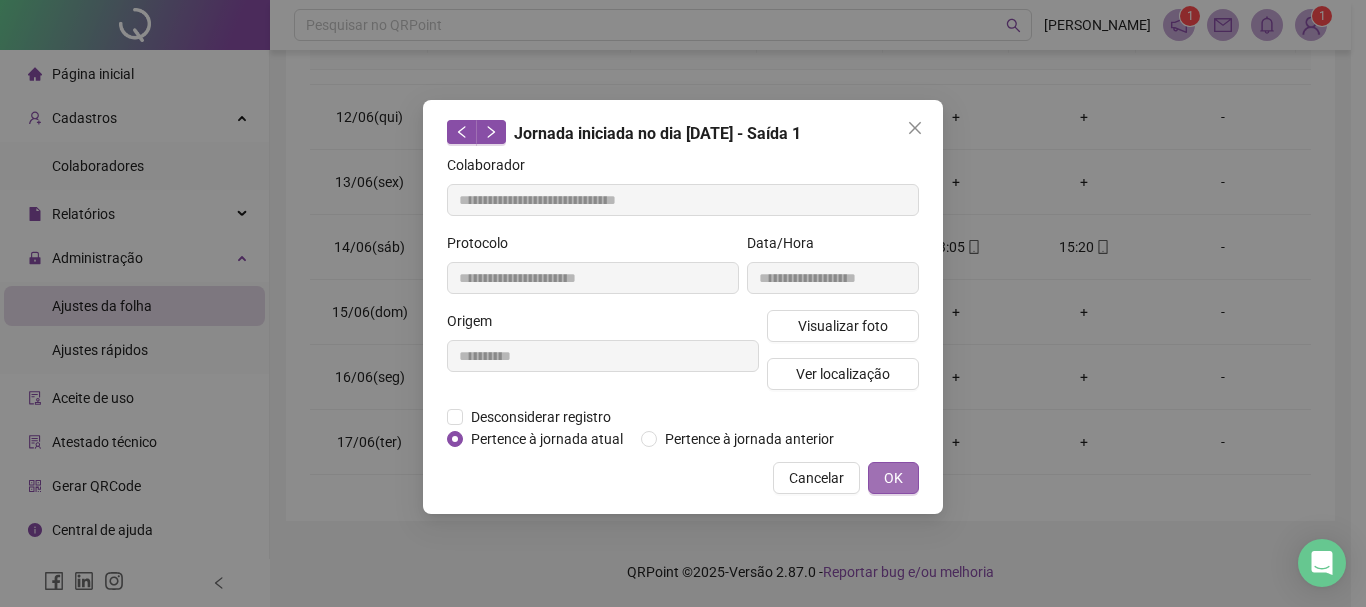 click on "OK" at bounding box center (893, 478) 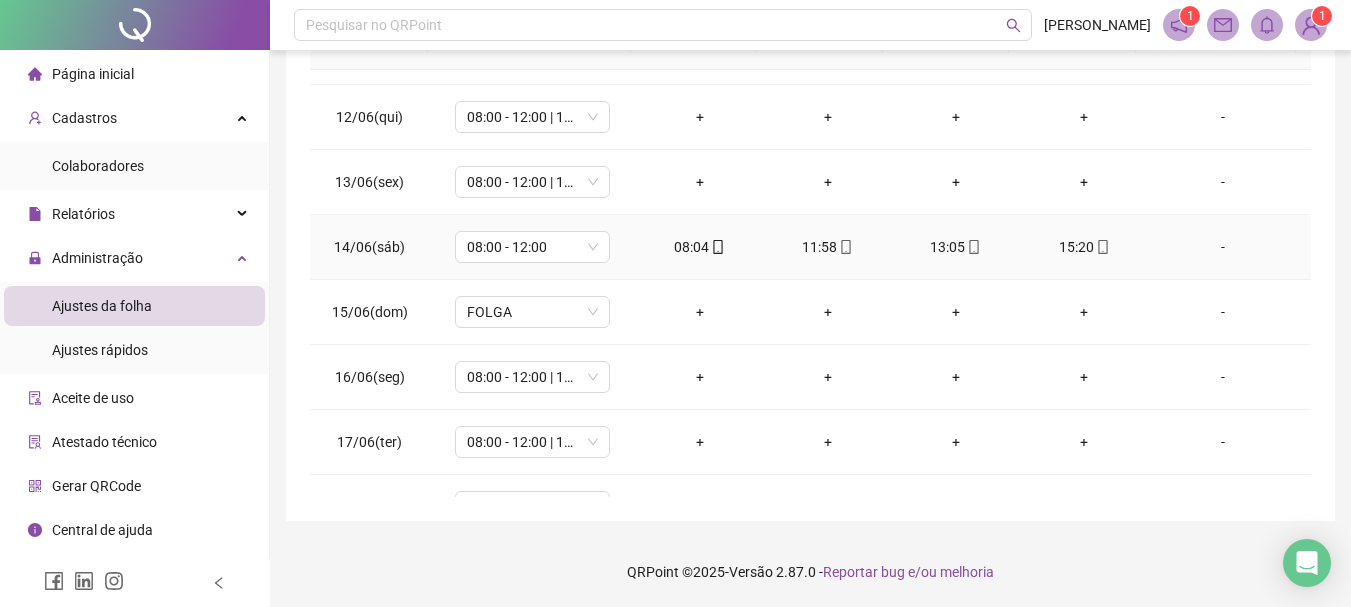 click on "15:20" at bounding box center [1084, 247] 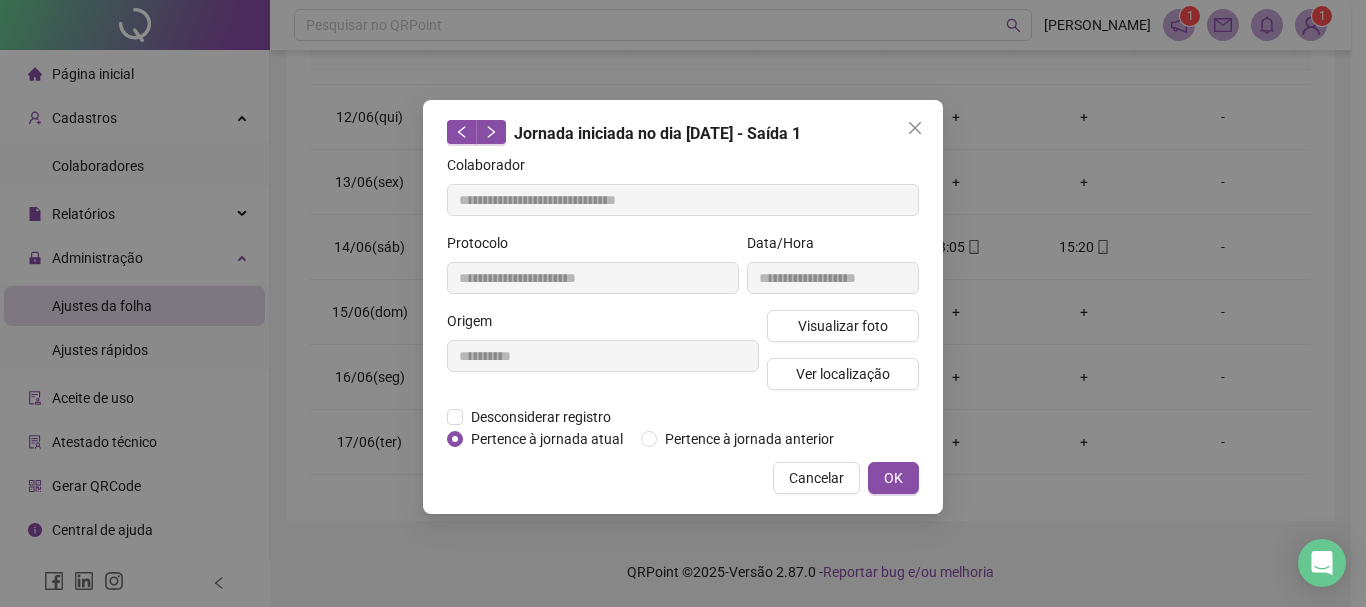 type on "**********" 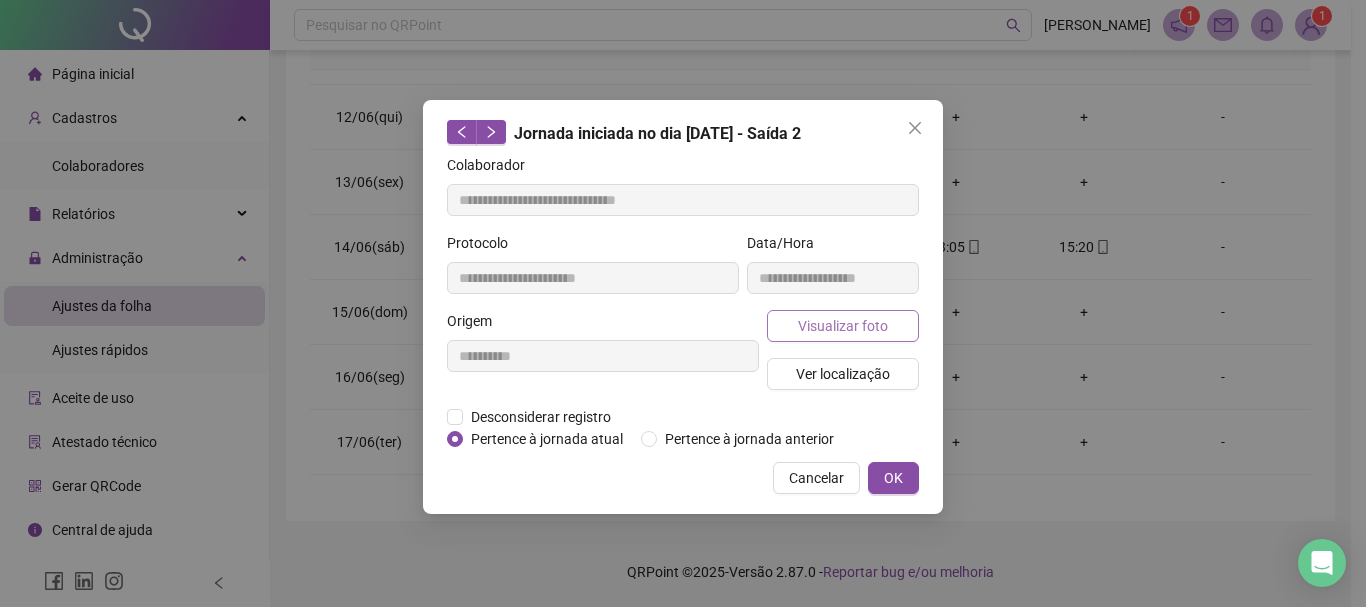 click on "Visualizar foto" at bounding box center [843, 326] 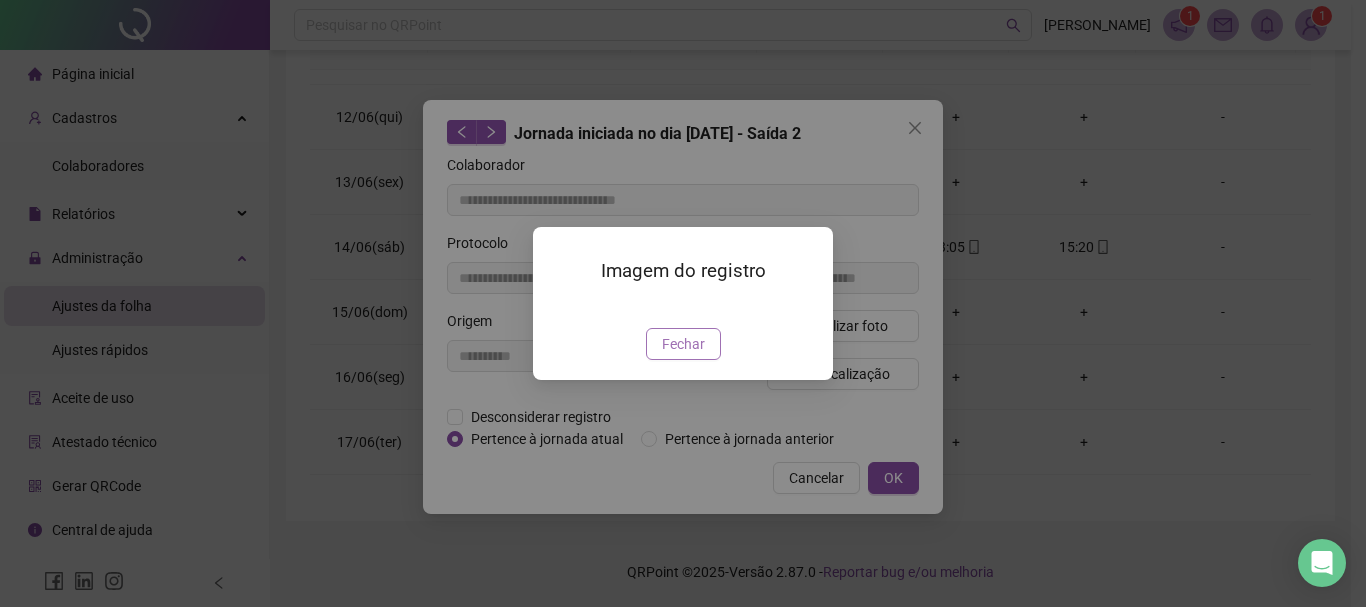 click on "Fechar" at bounding box center (683, 344) 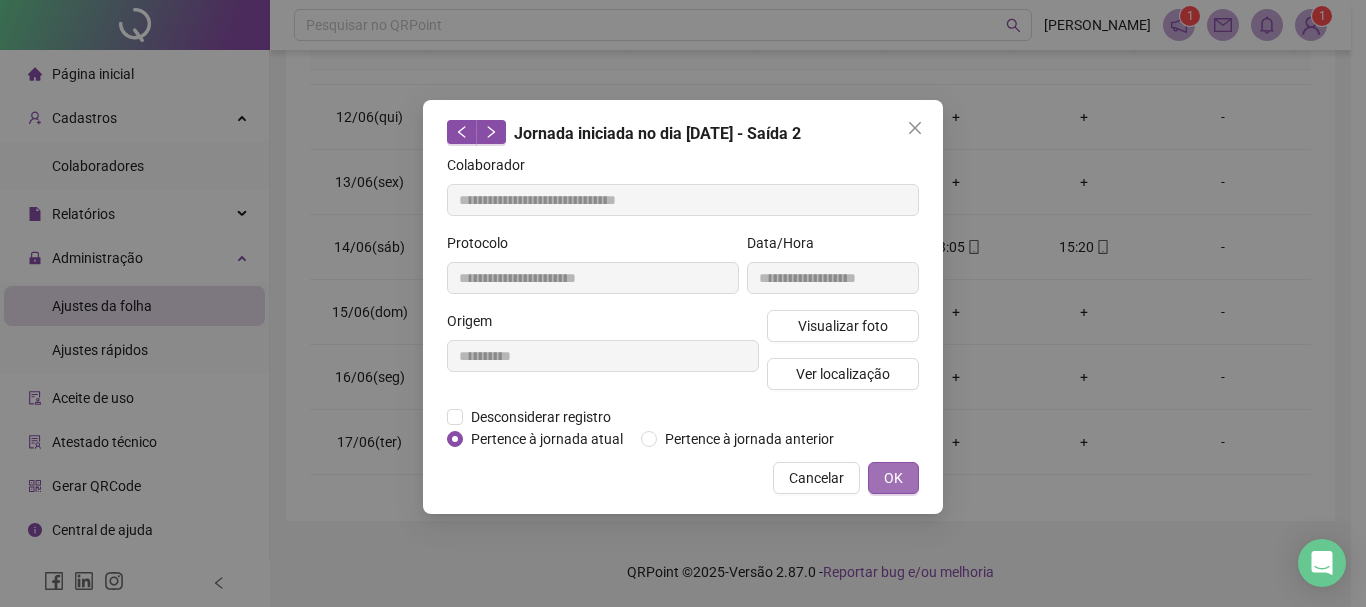 click on "OK" at bounding box center (893, 478) 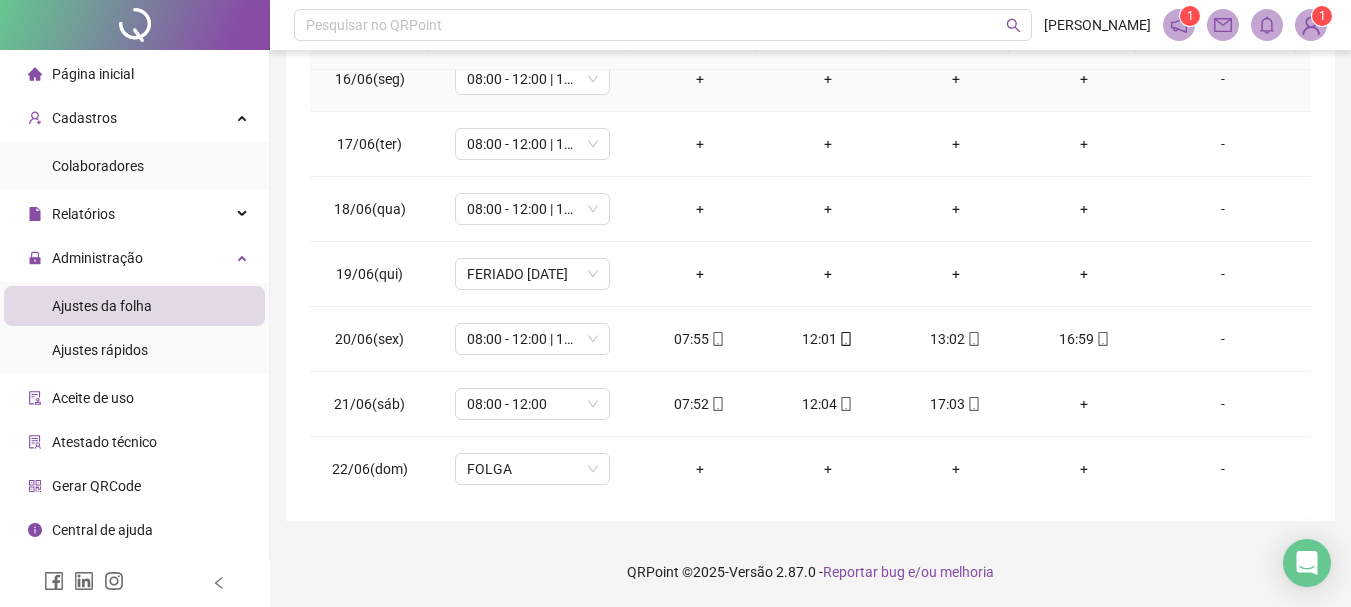 scroll, scrollTop: 1000, scrollLeft: 0, axis: vertical 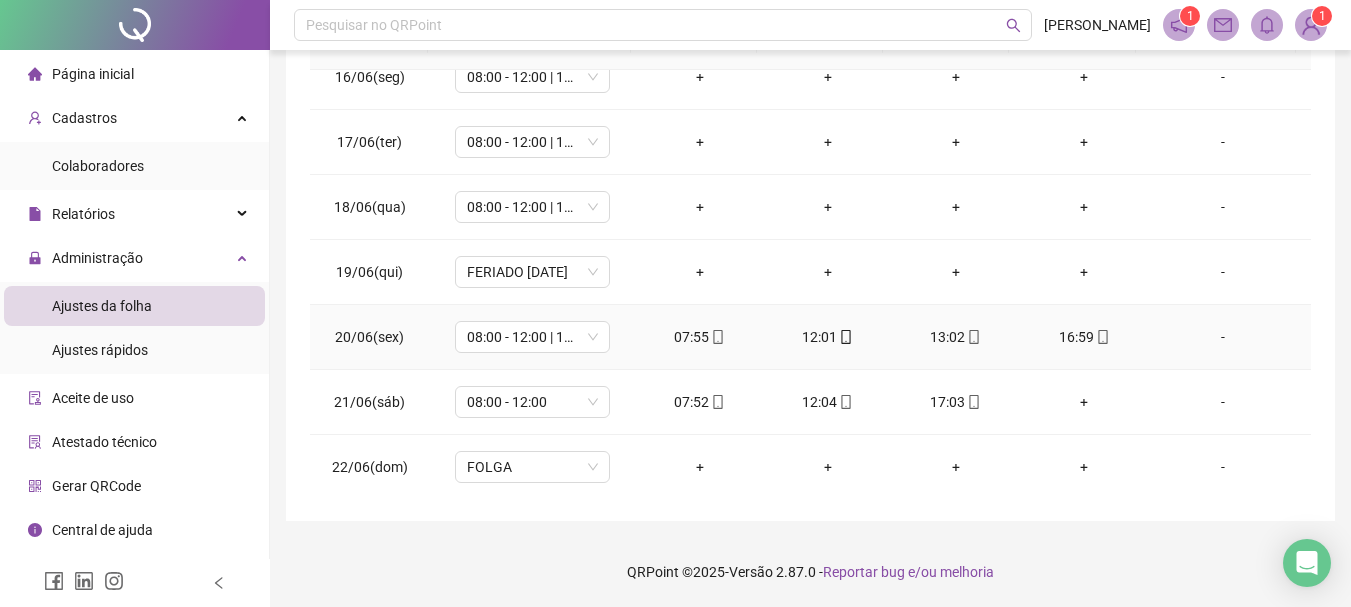 click on "16:59" at bounding box center (1084, 337) 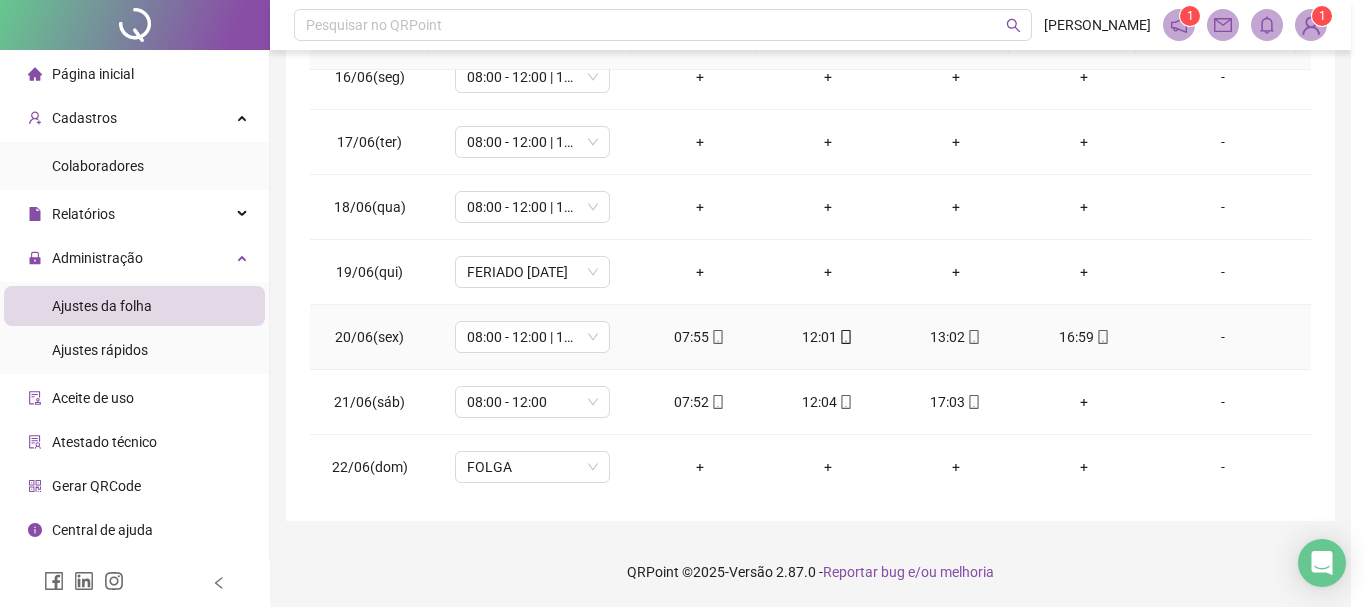 type on "**********" 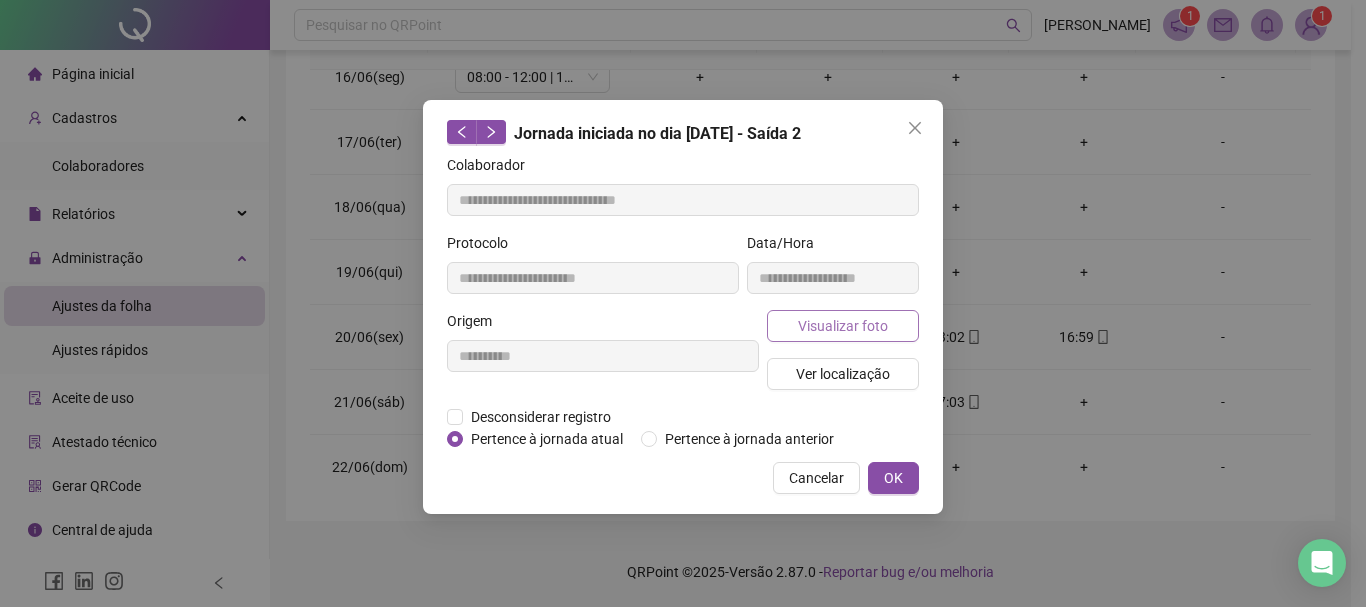 click on "Visualizar foto" at bounding box center [843, 326] 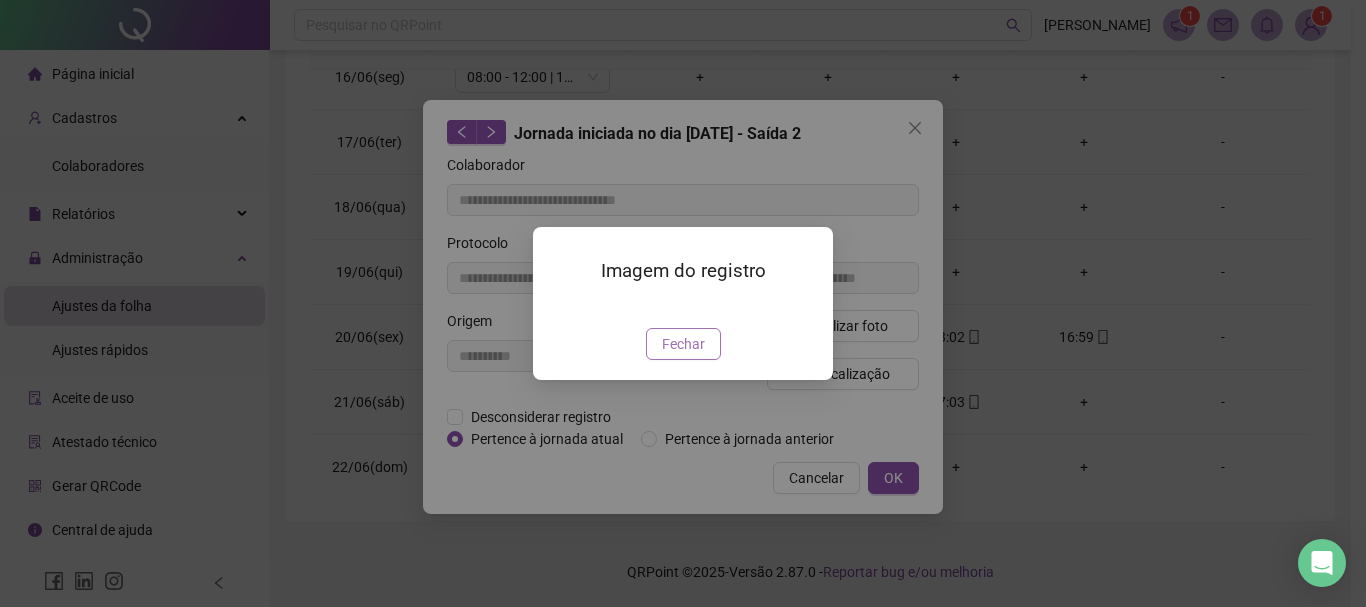 click on "Fechar" at bounding box center [683, 344] 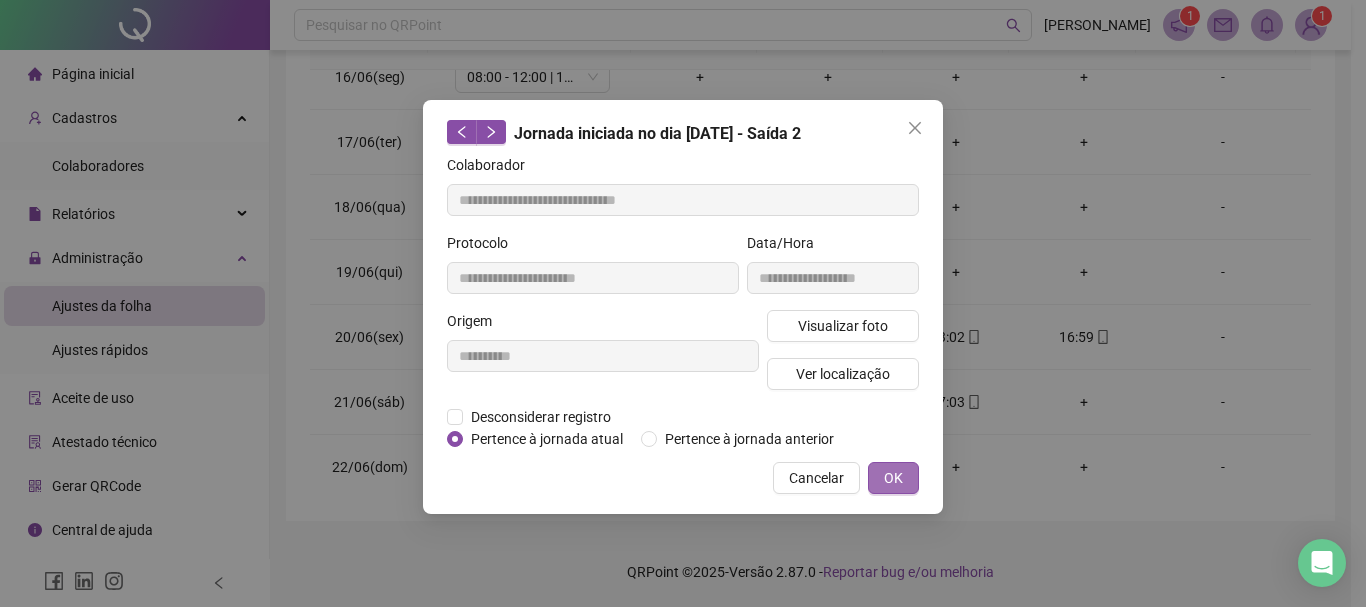 click on "OK" at bounding box center [893, 478] 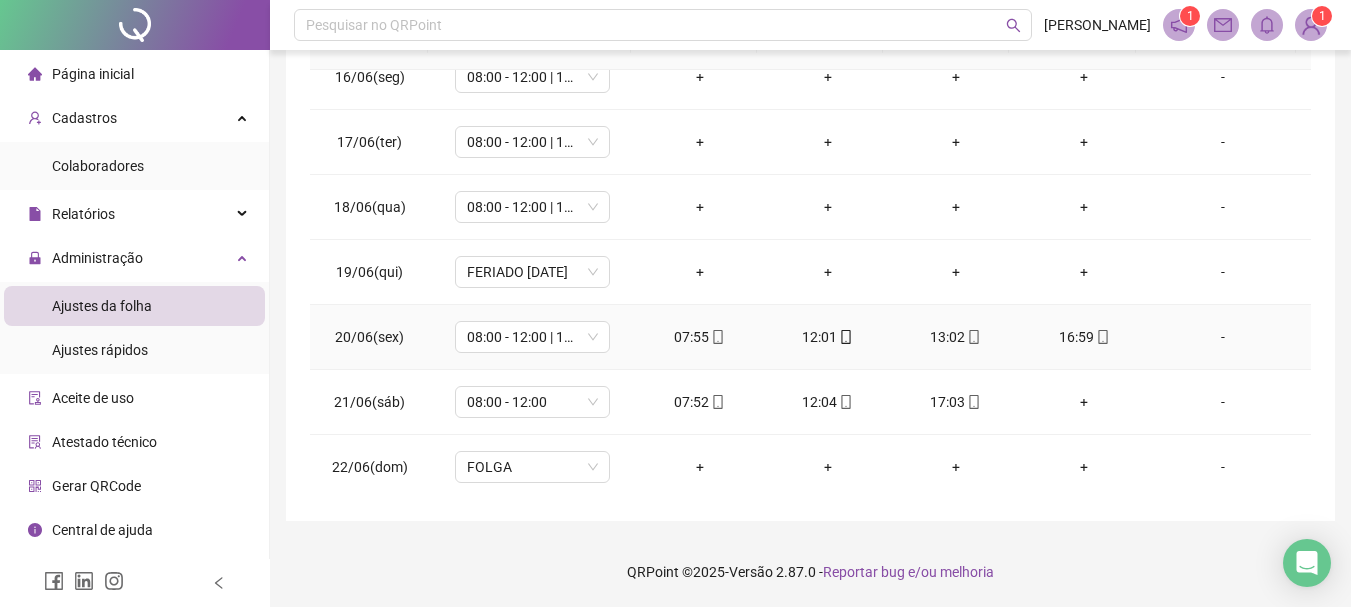 click on "13:02" at bounding box center [956, 337] 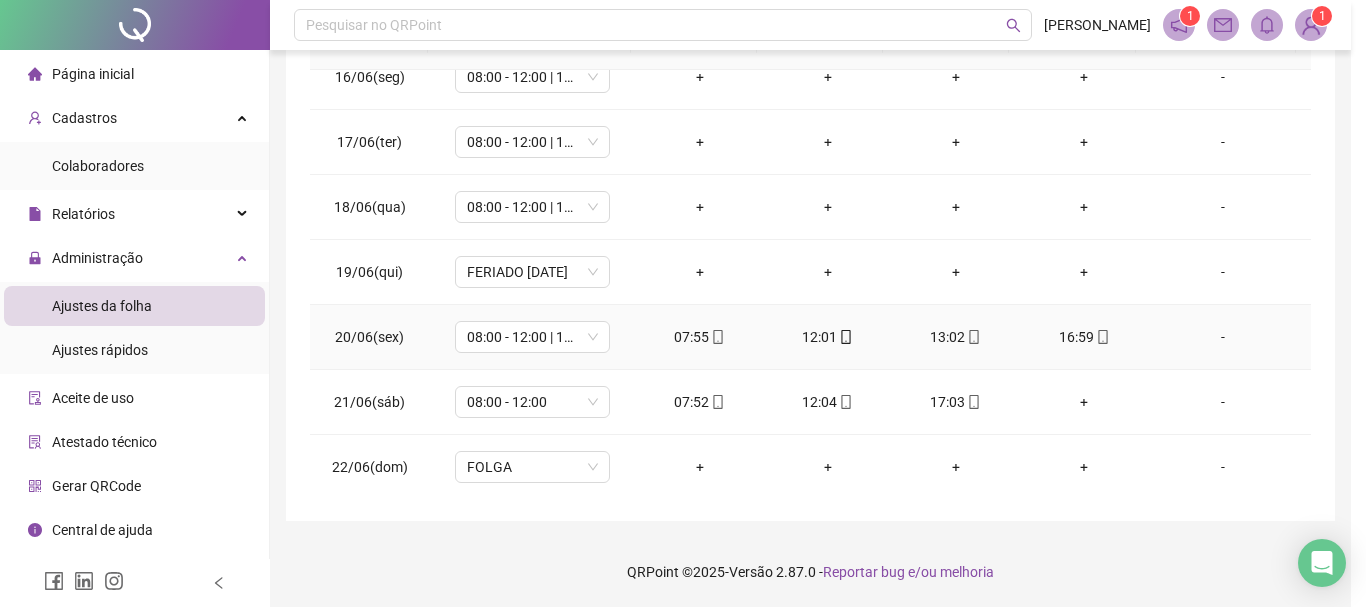 type on "**********" 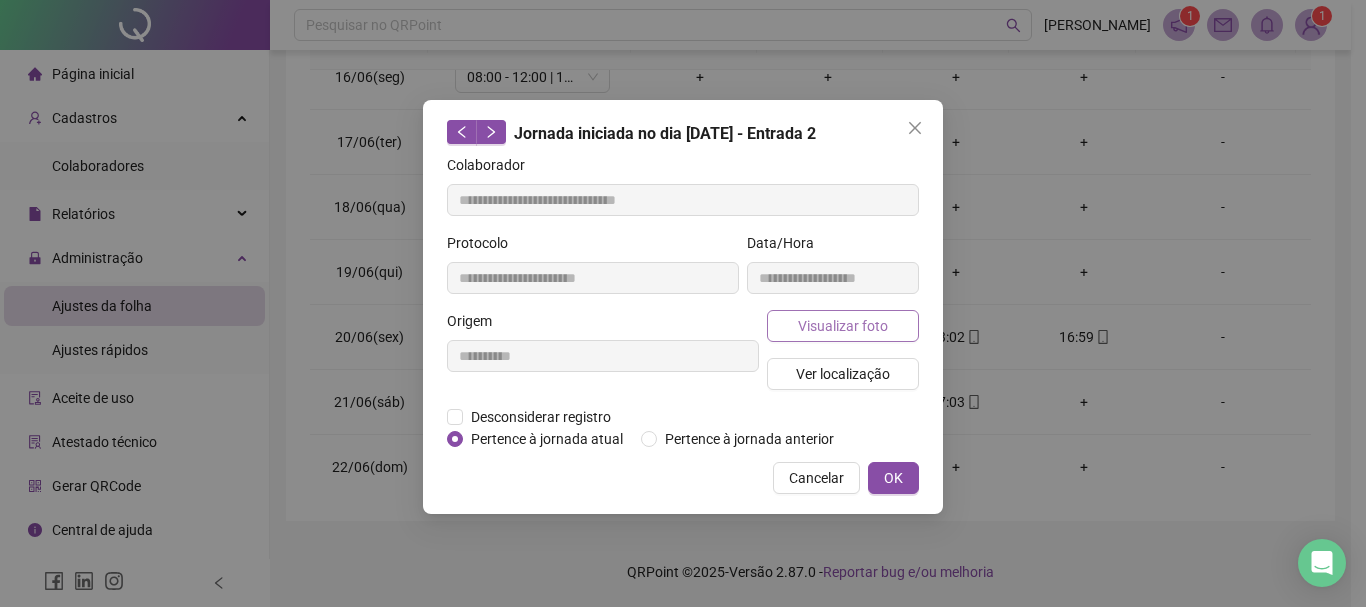 click on "Visualizar foto" at bounding box center [843, 326] 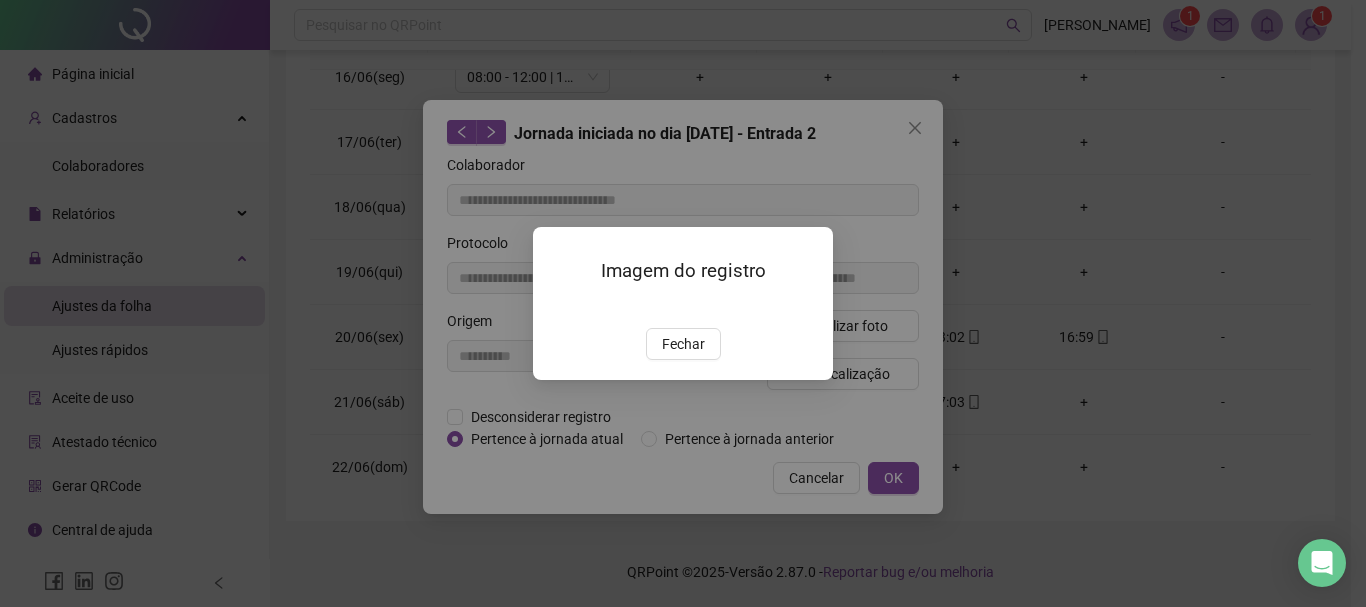 click at bounding box center [557, 307] 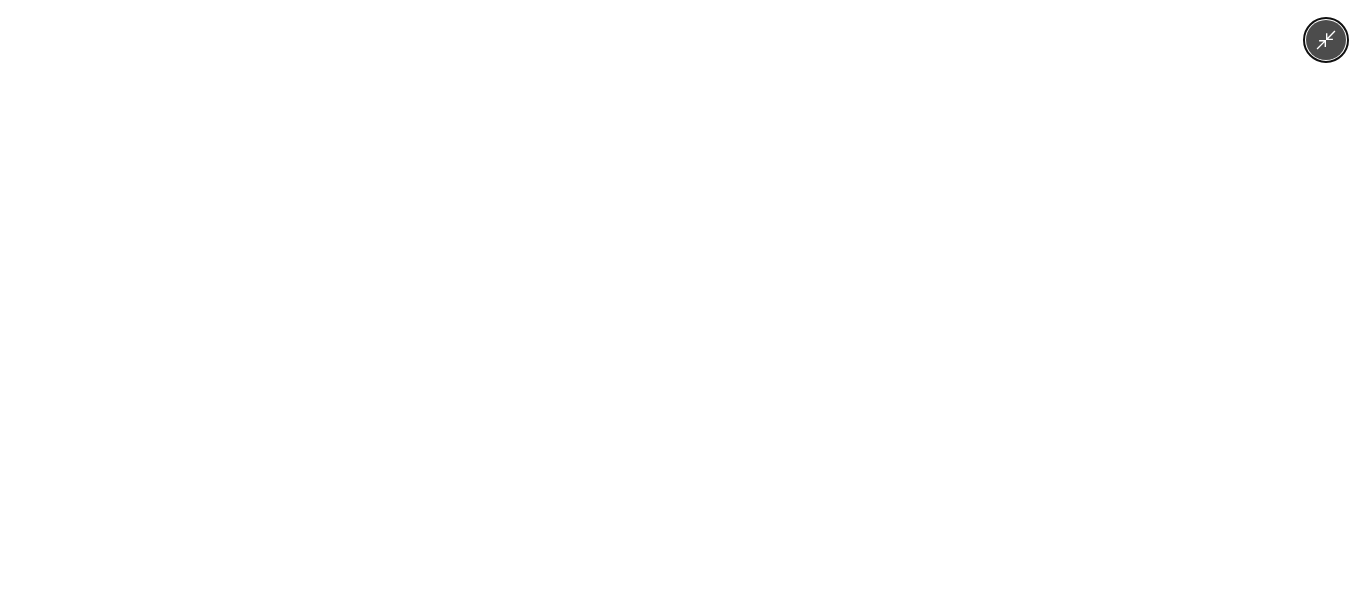click at bounding box center [683, 303] 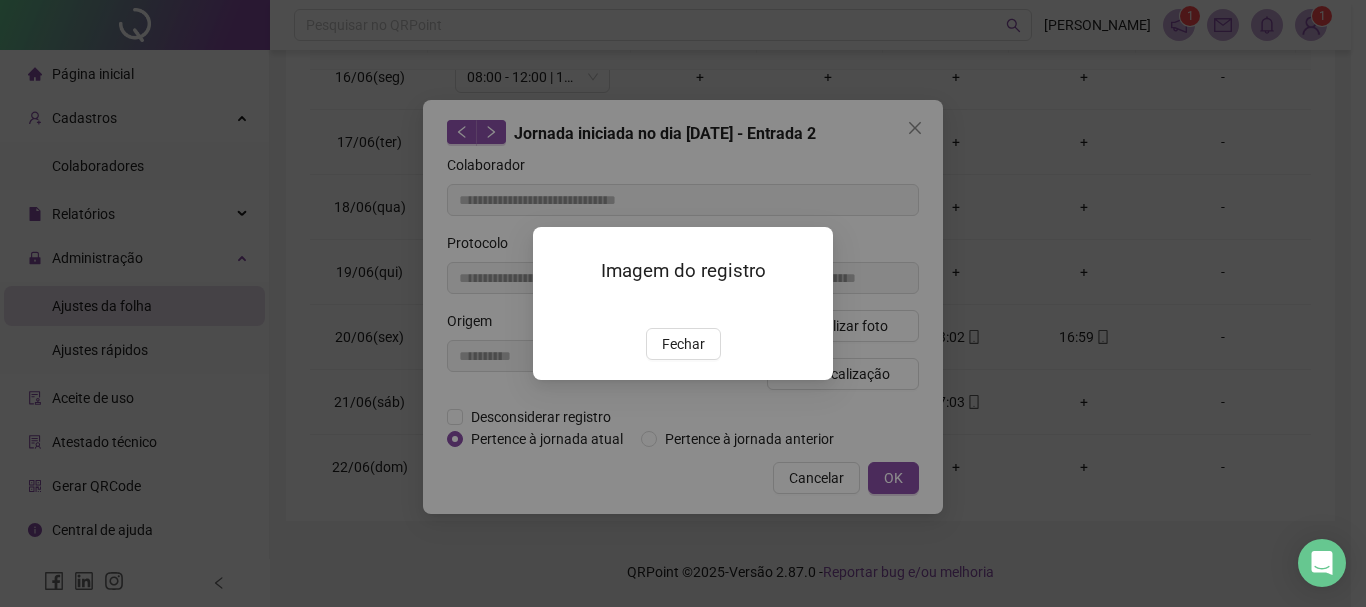 drag, startPoint x: 698, startPoint y: 450, endPoint x: 854, endPoint y: 454, distance: 156.05127 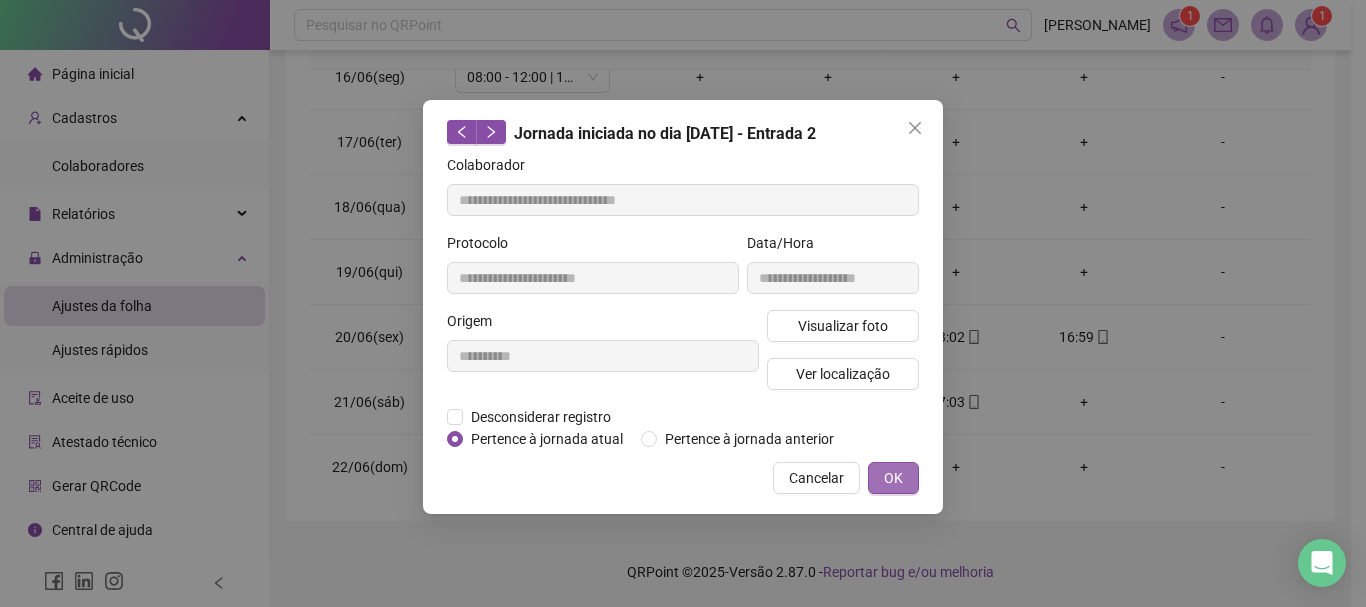 click on "OK" at bounding box center (893, 478) 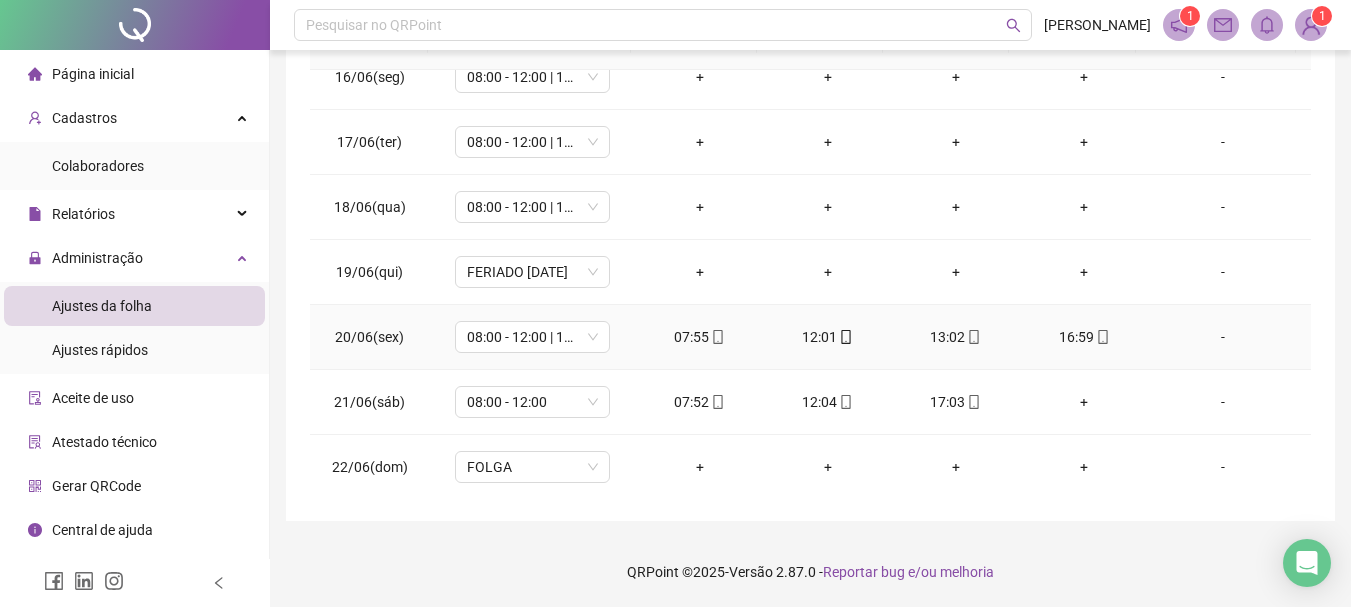 click on "16:59" at bounding box center [1084, 337] 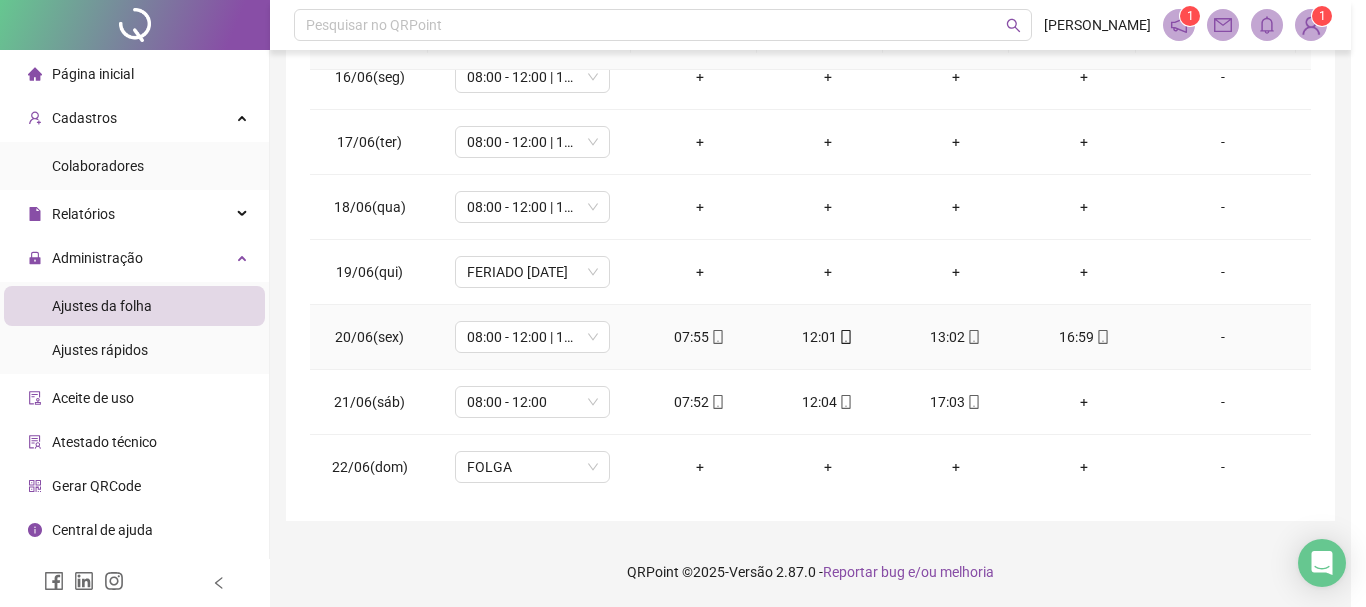 type on "**********" 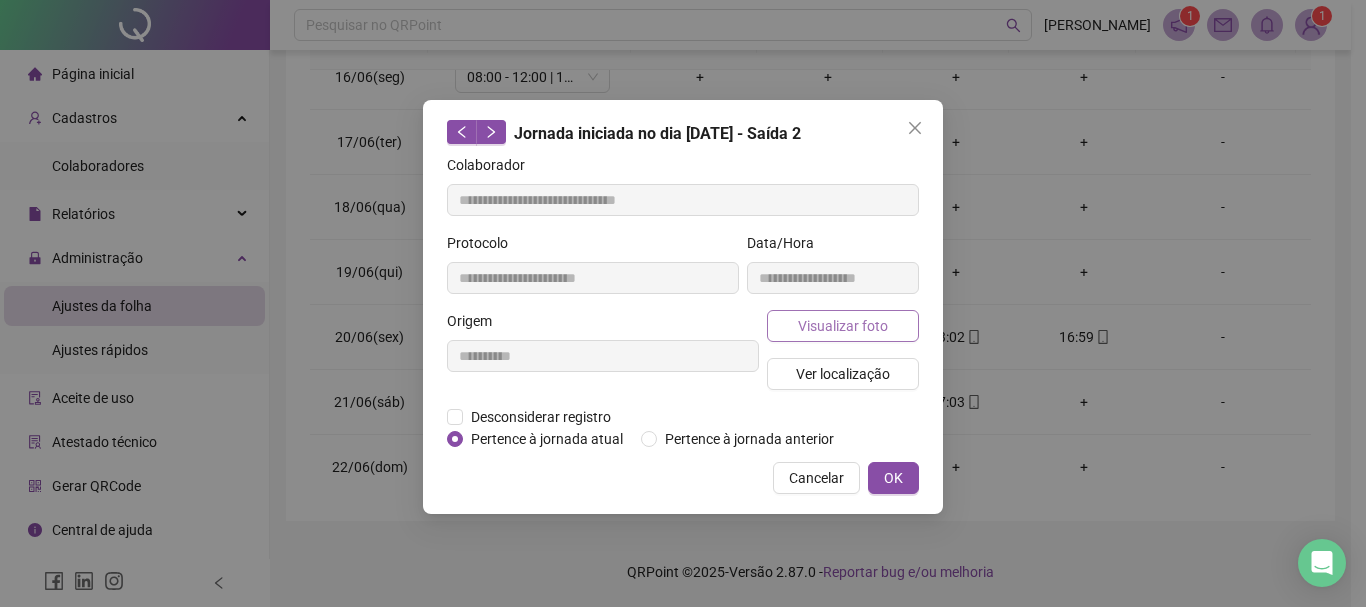 click on "Visualizar foto" at bounding box center [843, 326] 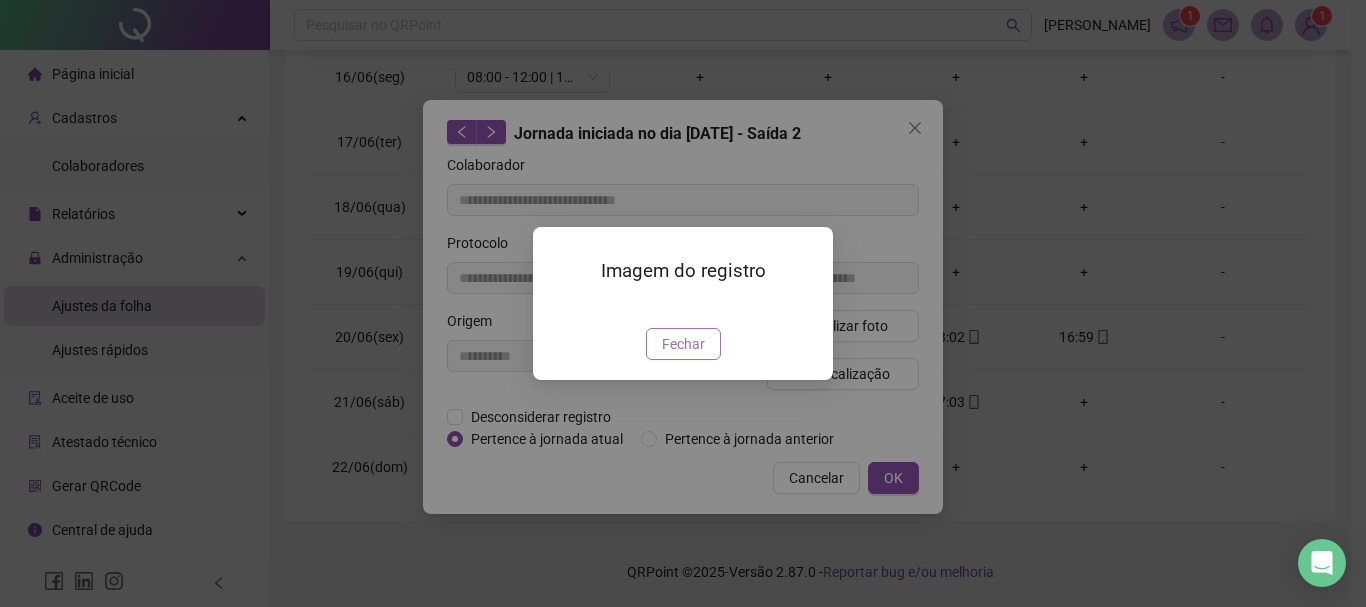 click on "Fechar" at bounding box center [683, 344] 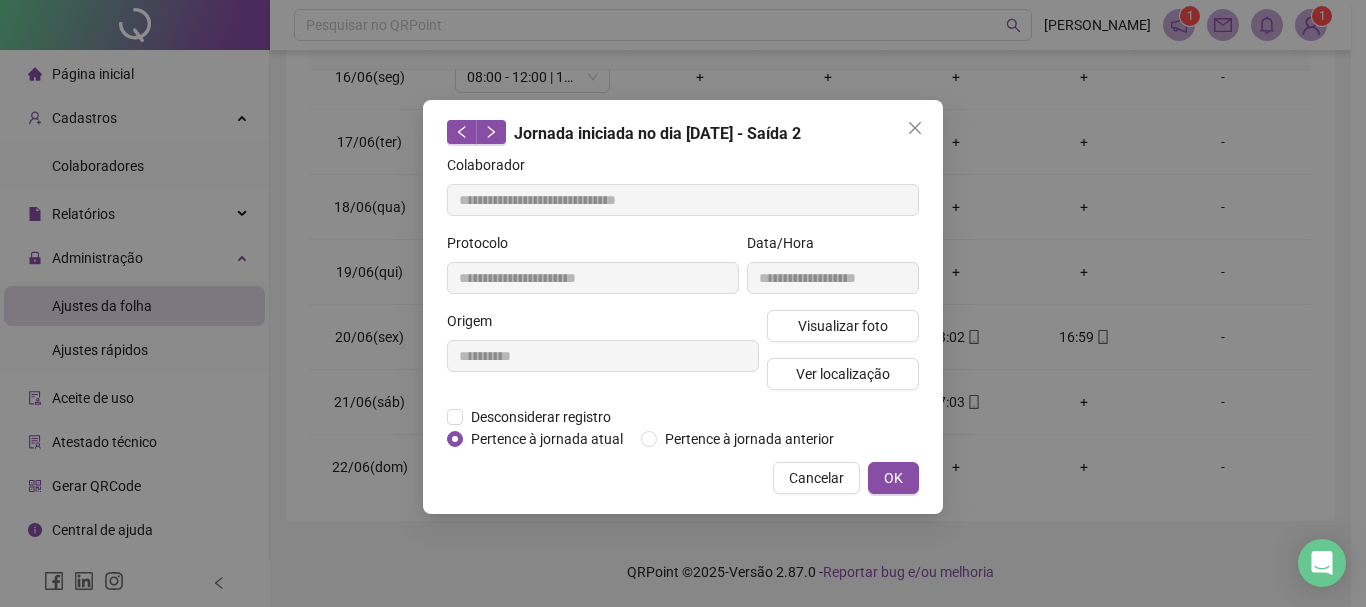 click on "OK" at bounding box center (893, 478) 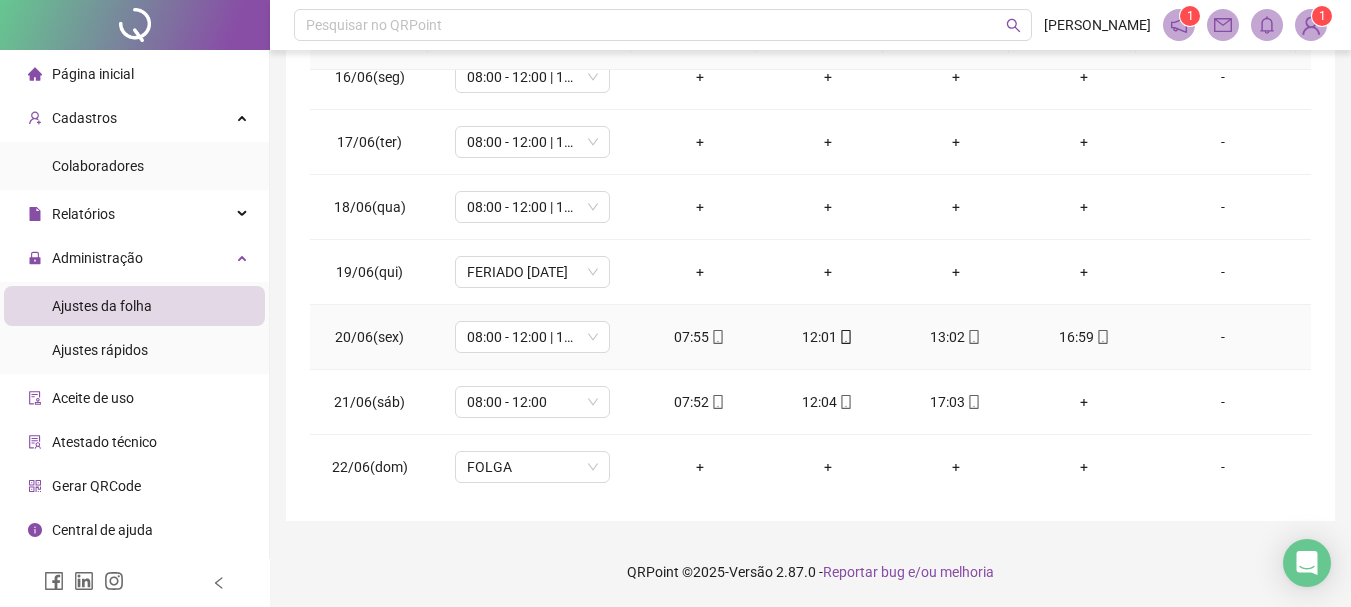 click 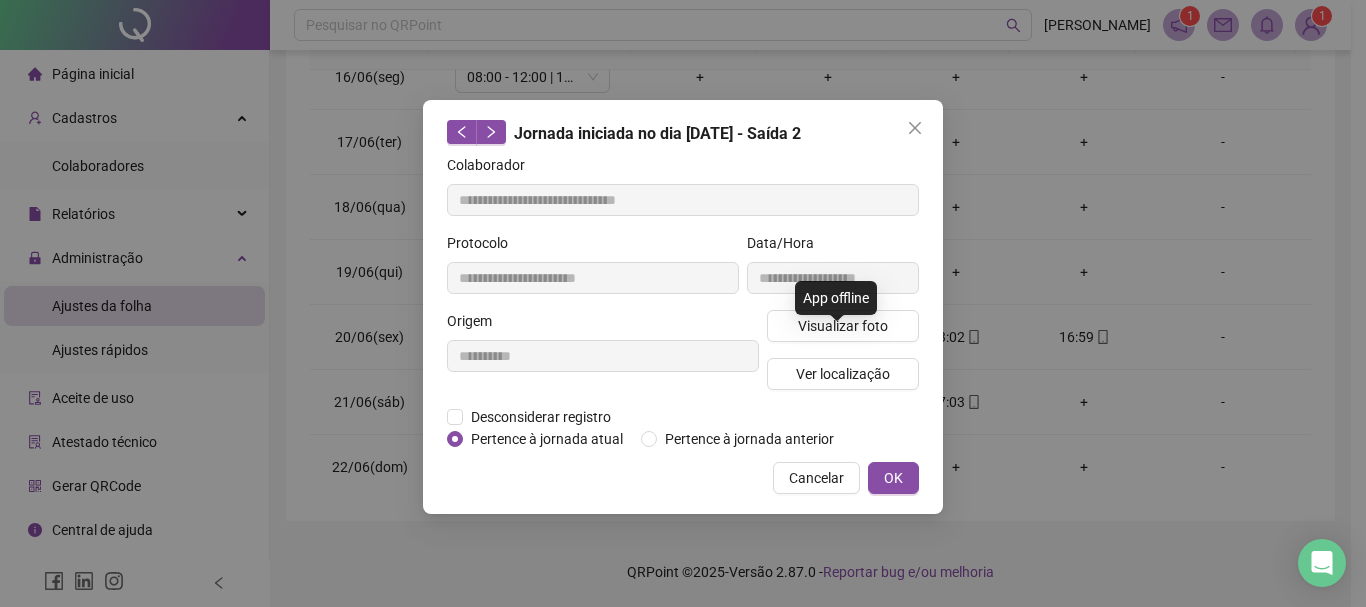 type on "**********" 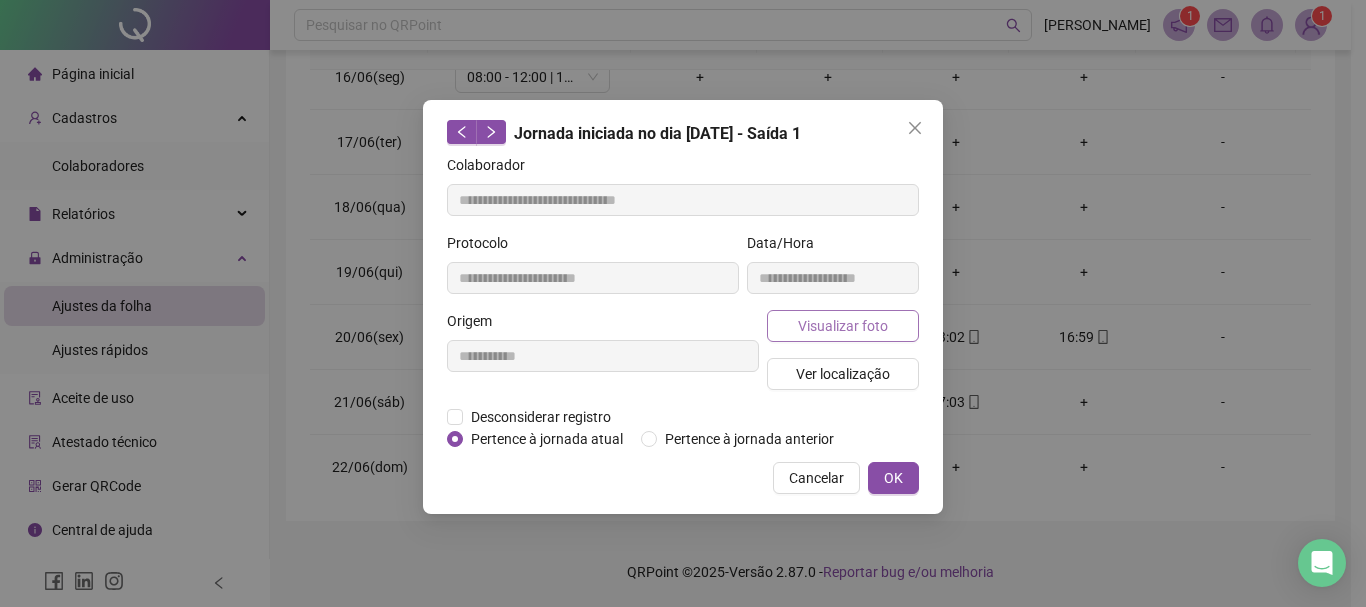 click on "Visualizar foto" at bounding box center (843, 326) 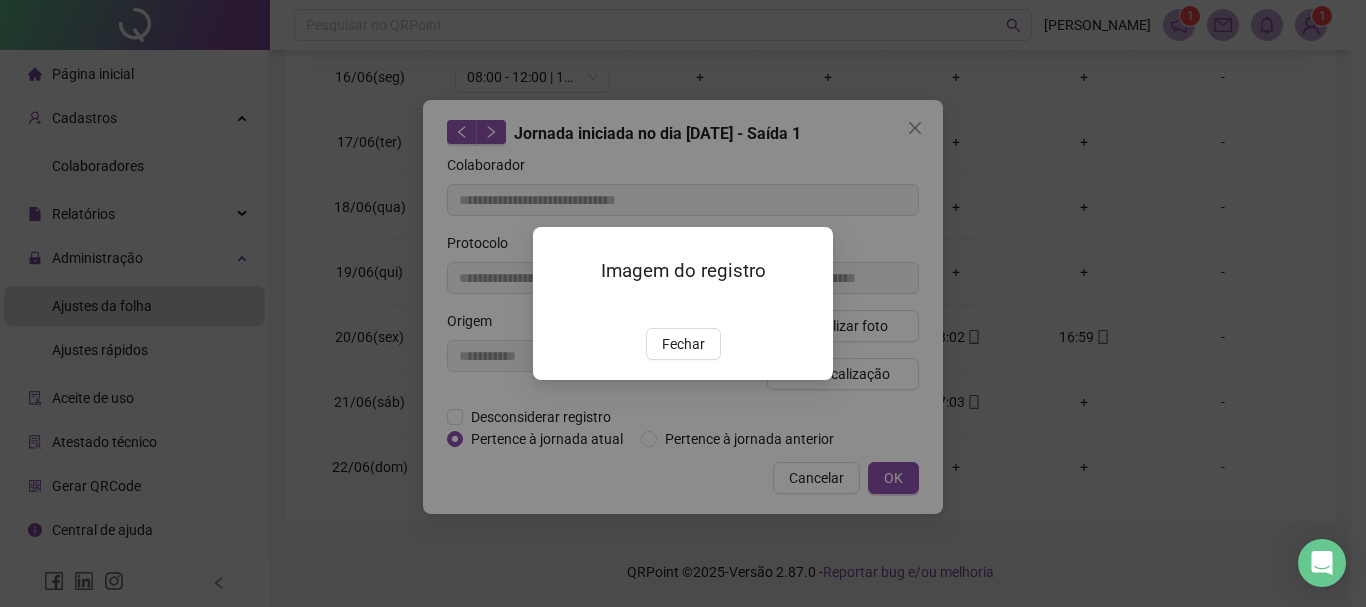click at bounding box center (557, 307) 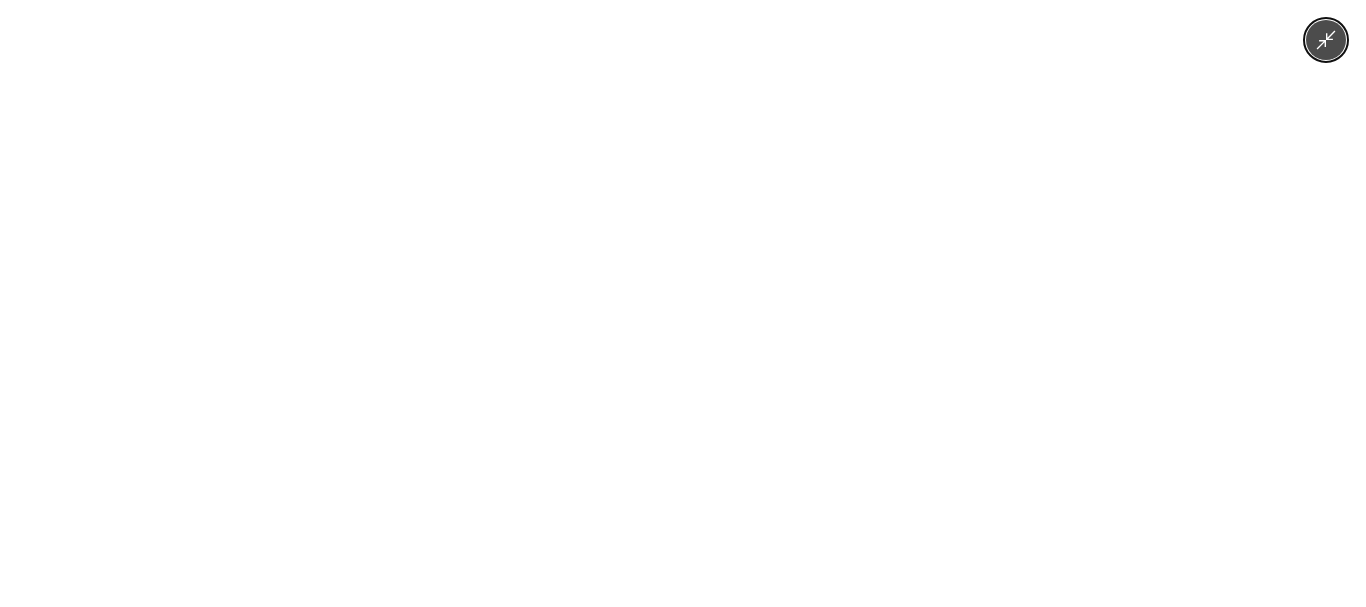 click at bounding box center (683, 303) 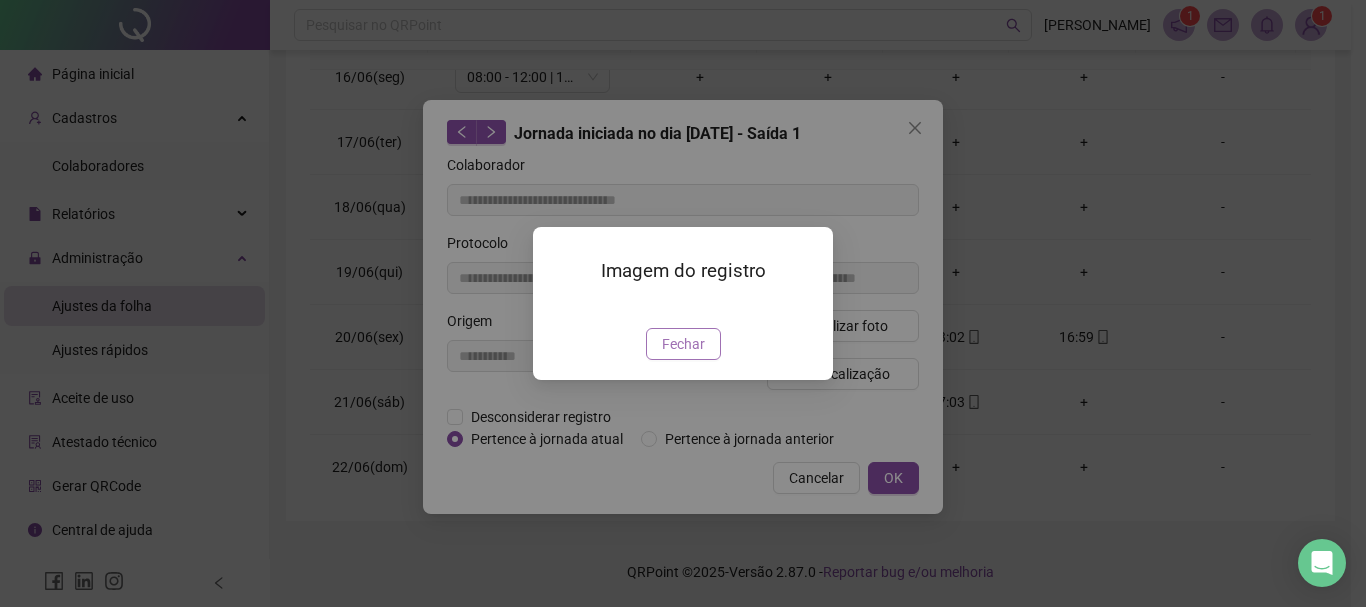 click on "Fechar" at bounding box center (683, 344) 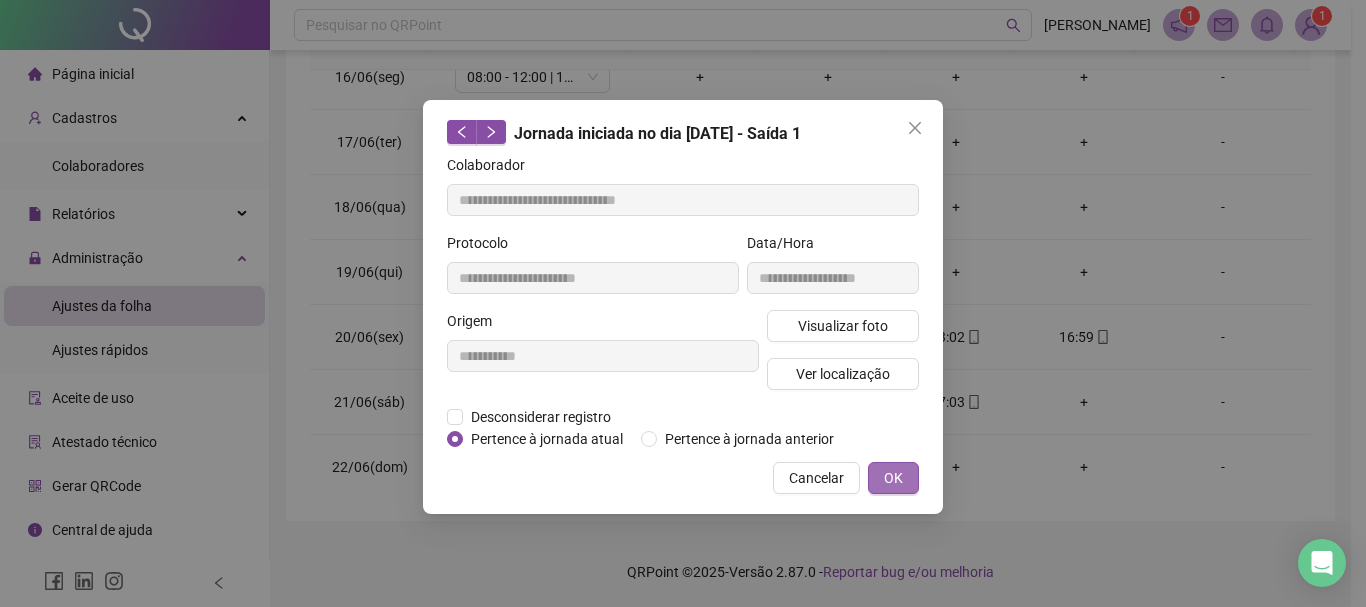 click on "OK" at bounding box center [893, 478] 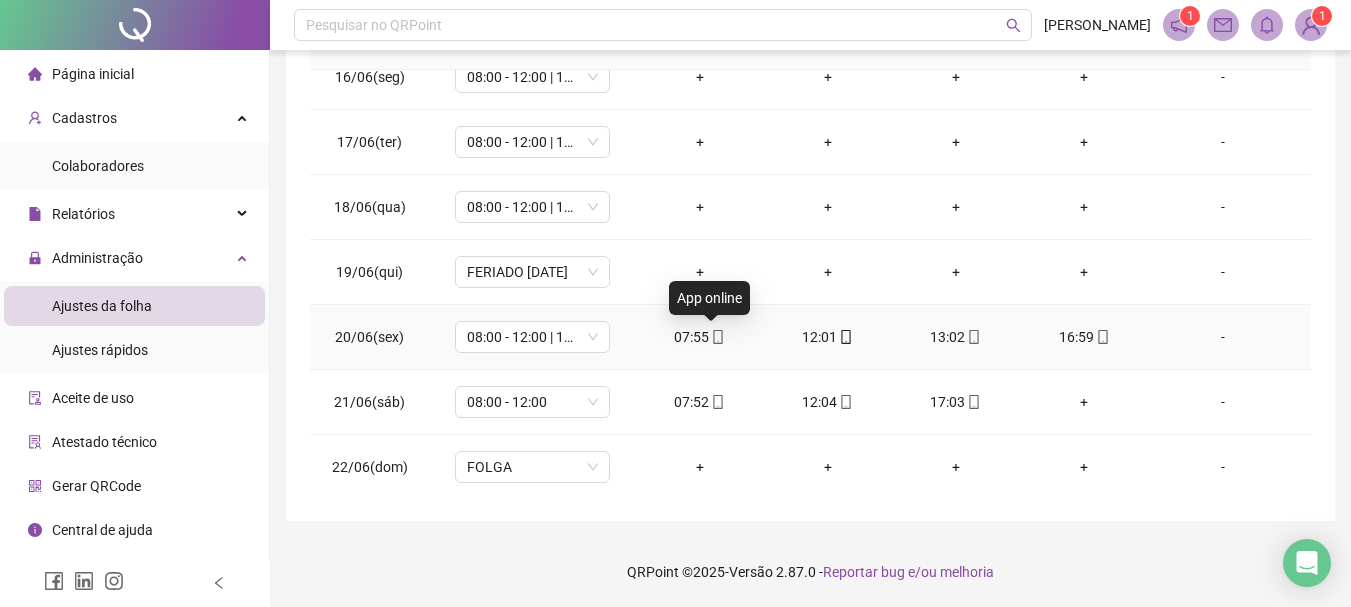 click at bounding box center (717, 337) 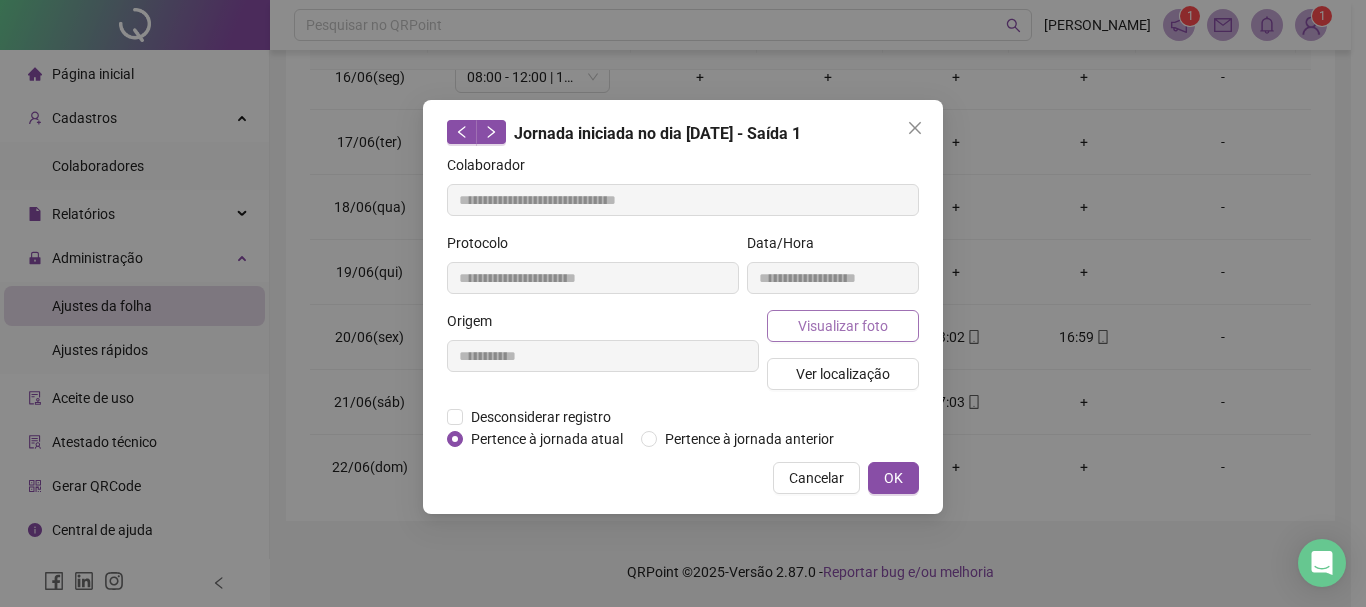 type on "**********" 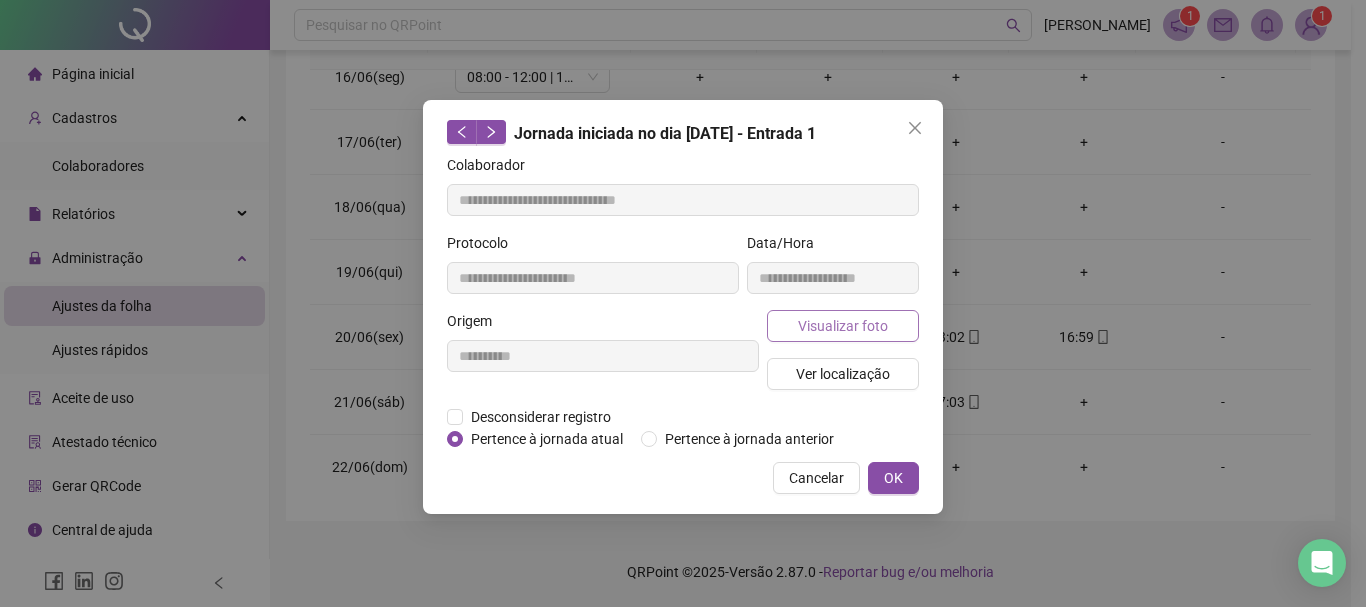 click on "Visualizar foto" at bounding box center (843, 326) 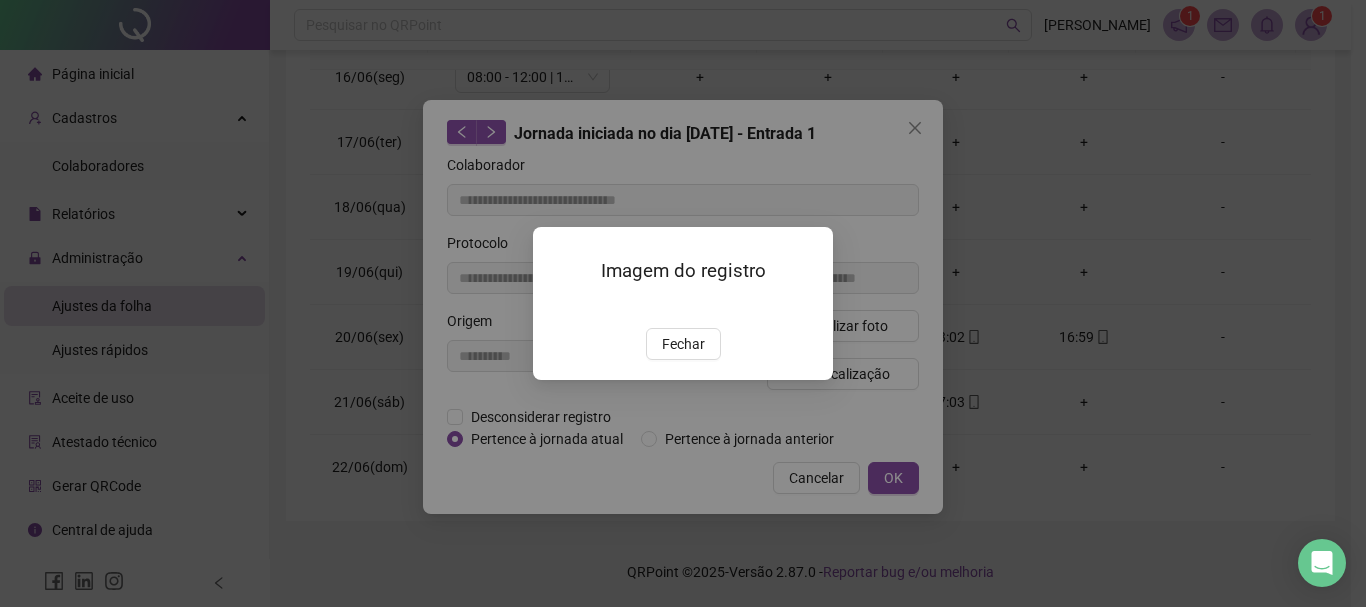 click at bounding box center [557, 307] 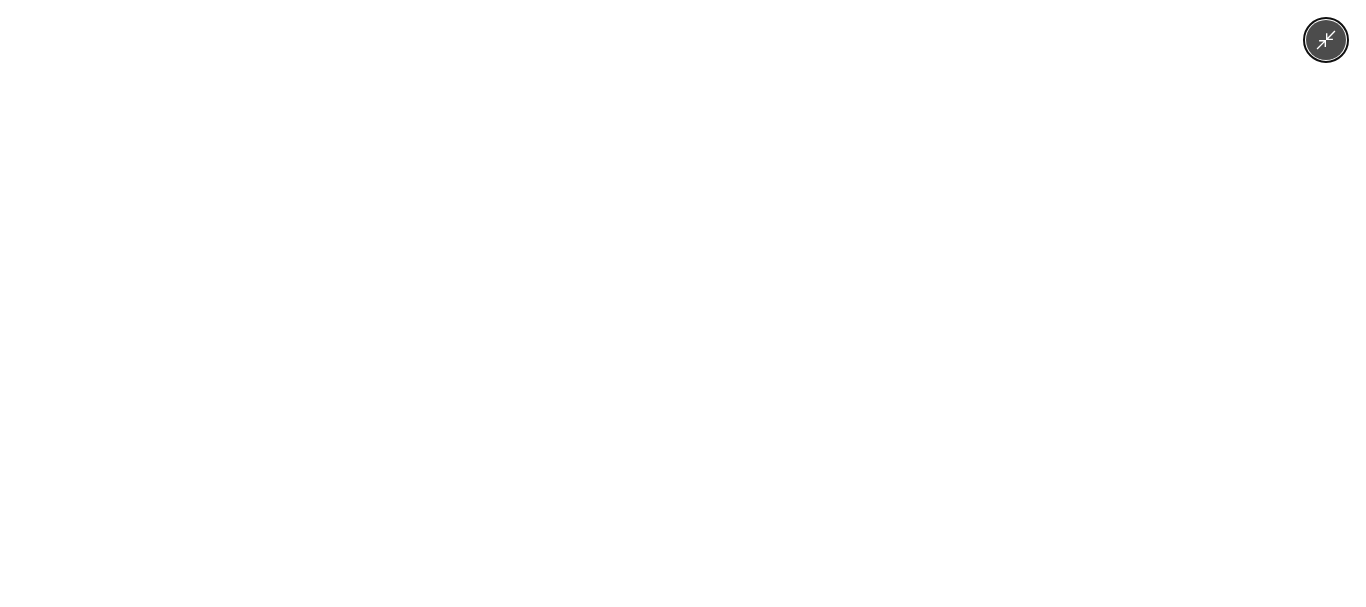 click at bounding box center (683, 303) 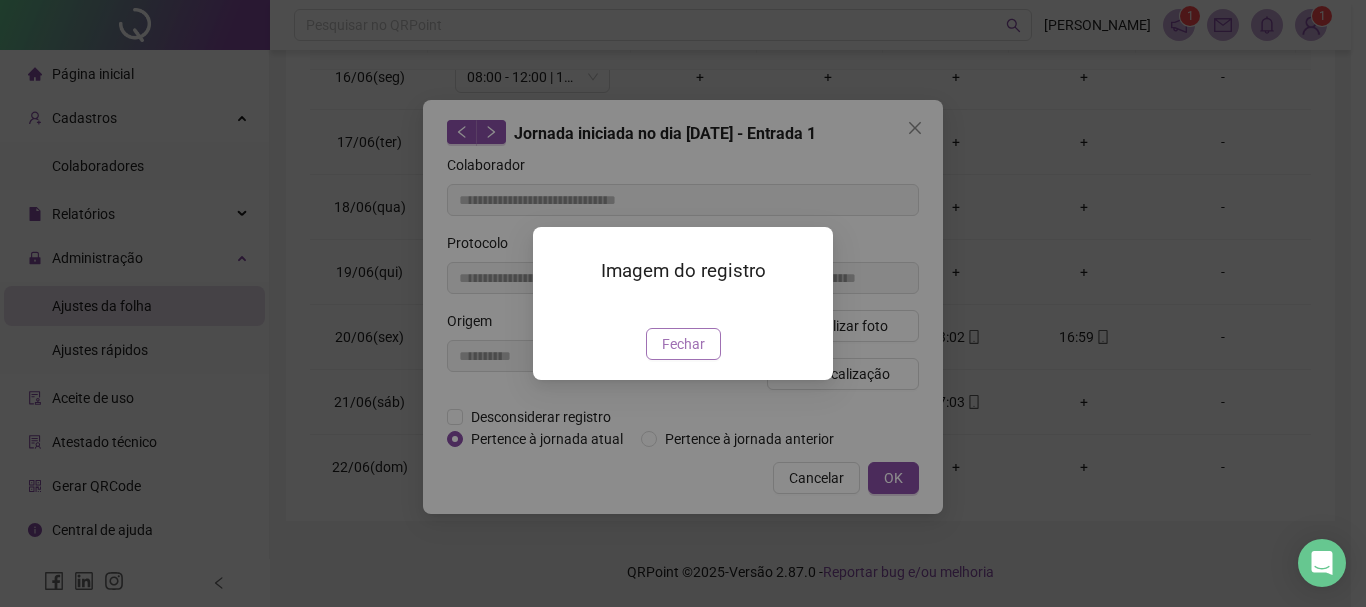 click on "Fechar" at bounding box center [683, 344] 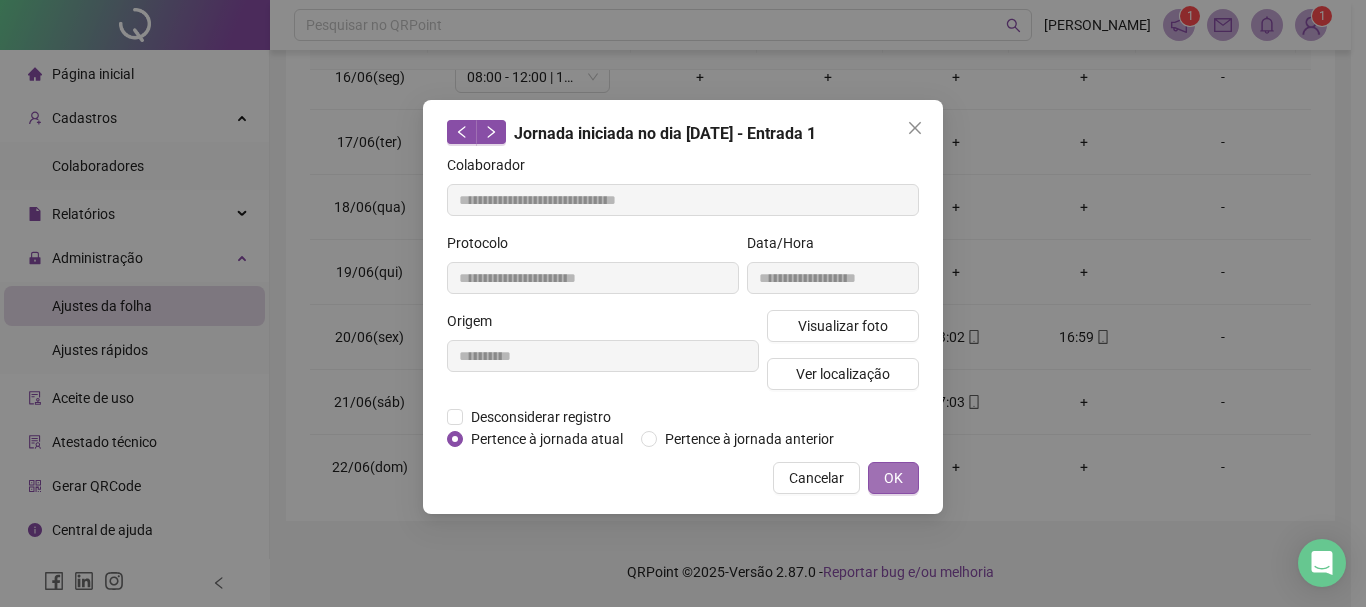 click on "OK" at bounding box center [893, 478] 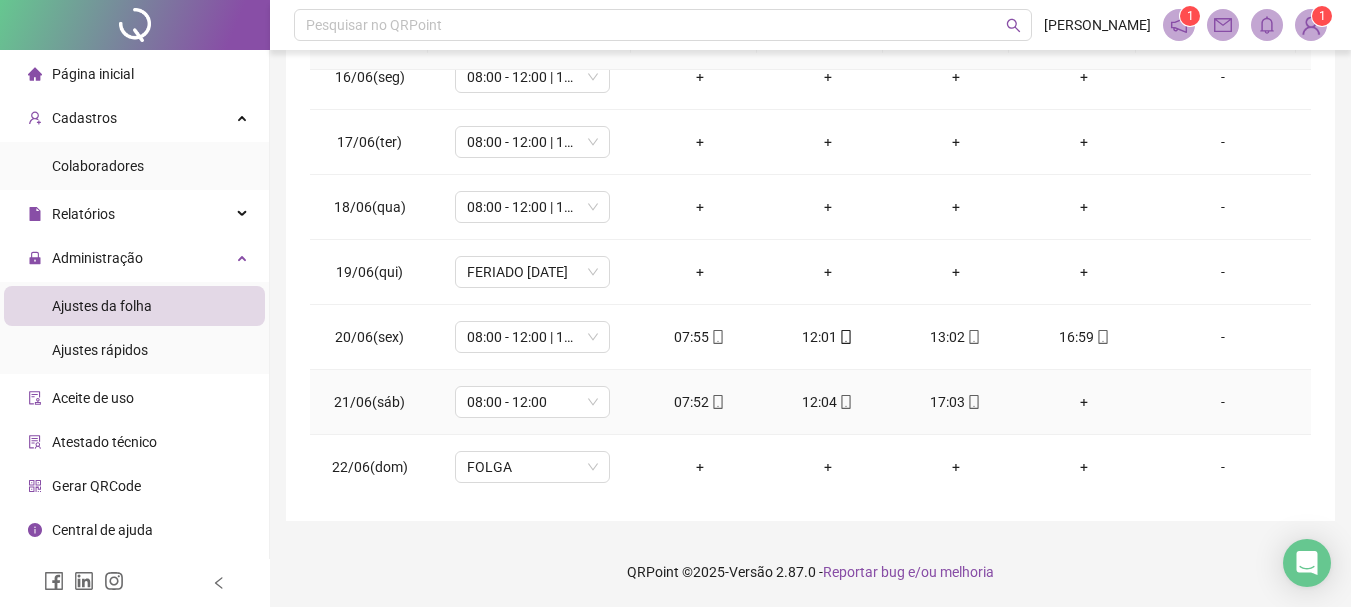 click on "07:52" at bounding box center [700, 402] 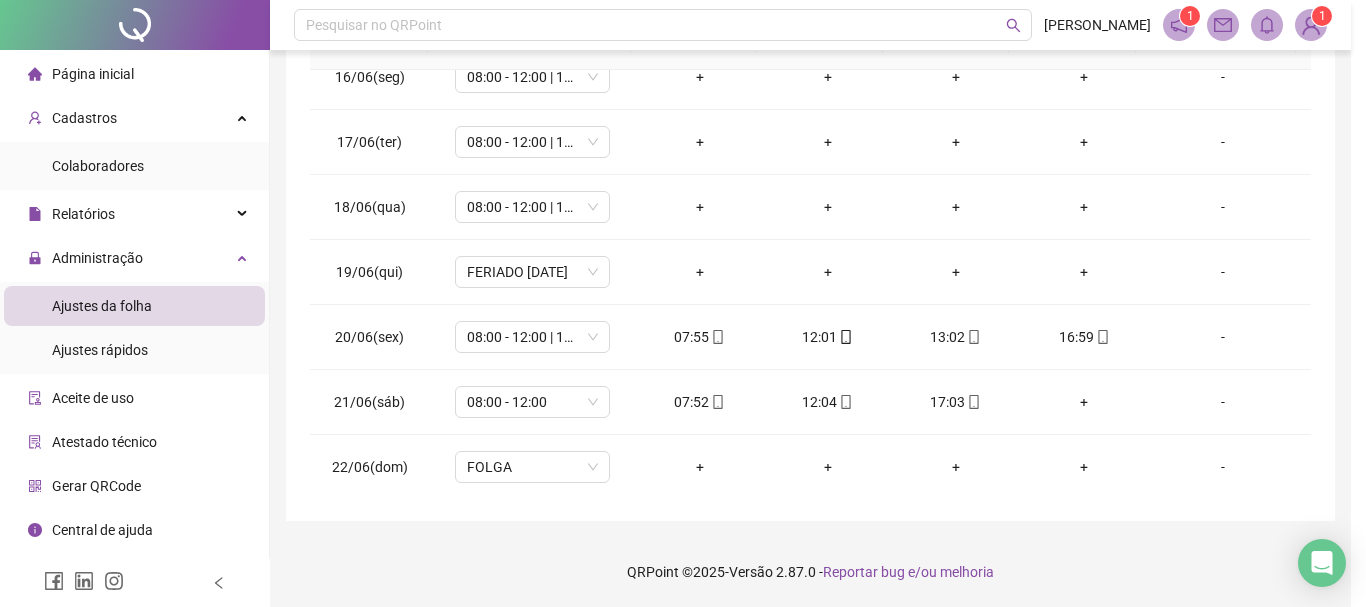 type on "**********" 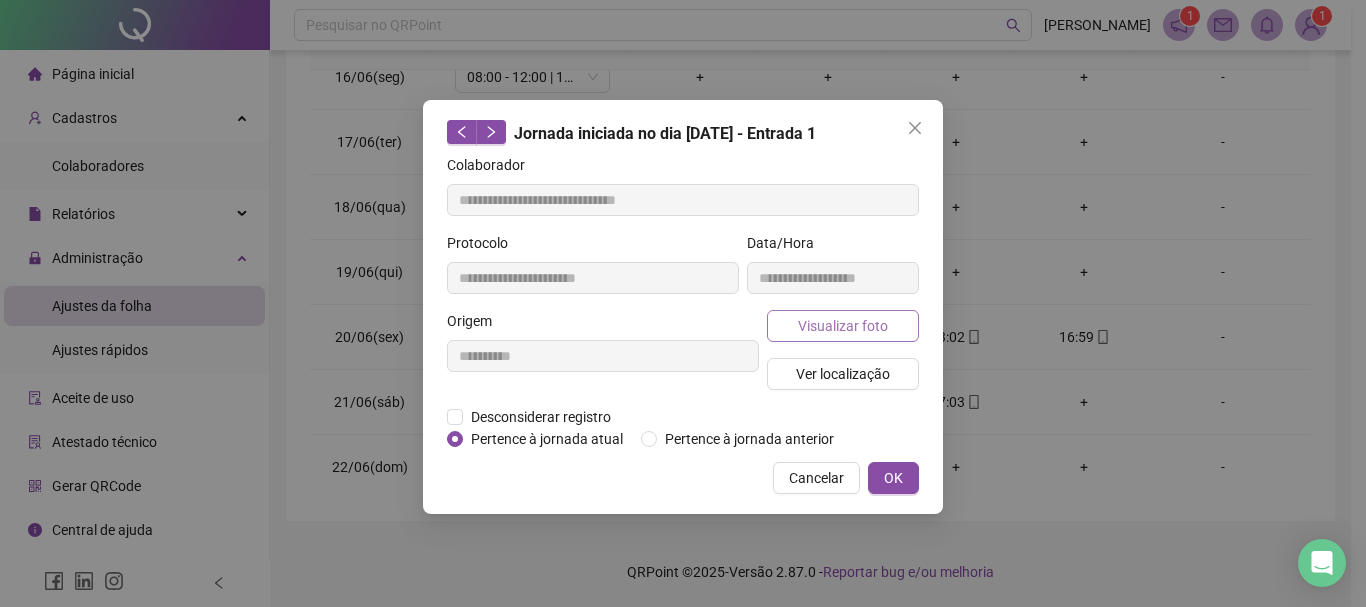 click on "Visualizar foto" at bounding box center (843, 326) 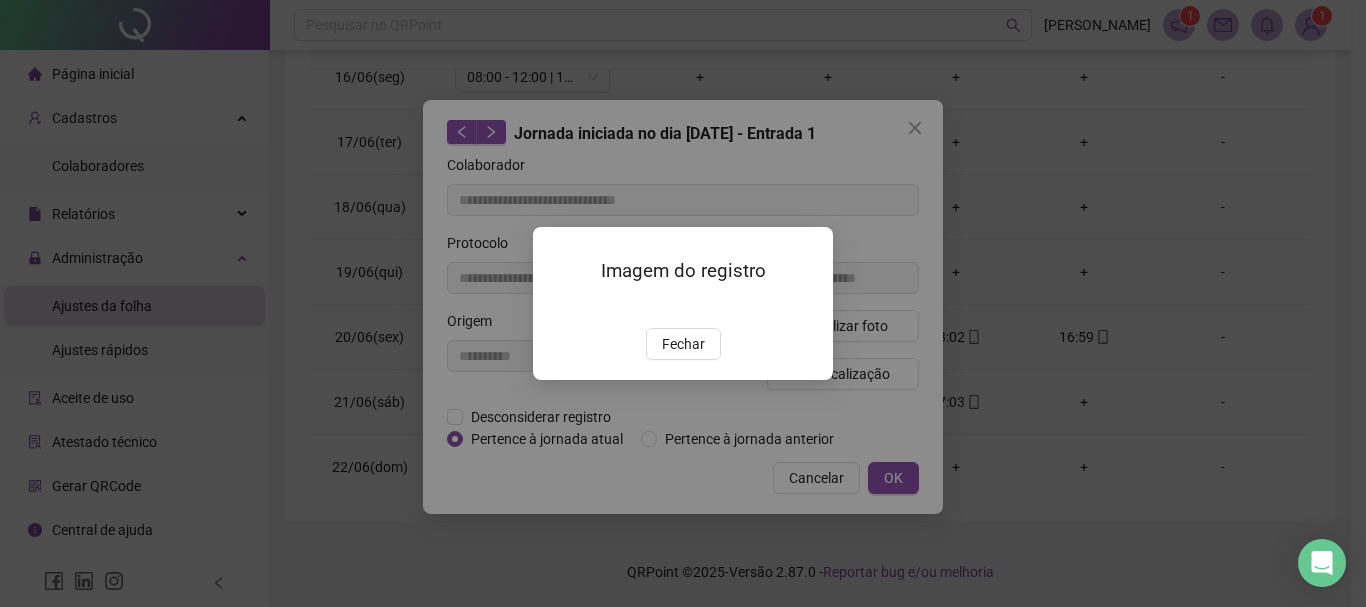 click at bounding box center [557, 307] 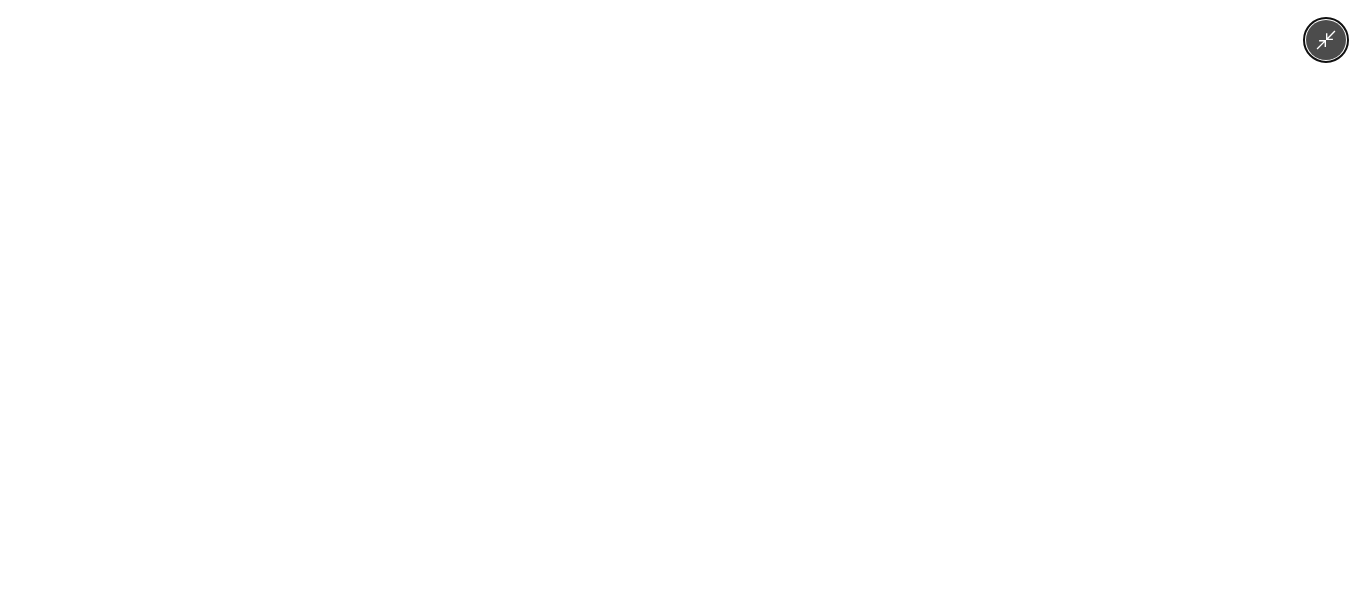 click at bounding box center (683, 303) 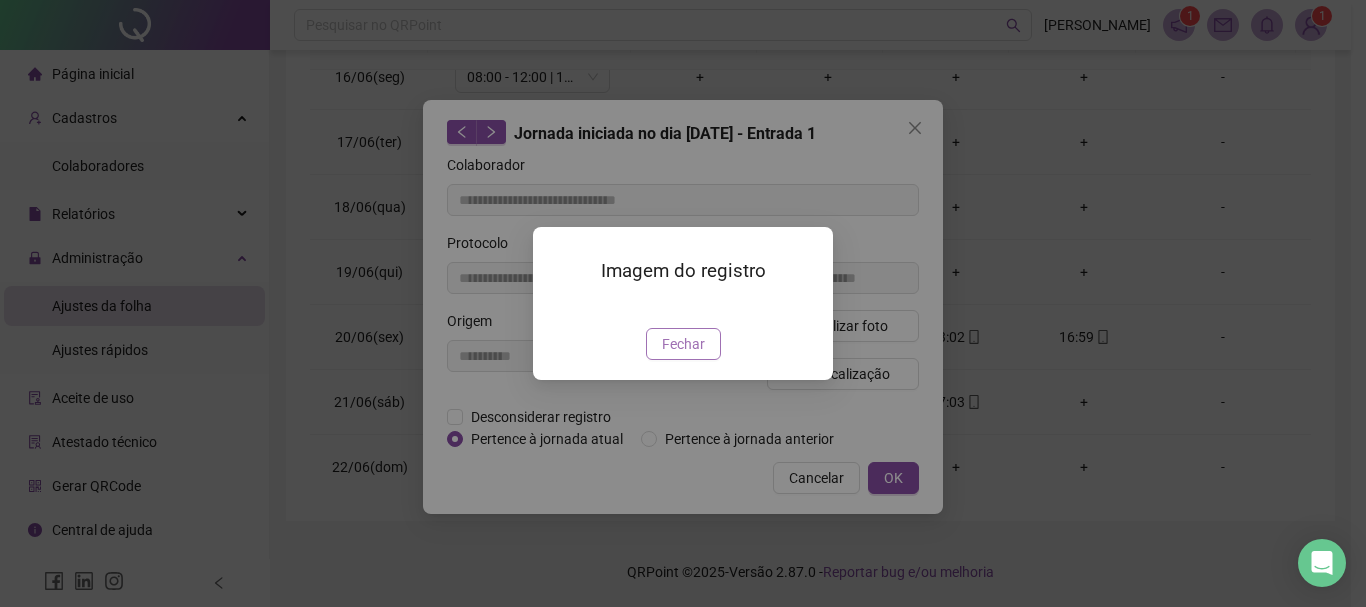 click on "Fechar" at bounding box center [683, 344] 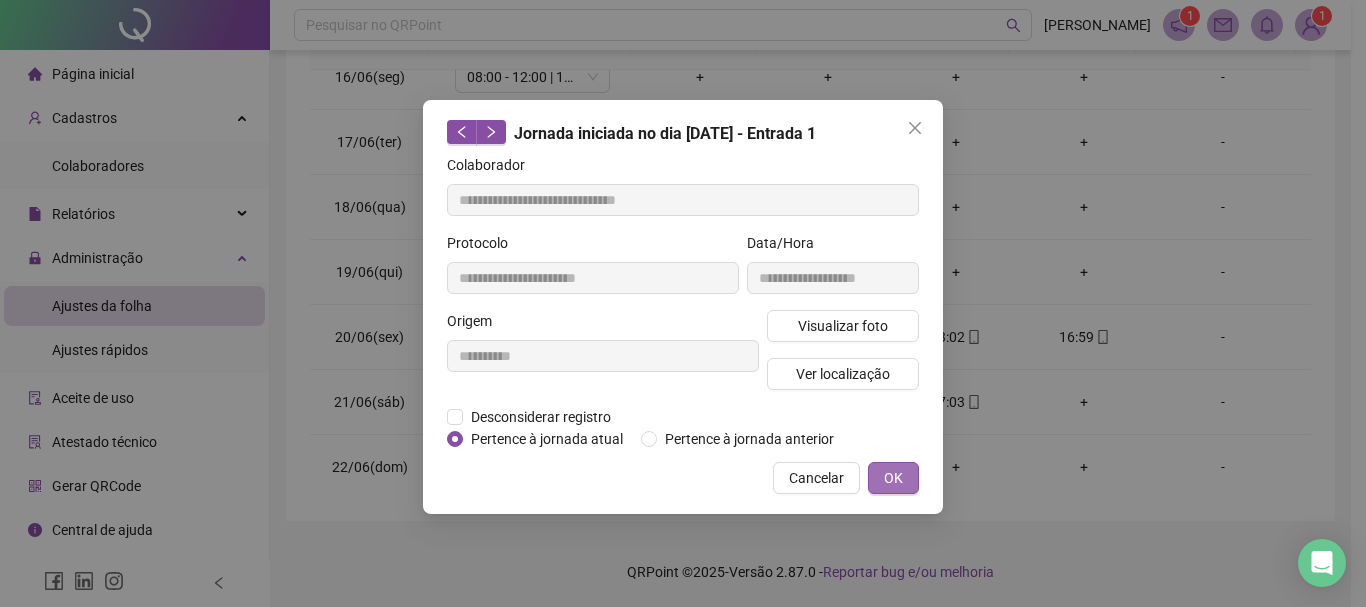 click on "OK" at bounding box center (893, 478) 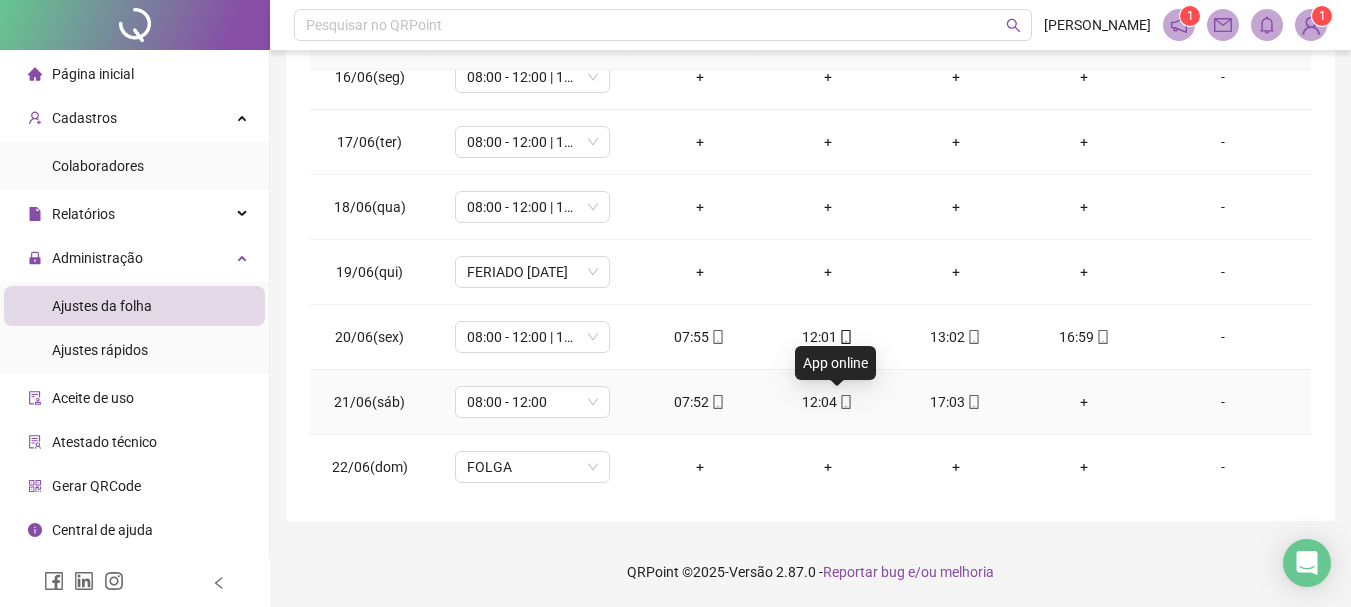 click 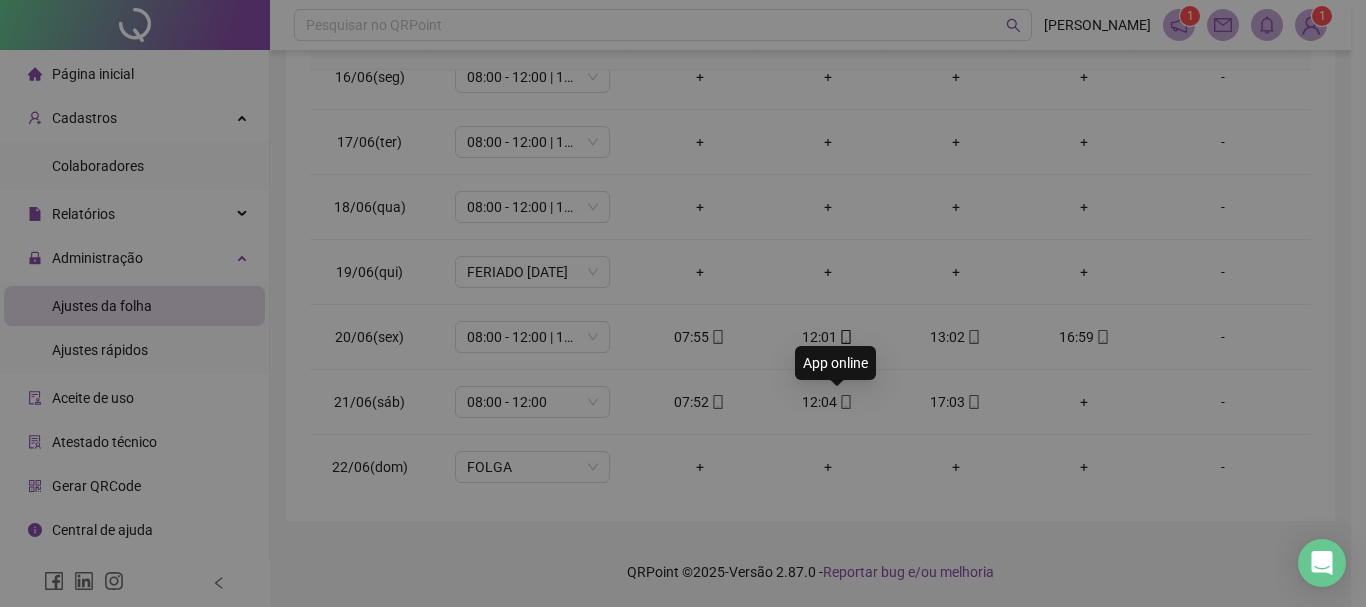 type on "**********" 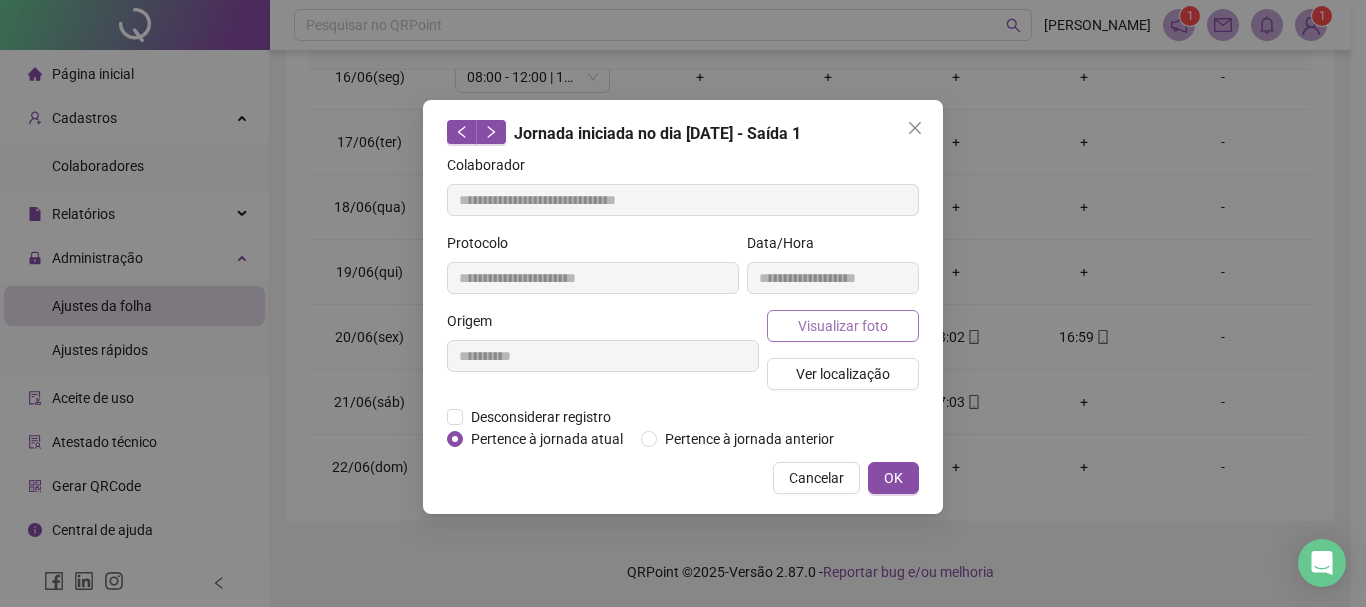 click on "Visualizar foto" at bounding box center (843, 326) 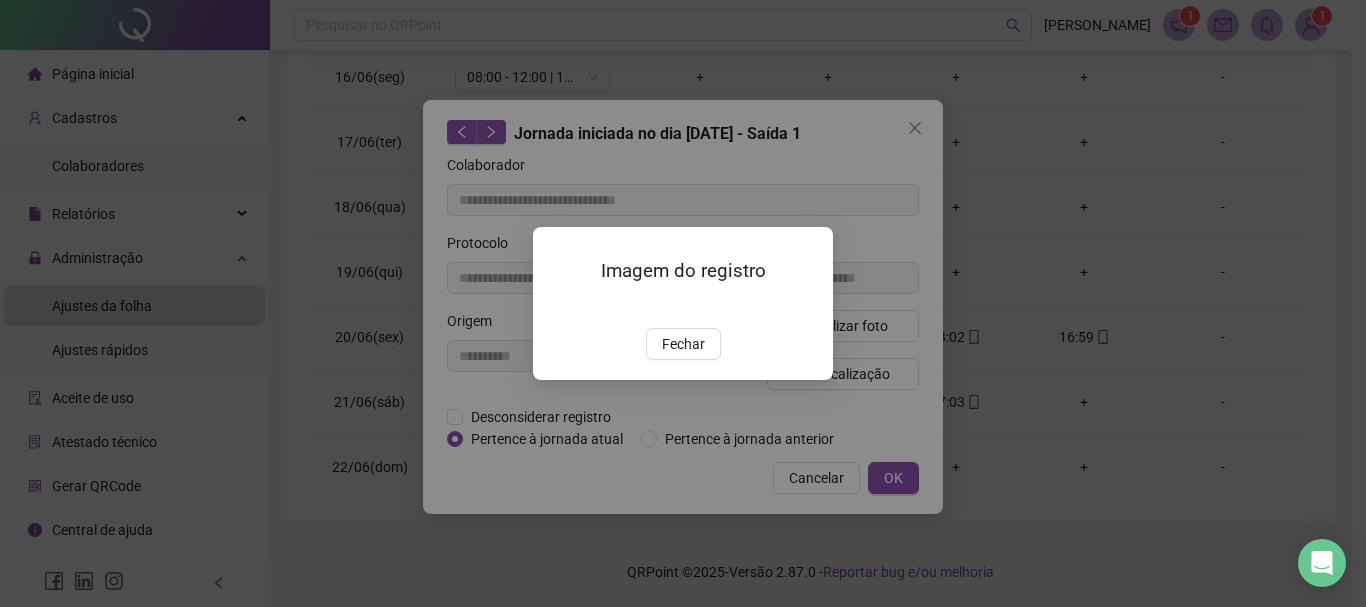 click at bounding box center [557, 307] 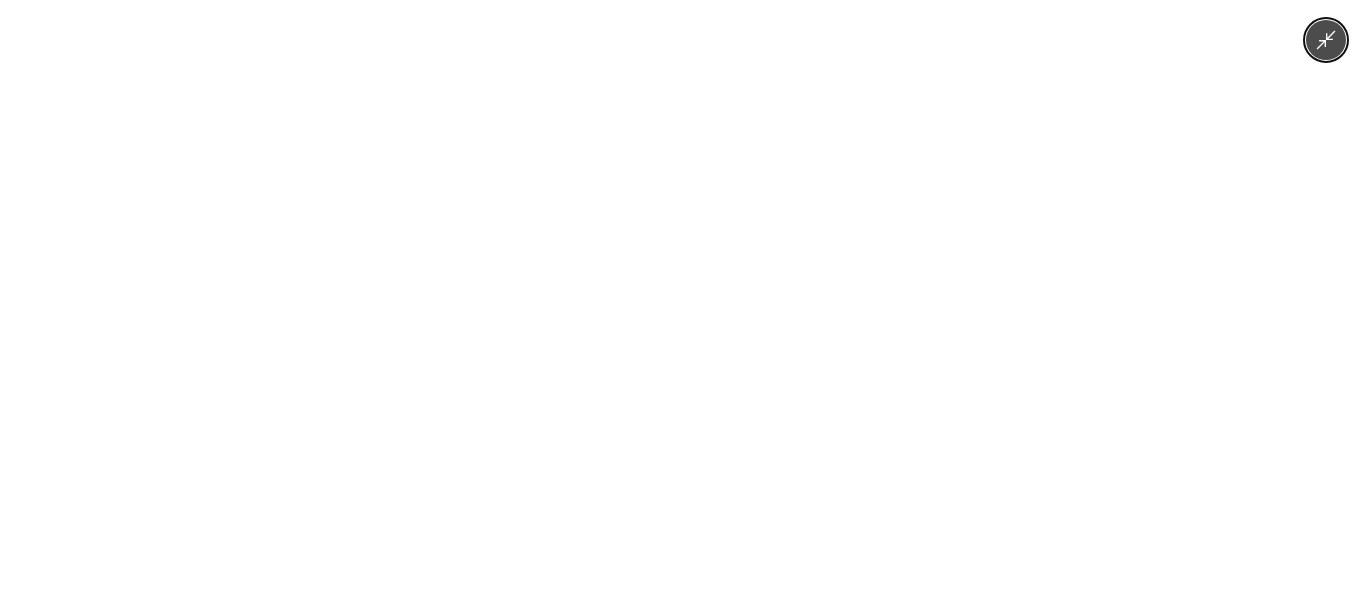 click at bounding box center (683, 303) 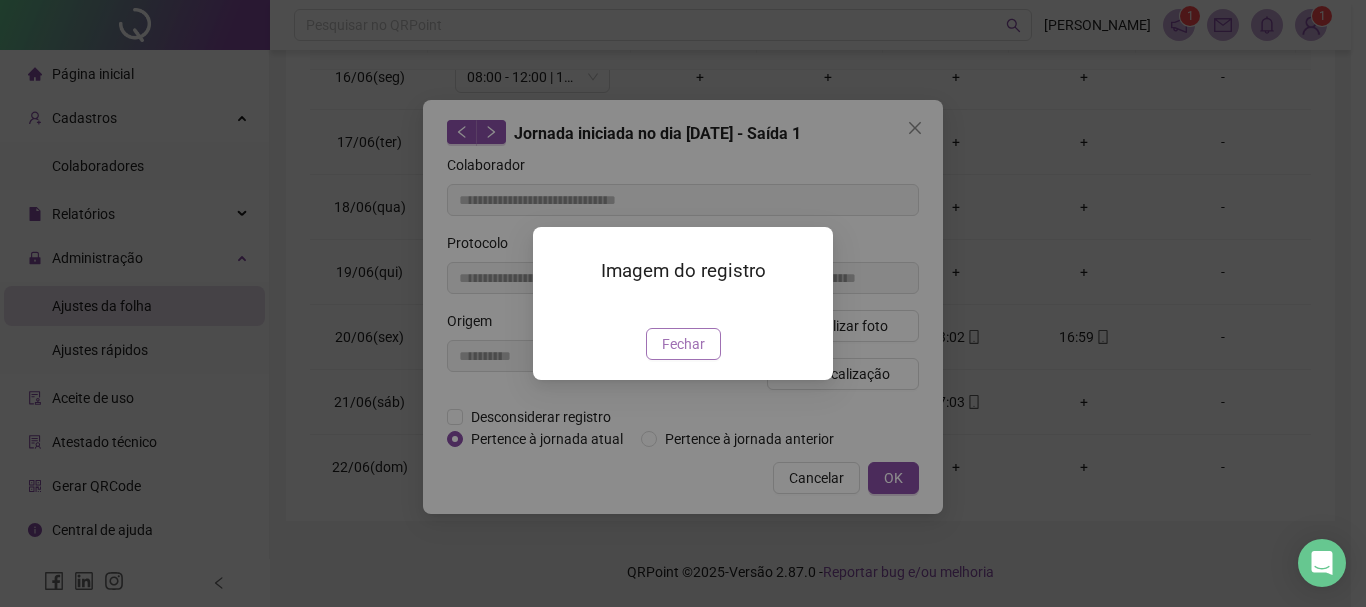 click on "Fechar" at bounding box center [683, 344] 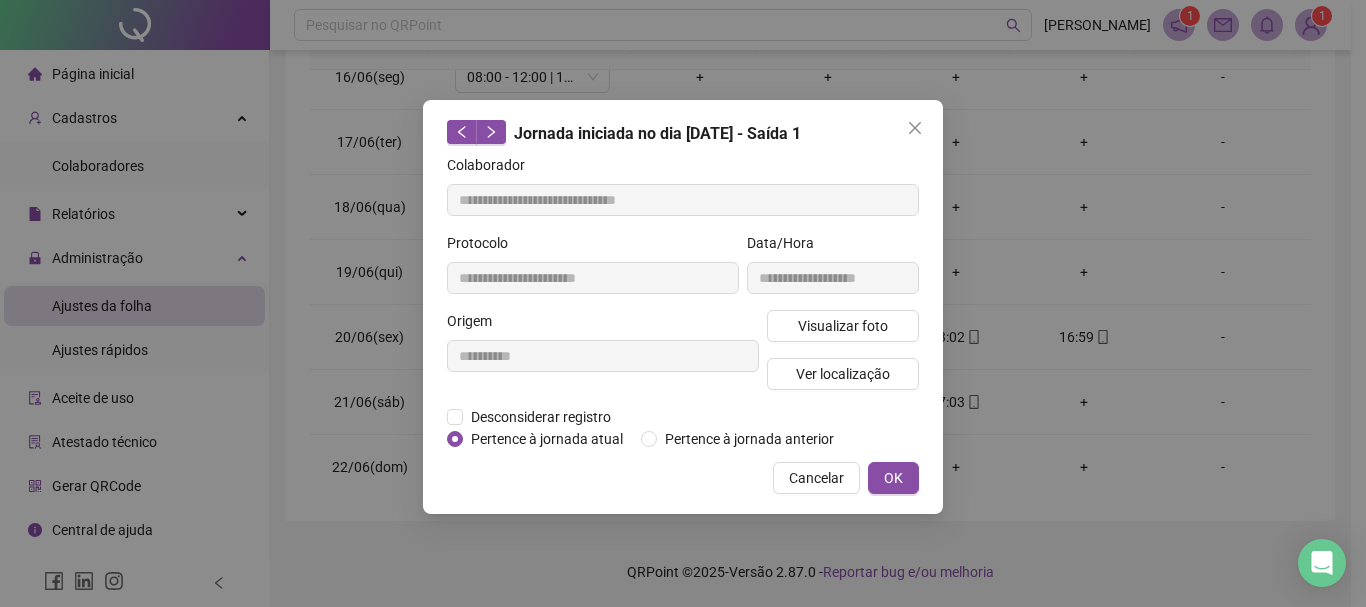 click on "OK" at bounding box center (893, 478) 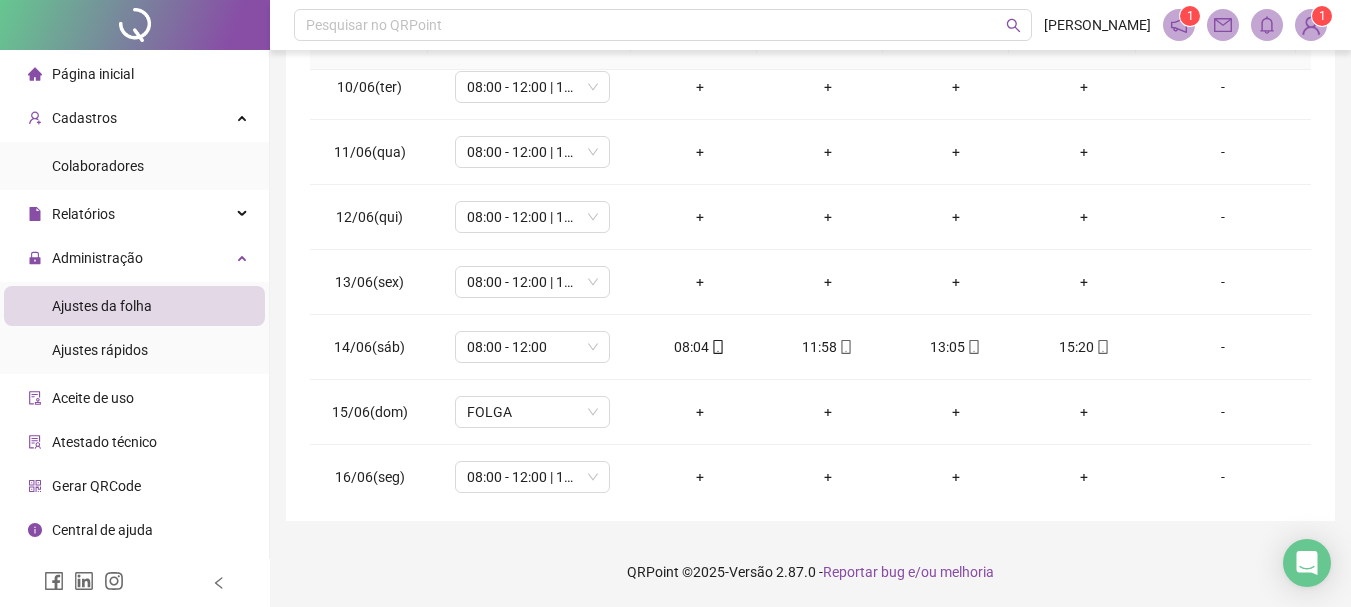 scroll, scrollTop: 500, scrollLeft: 0, axis: vertical 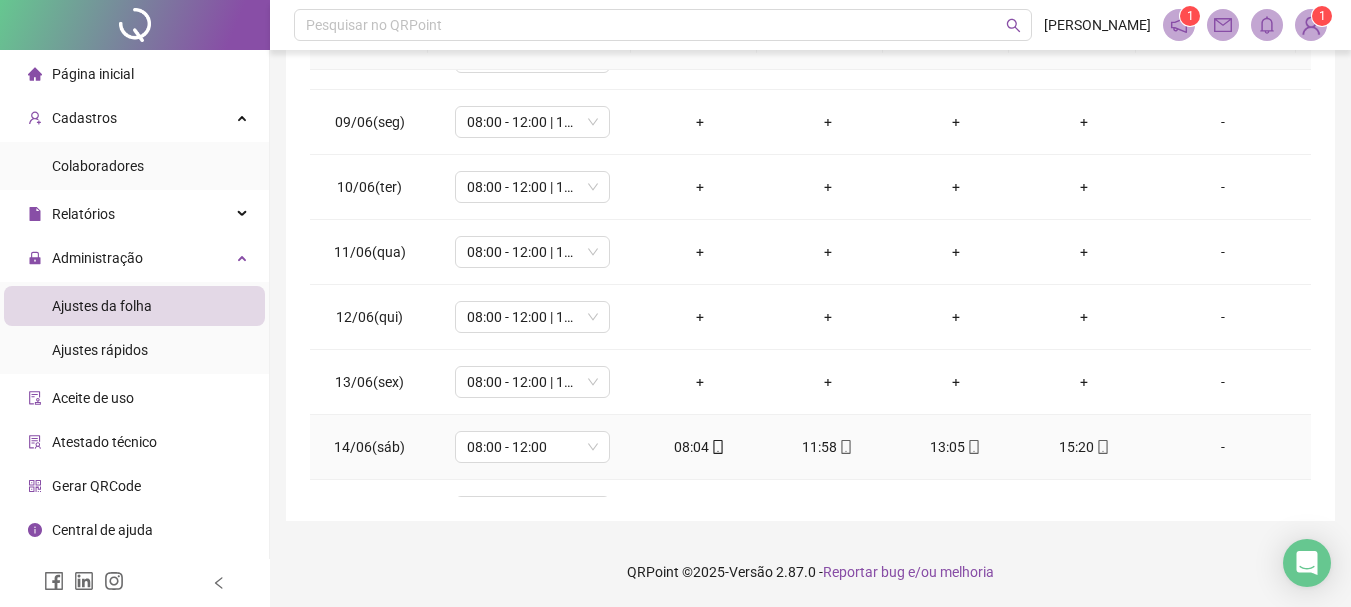 click on "08:04" at bounding box center (700, 447) 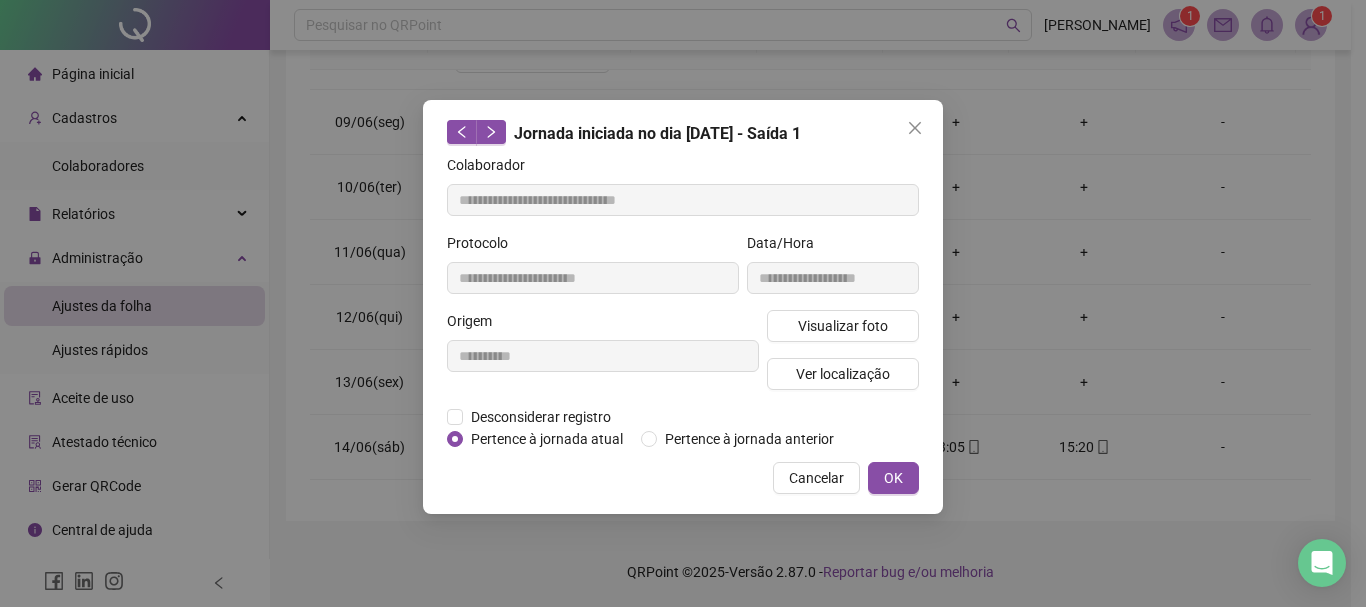 type on "**********" 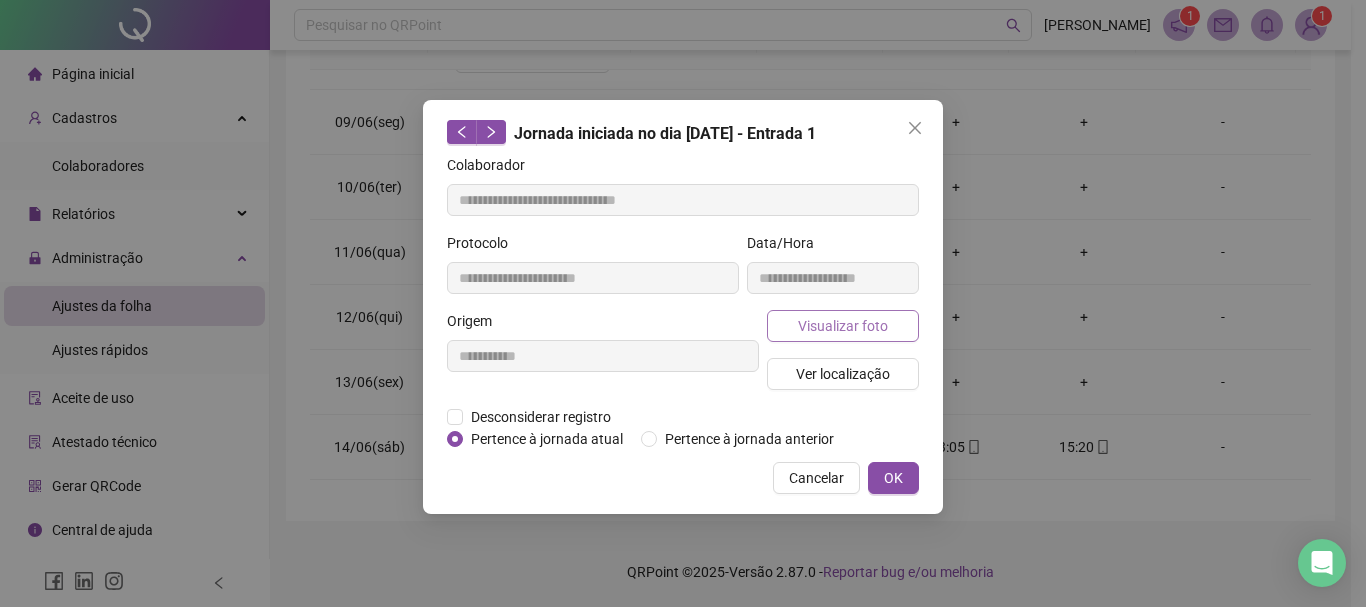 click on "Visualizar foto" at bounding box center [843, 326] 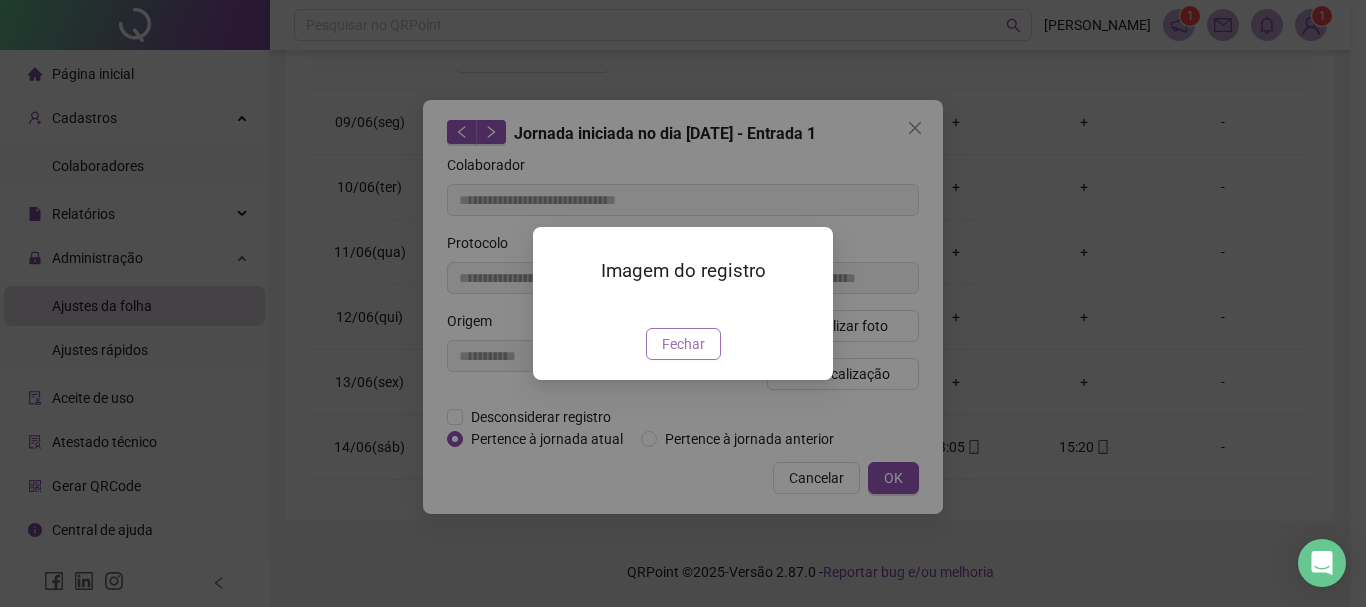click on "Fechar" at bounding box center (683, 344) 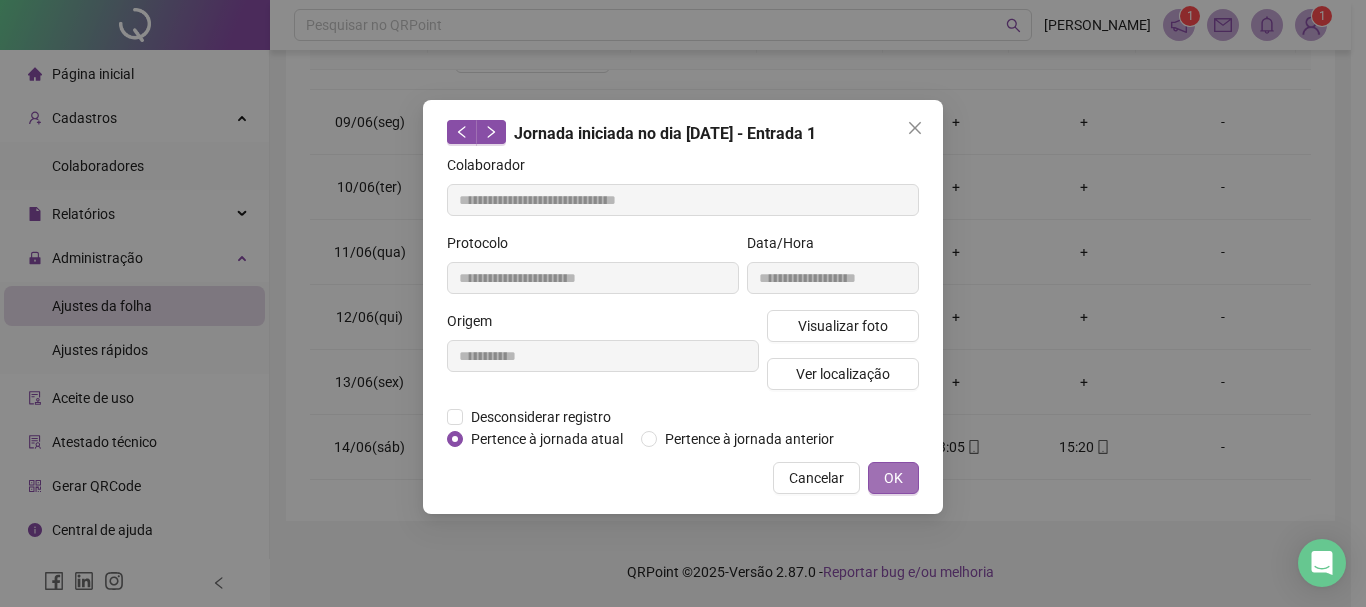 click on "OK" at bounding box center (893, 478) 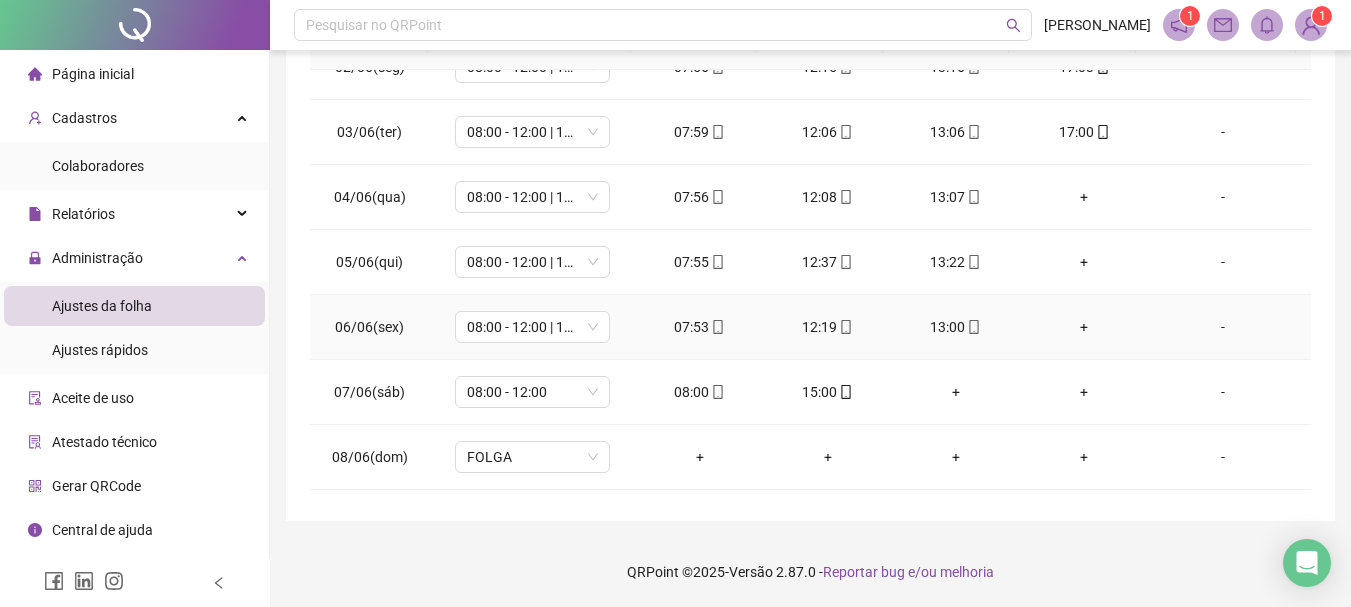 scroll, scrollTop: 0, scrollLeft: 0, axis: both 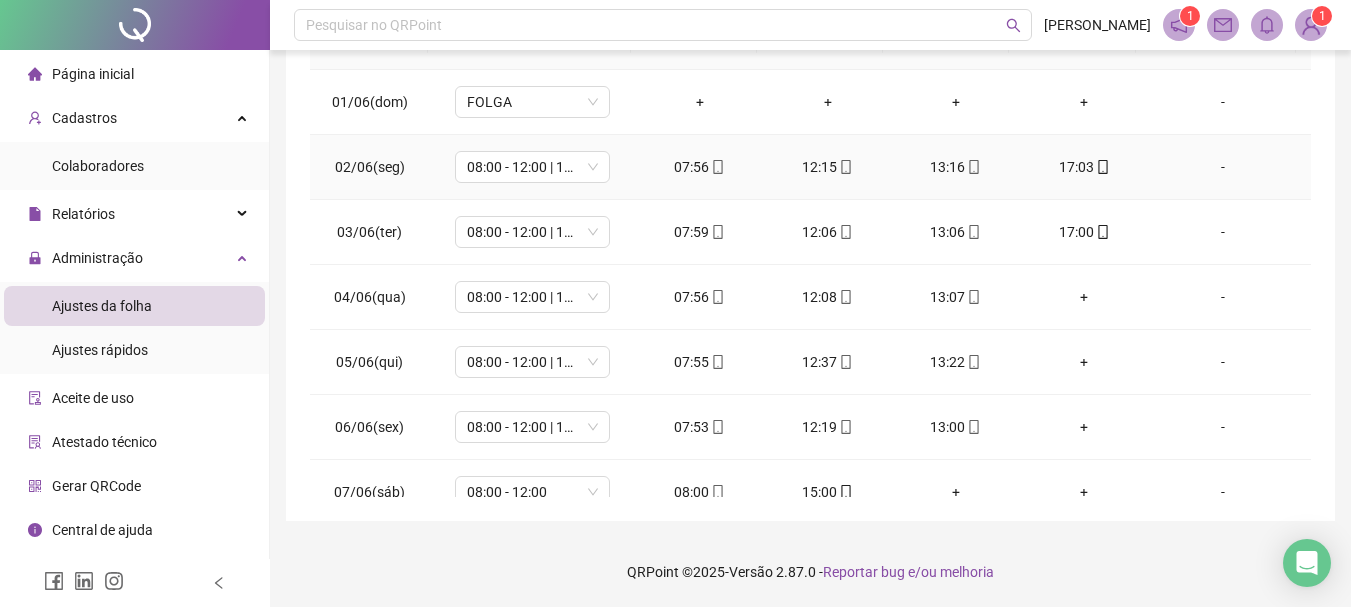 click 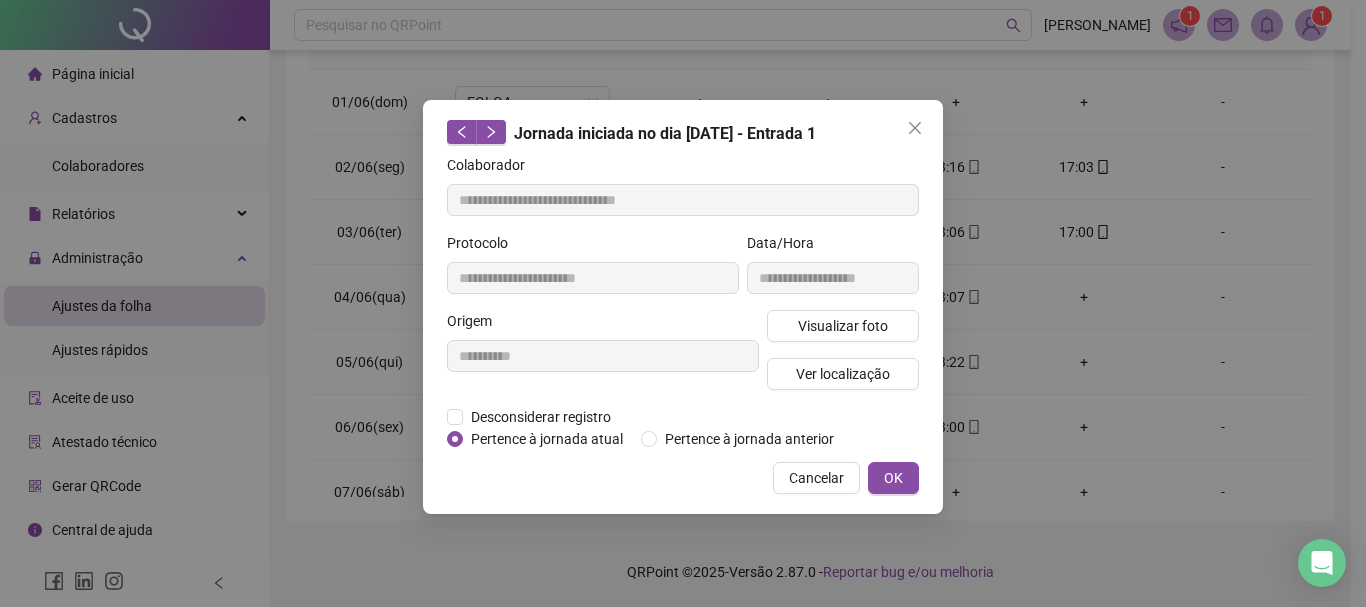 type on "**********" 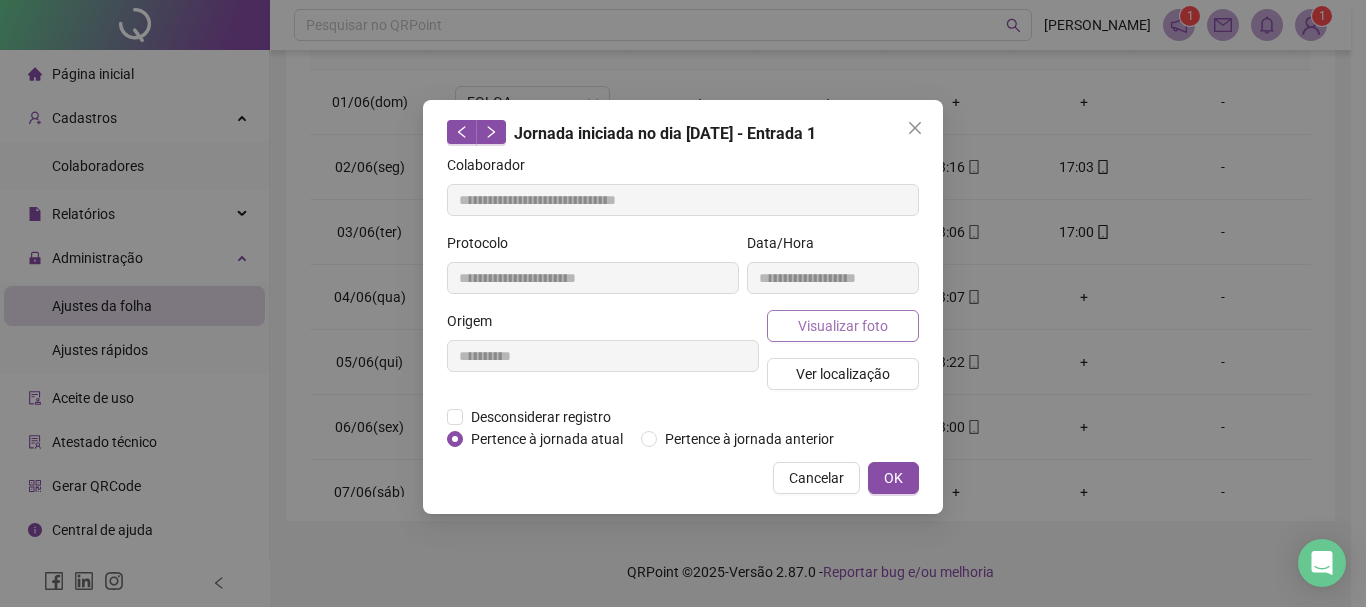 click on "Visualizar foto" at bounding box center [843, 326] 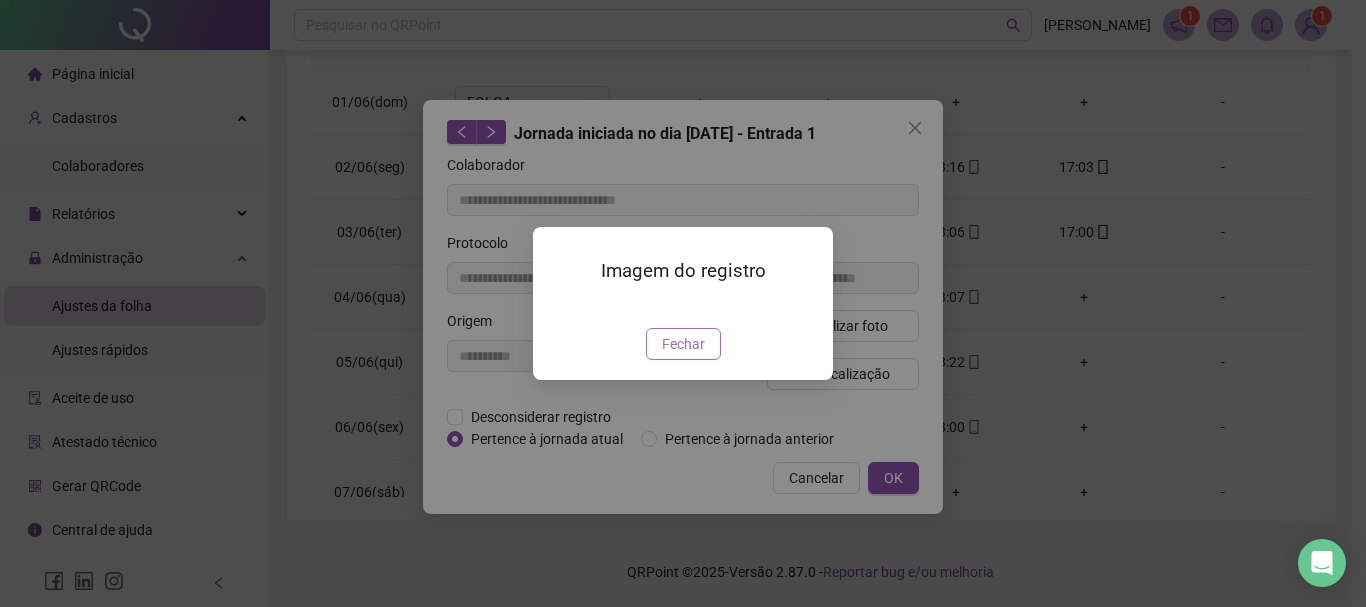 click on "Fechar" at bounding box center (683, 344) 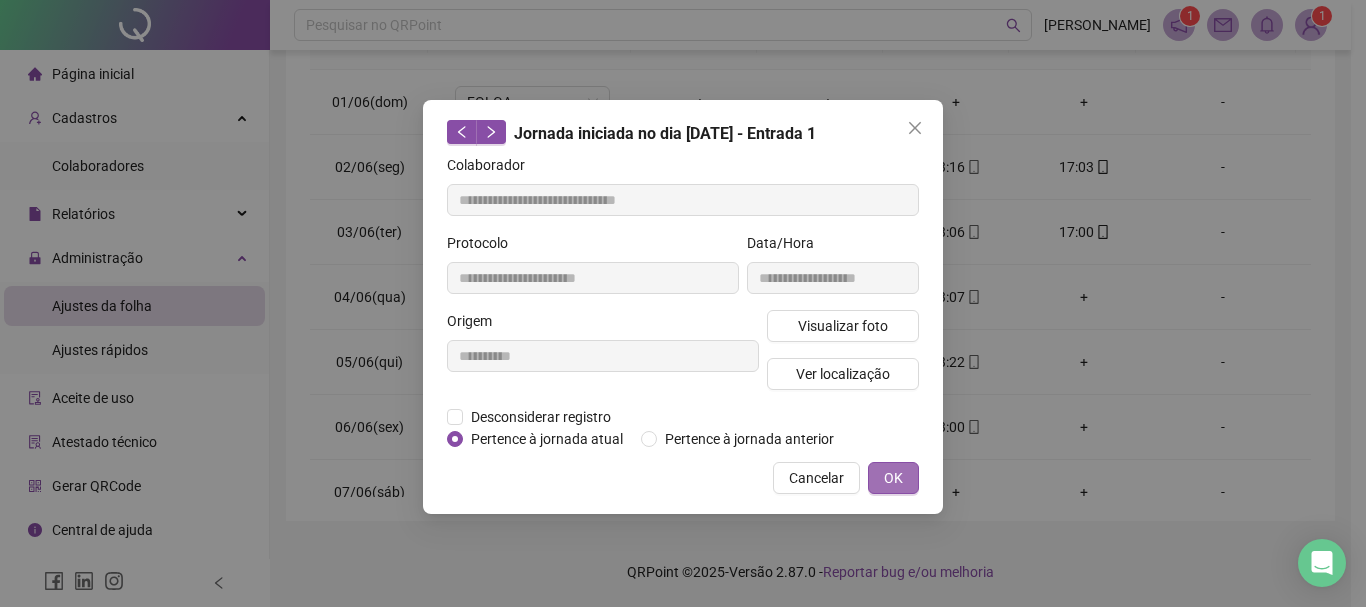 click on "OK" at bounding box center [893, 478] 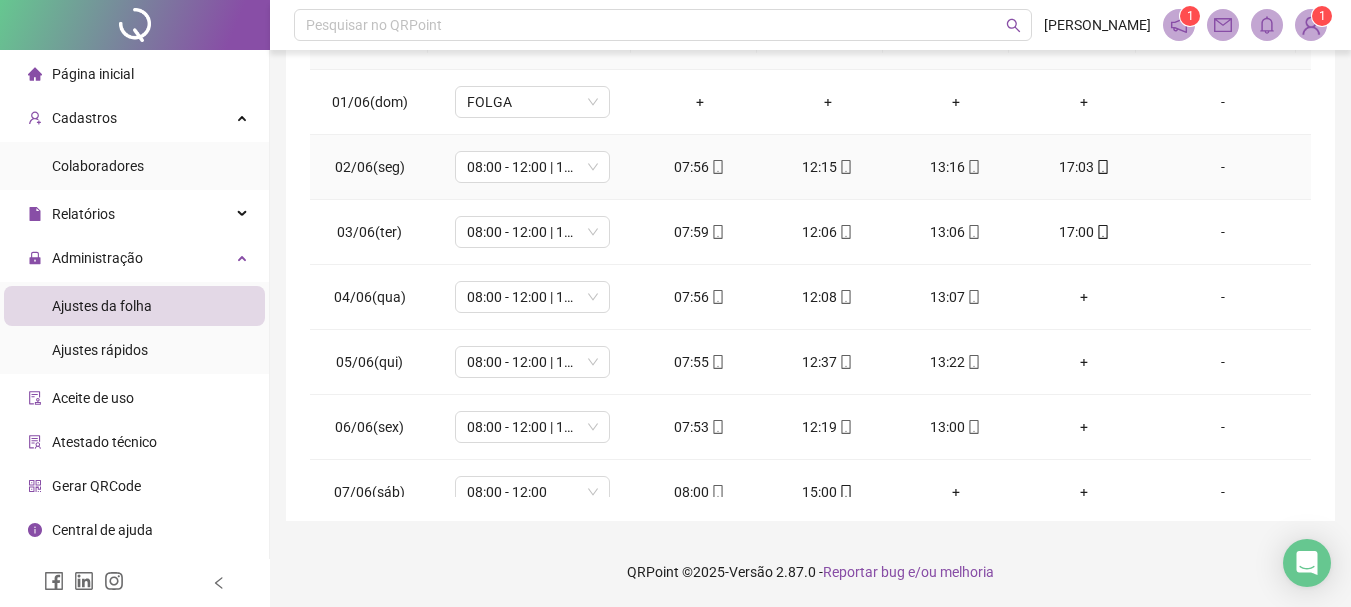 click on "12:15" at bounding box center [828, 167] 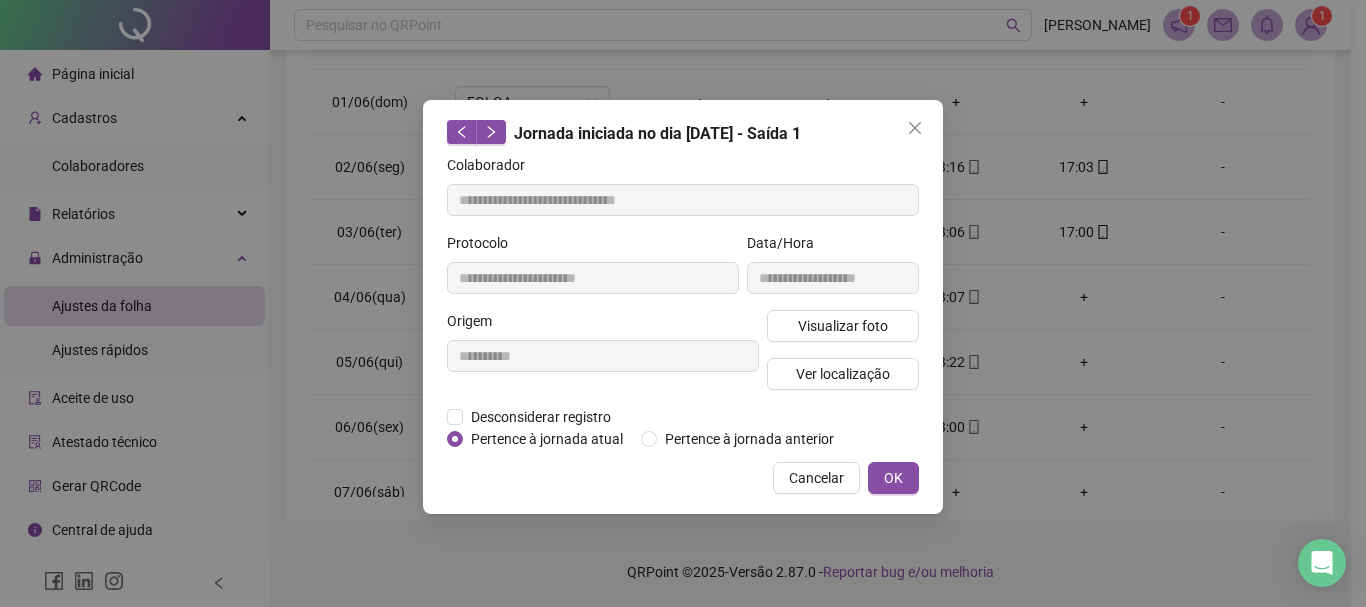 type on "**********" 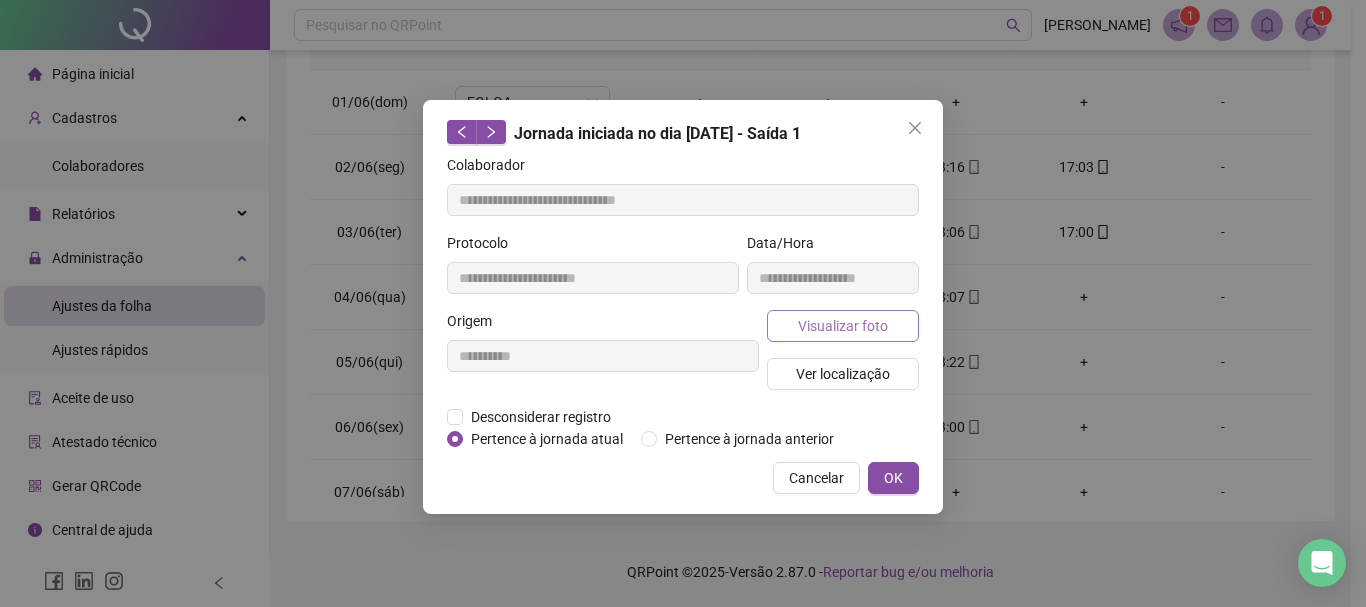 click on "Visualizar foto" at bounding box center (843, 326) 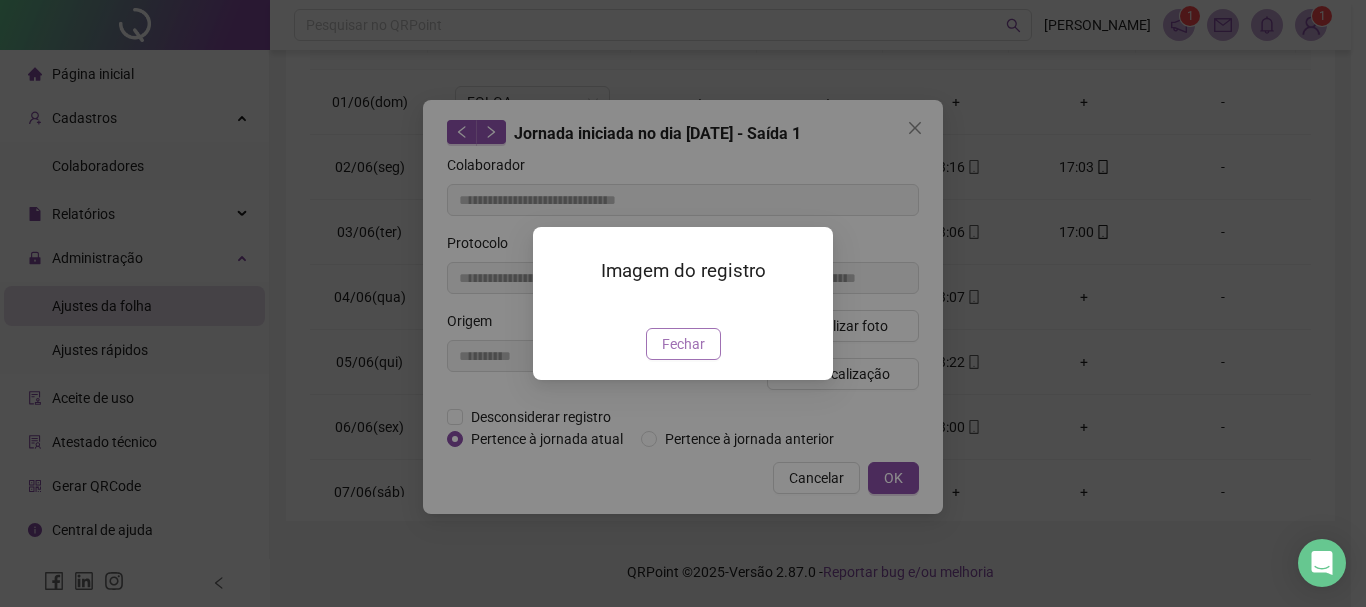 click on "Fechar" at bounding box center (683, 344) 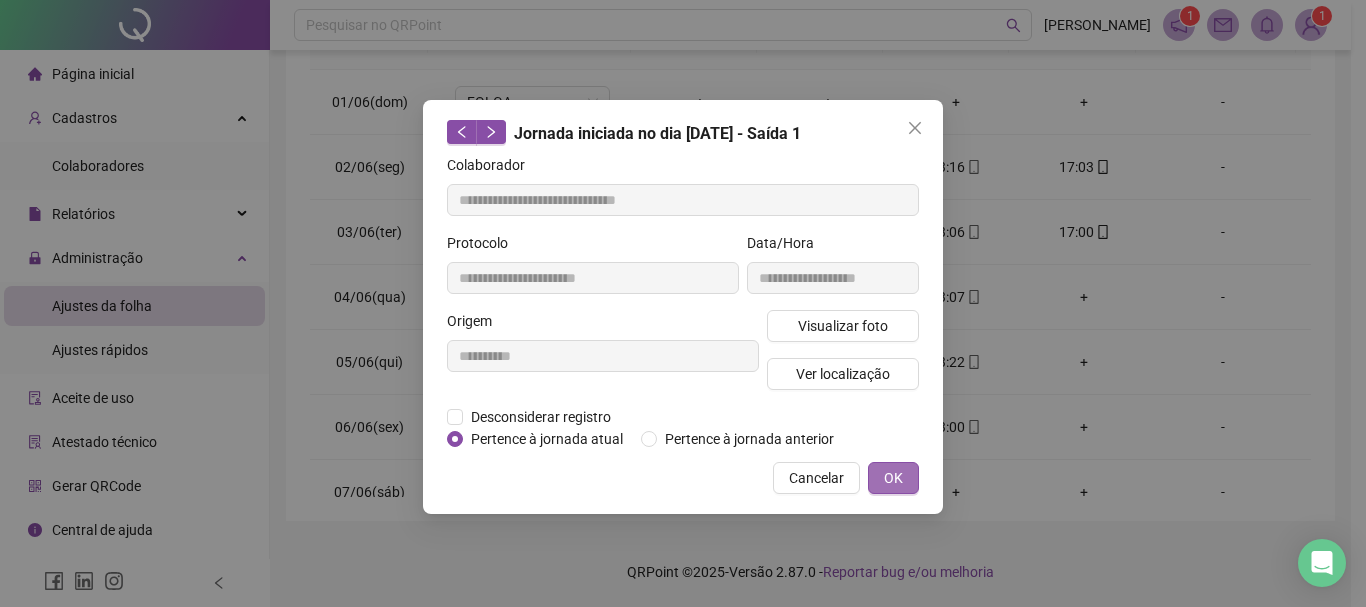 click on "OK" at bounding box center (893, 478) 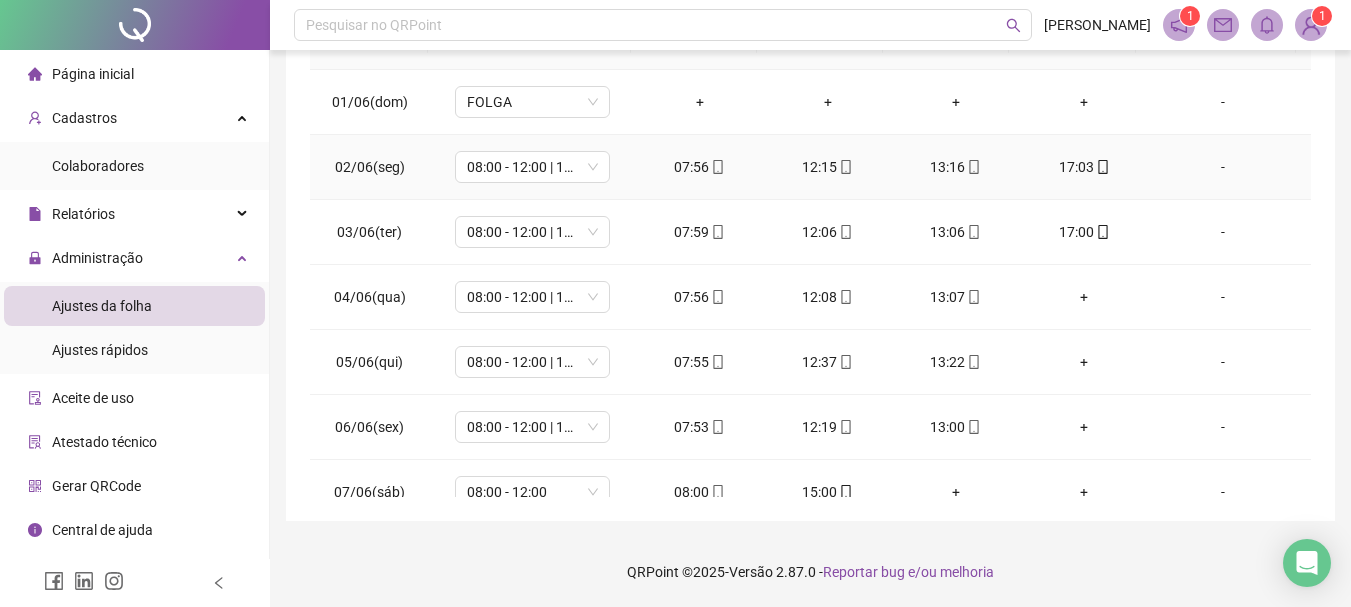click on "13:16" at bounding box center (956, 167) 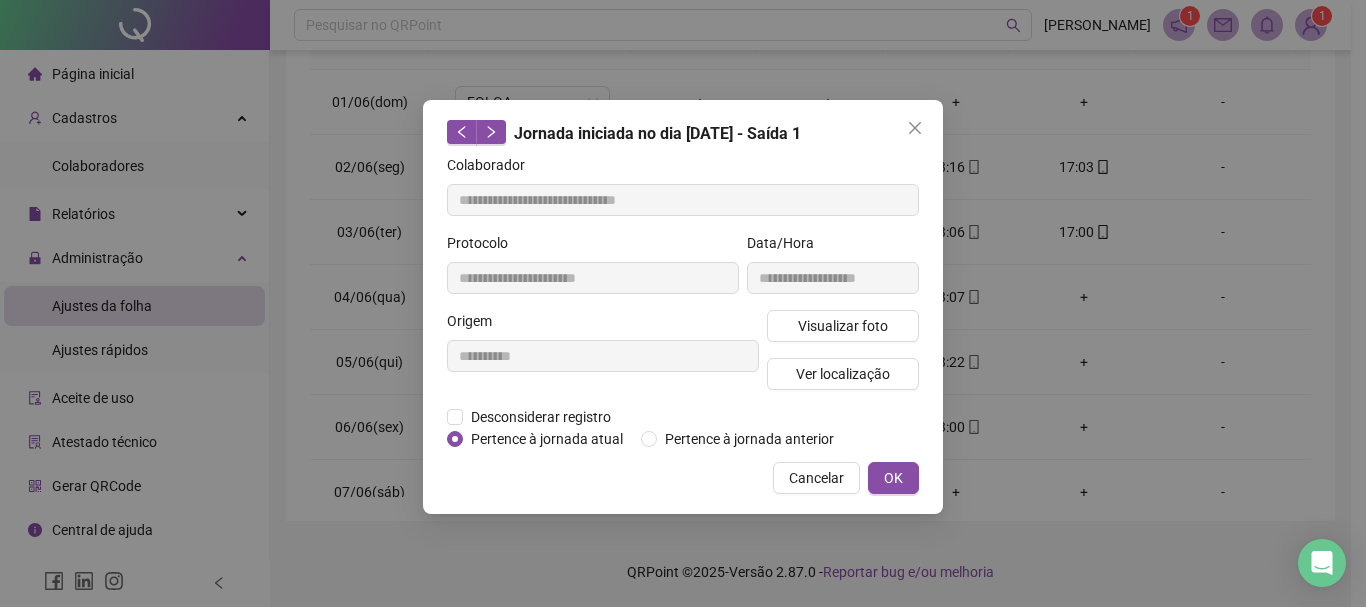 type on "**********" 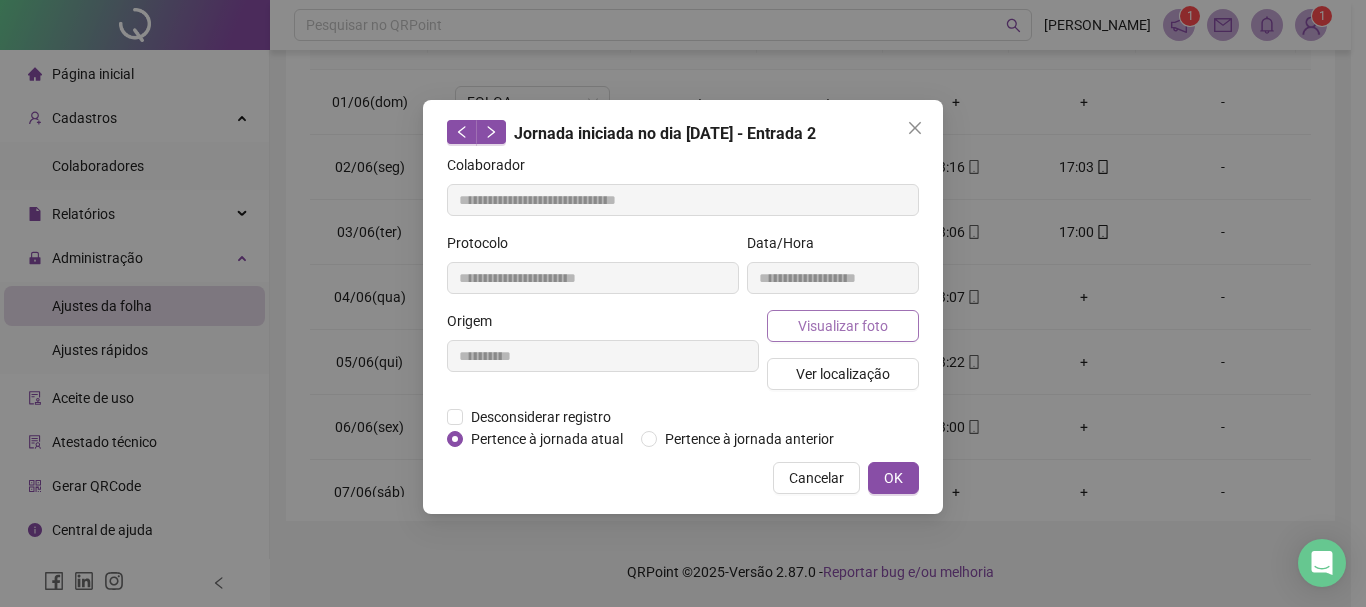 click on "Visualizar foto" at bounding box center (843, 326) 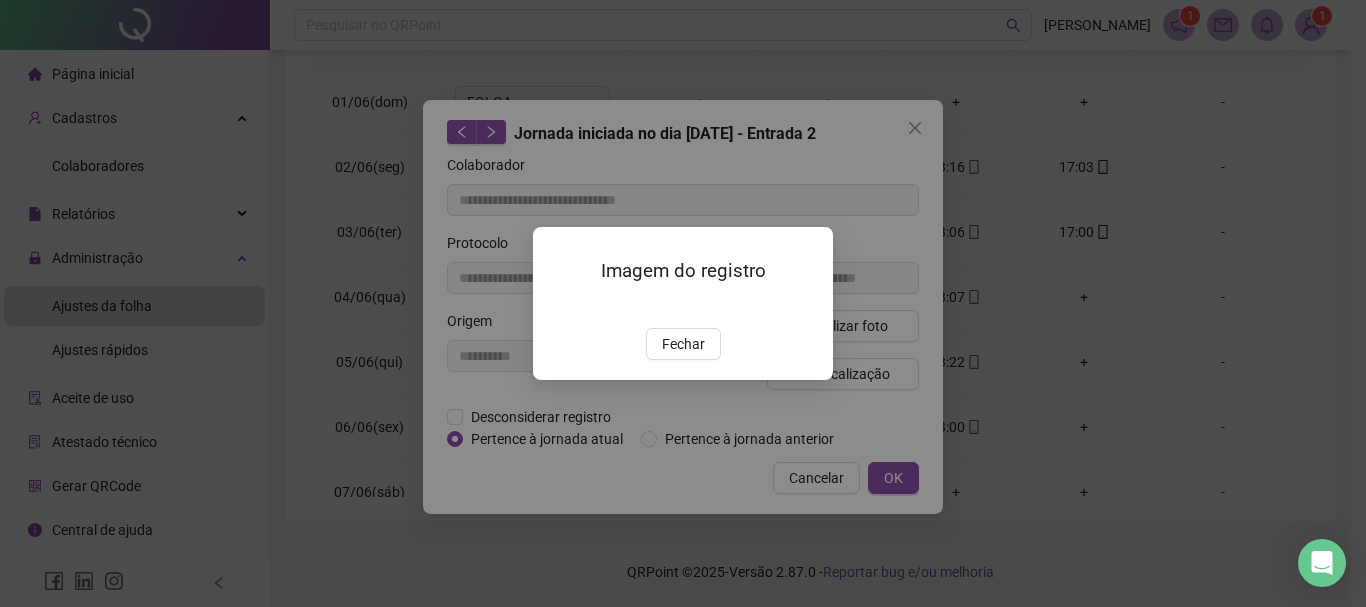 click at bounding box center (557, 307) 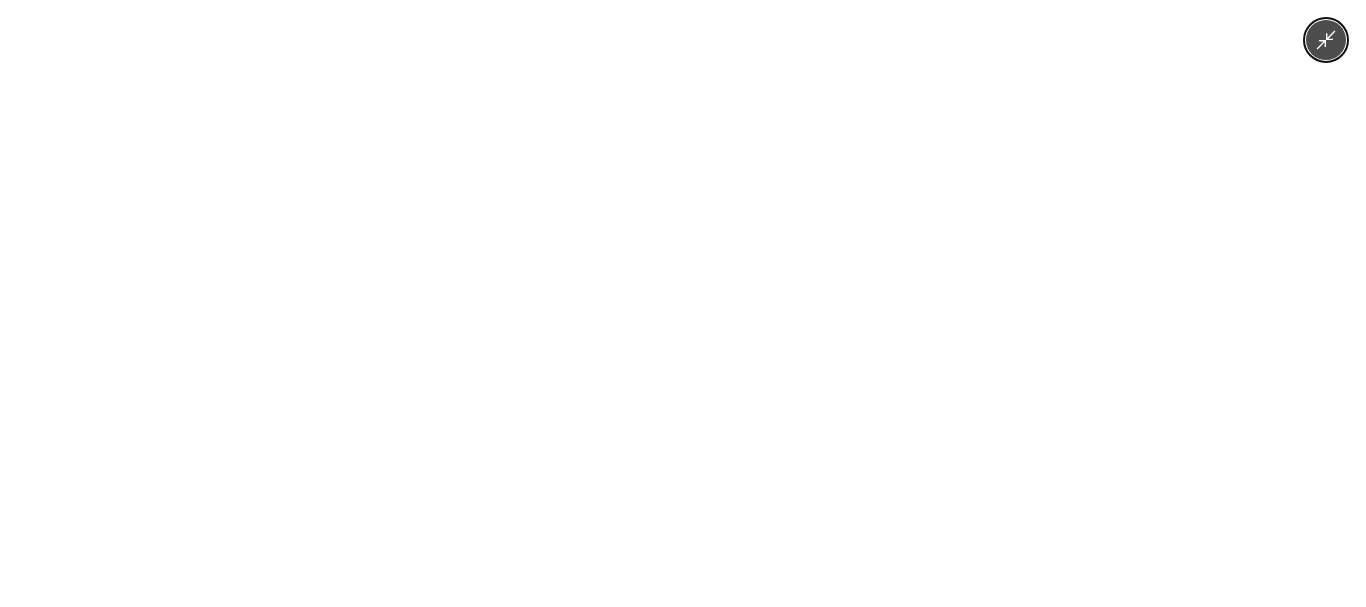 click at bounding box center [683, 303] 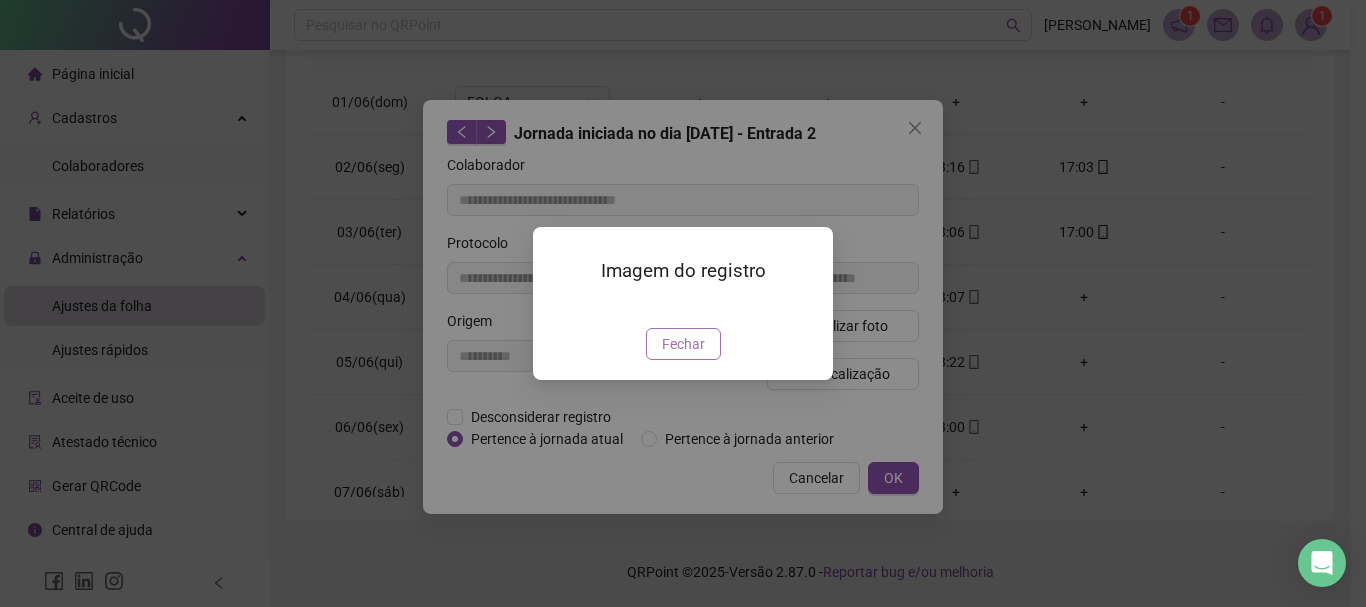 click on "Fechar" at bounding box center (683, 344) 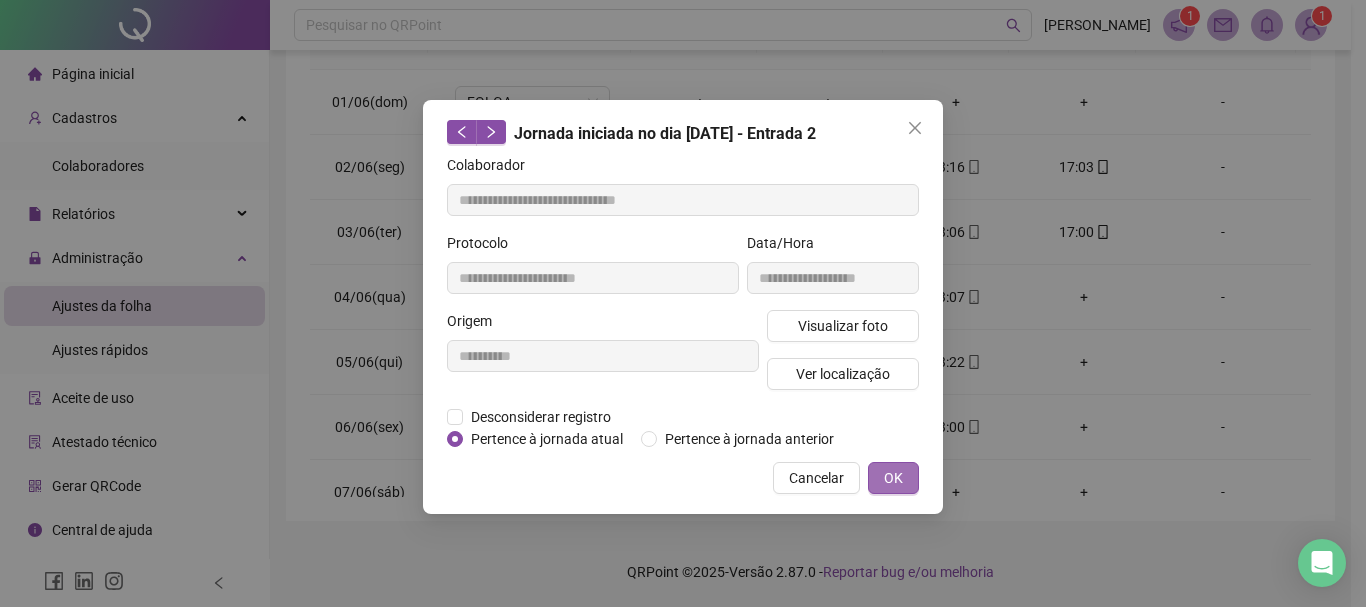 click on "OK" at bounding box center (893, 478) 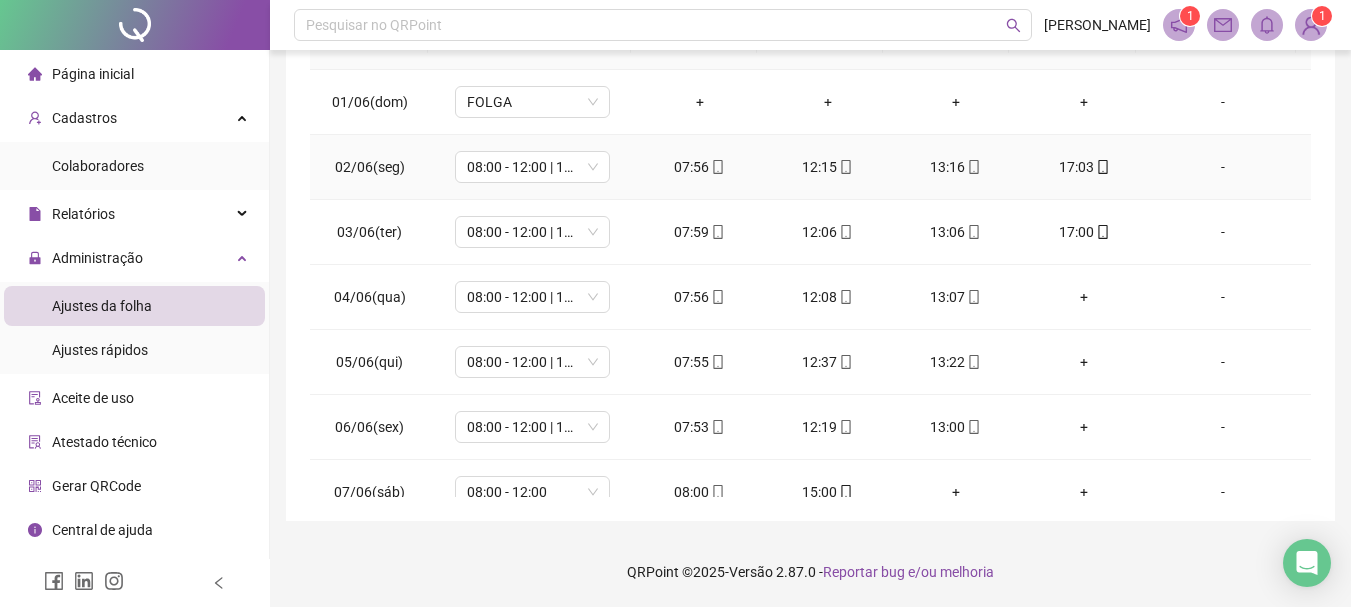 click on "13:16" at bounding box center (956, 167) 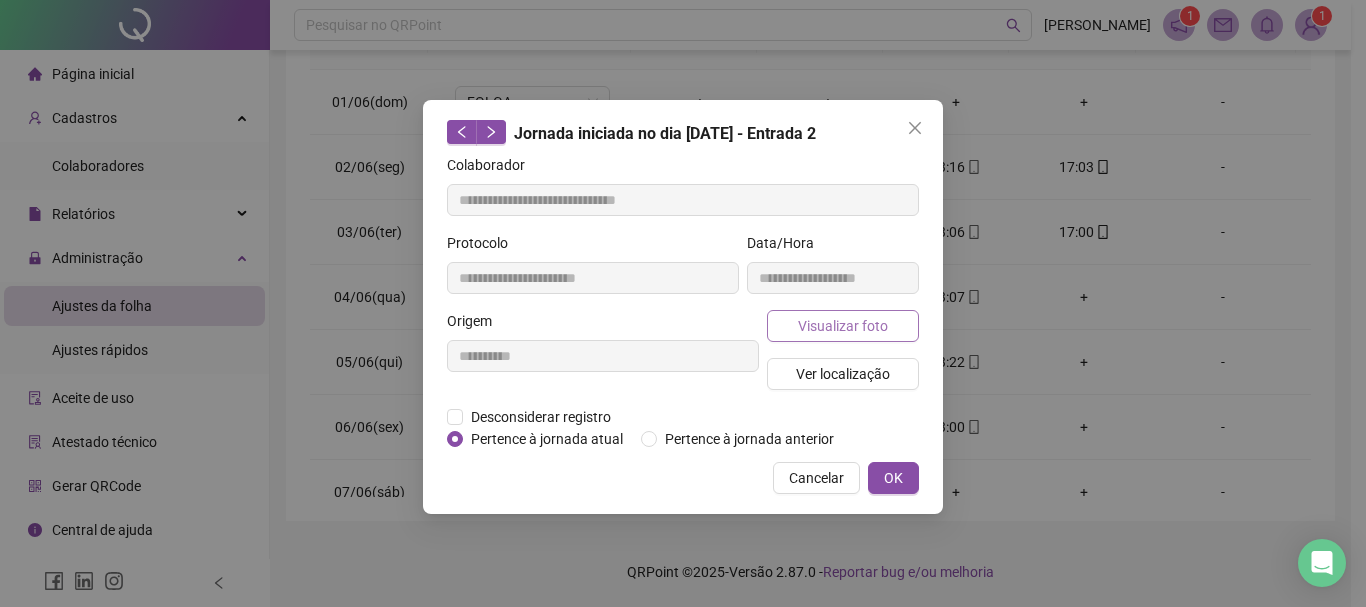 click on "Visualizar foto" at bounding box center [843, 326] 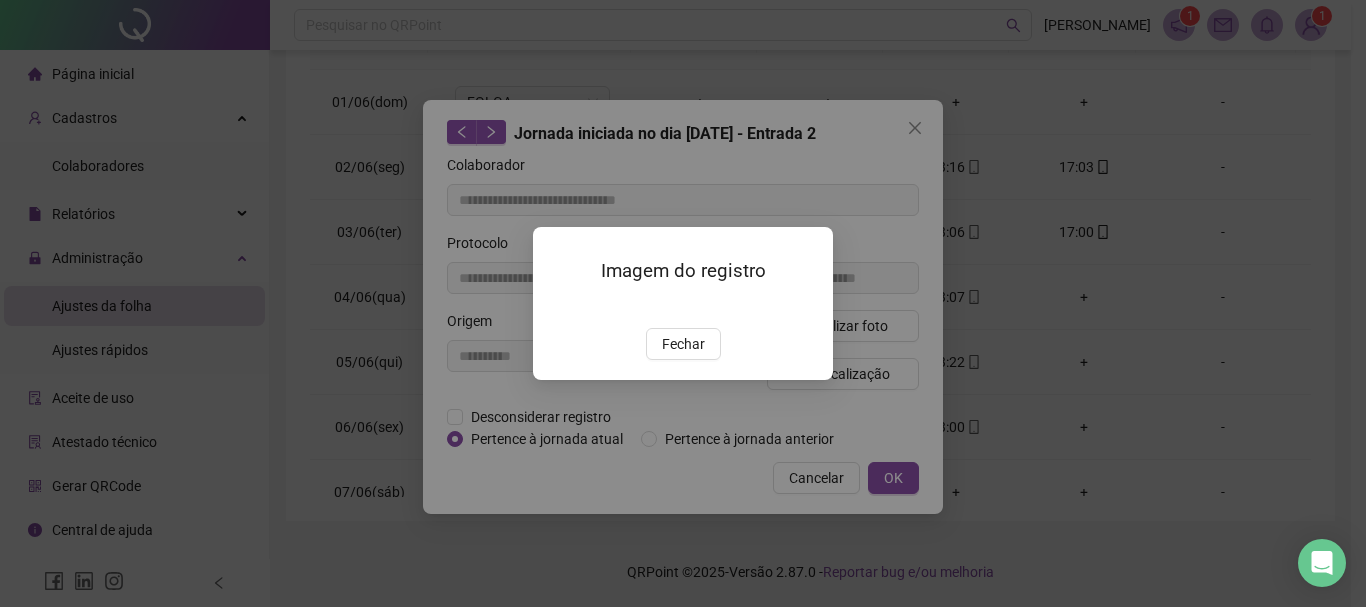 click on "Imagem do registro Fechar" at bounding box center [683, 303] 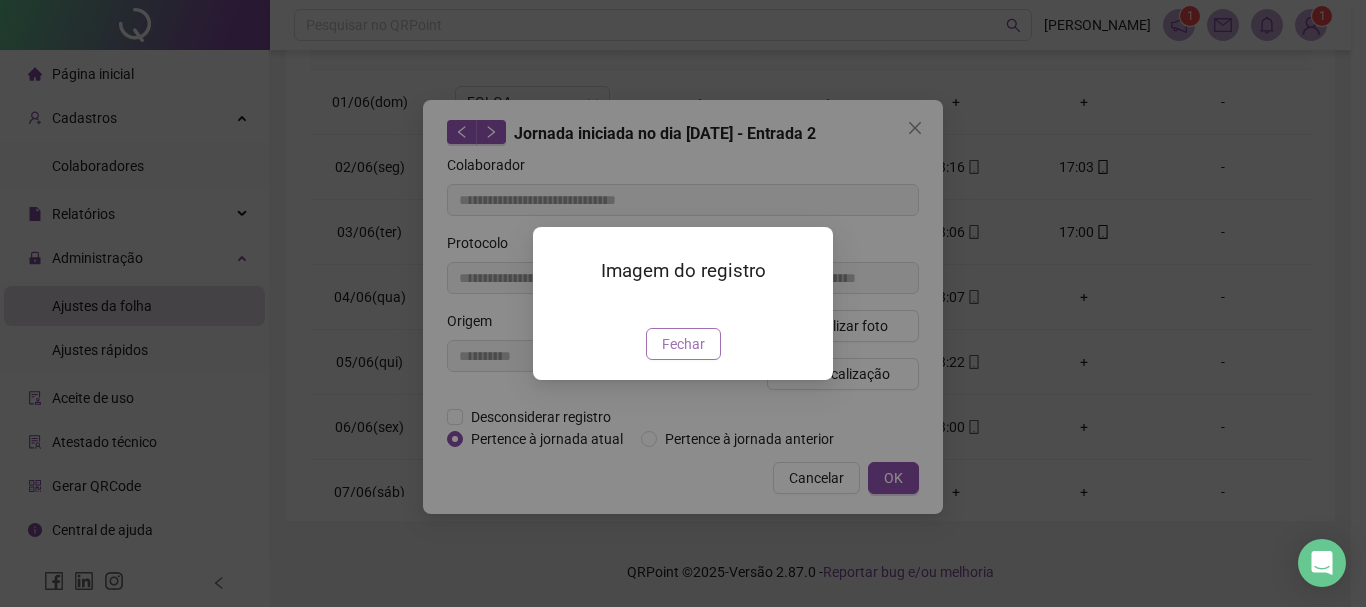 click on "Fechar" at bounding box center [683, 344] 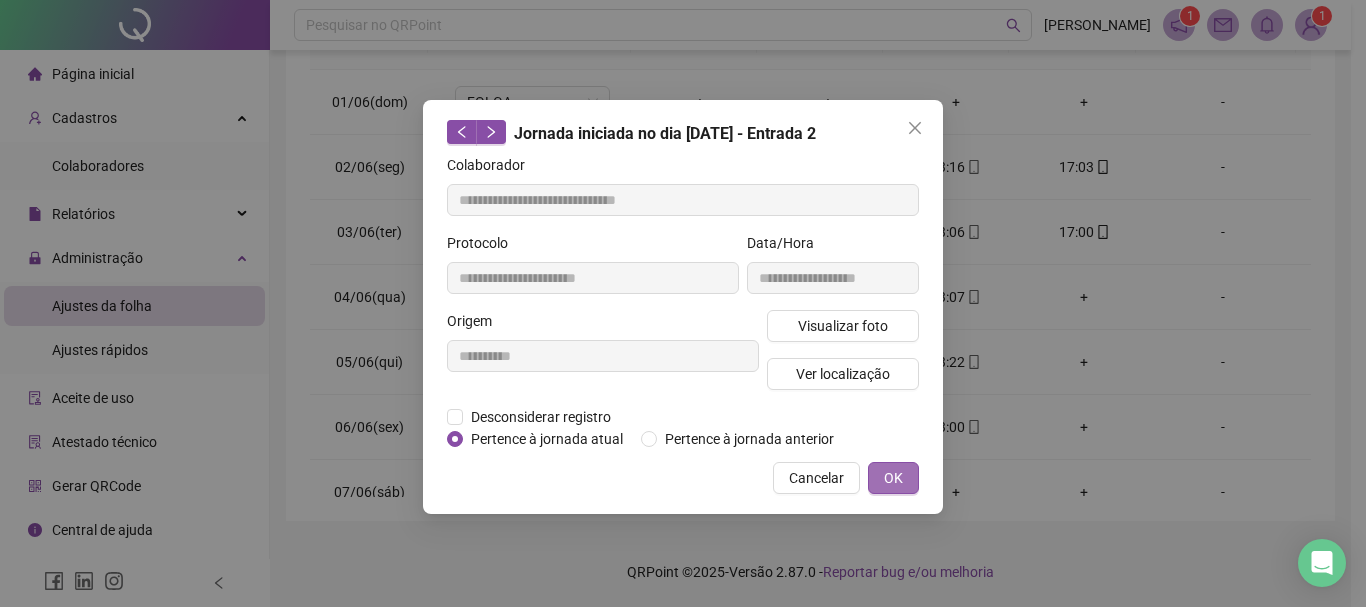 click on "OK" at bounding box center (893, 478) 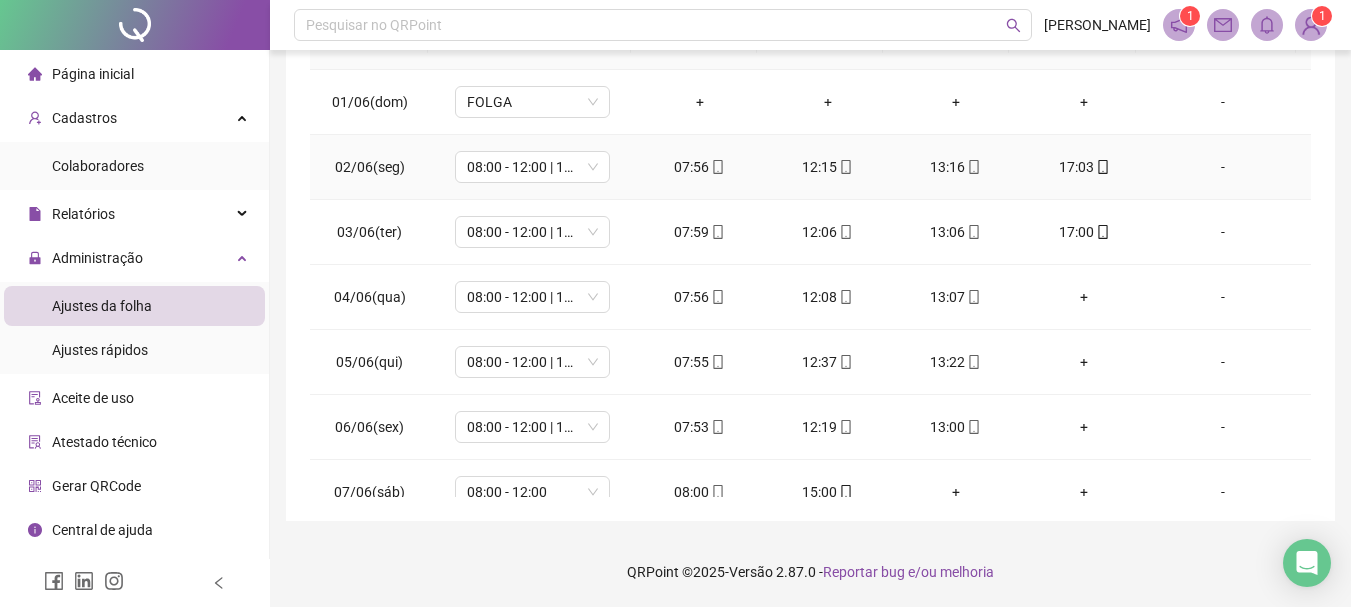 click on "17:03" at bounding box center (1084, 167) 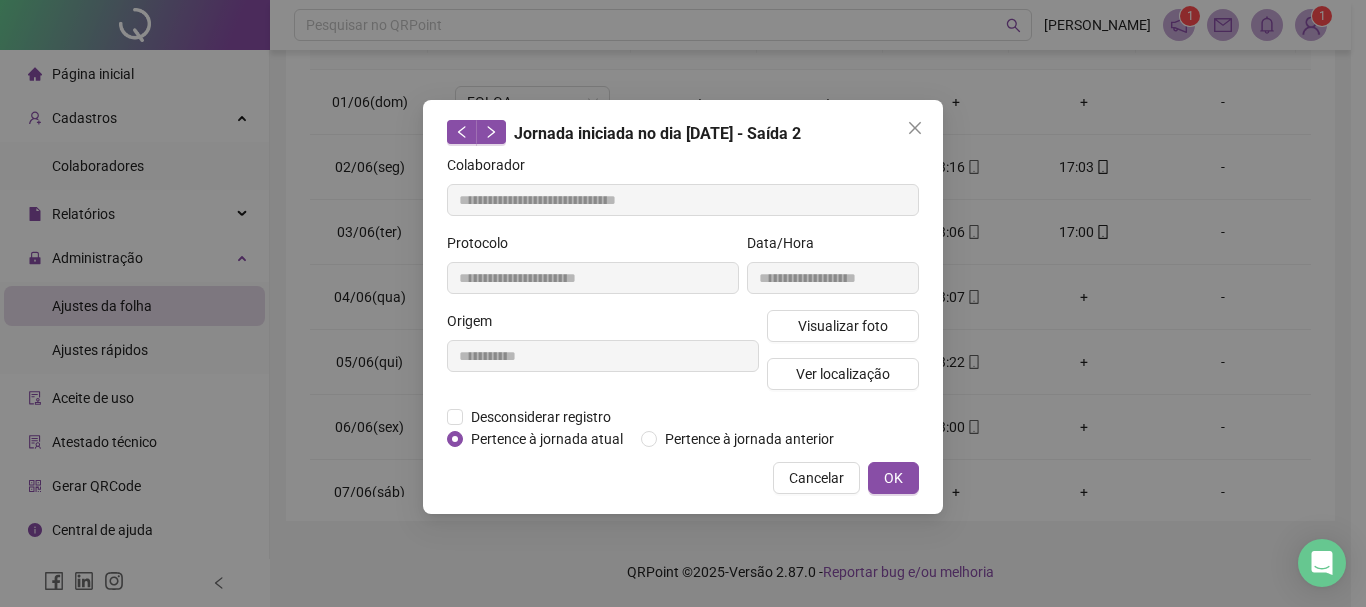 type on "**********" 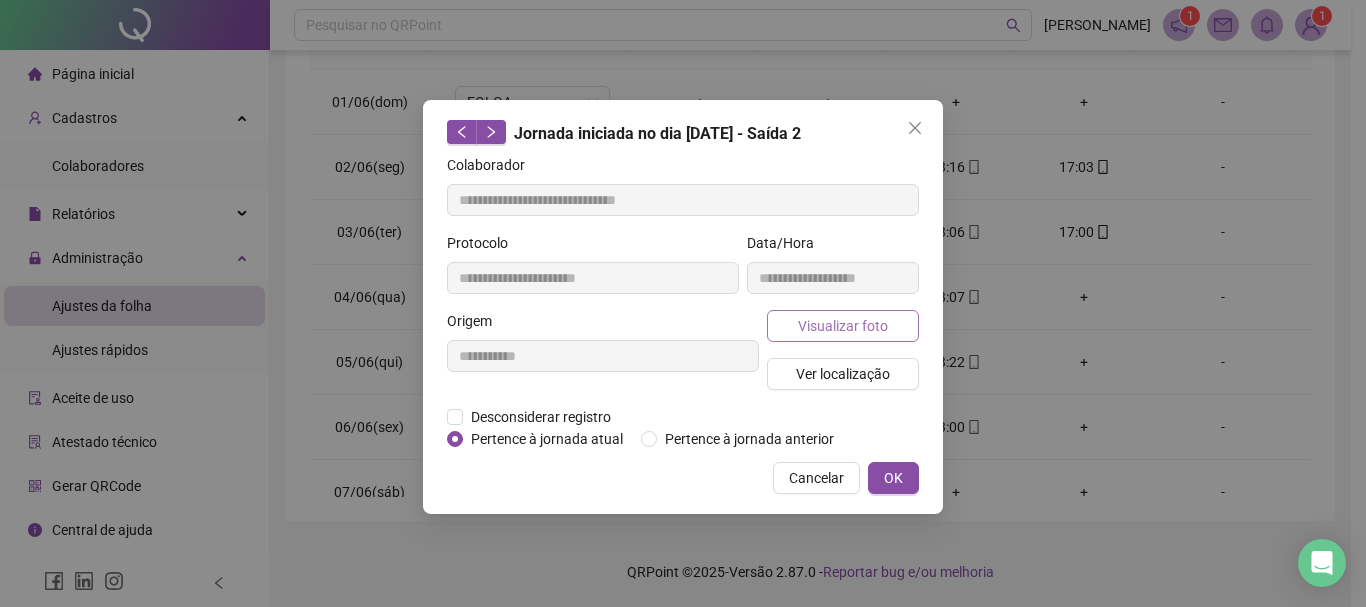 click on "Visualizar foto" at bounding box center [843, 326] 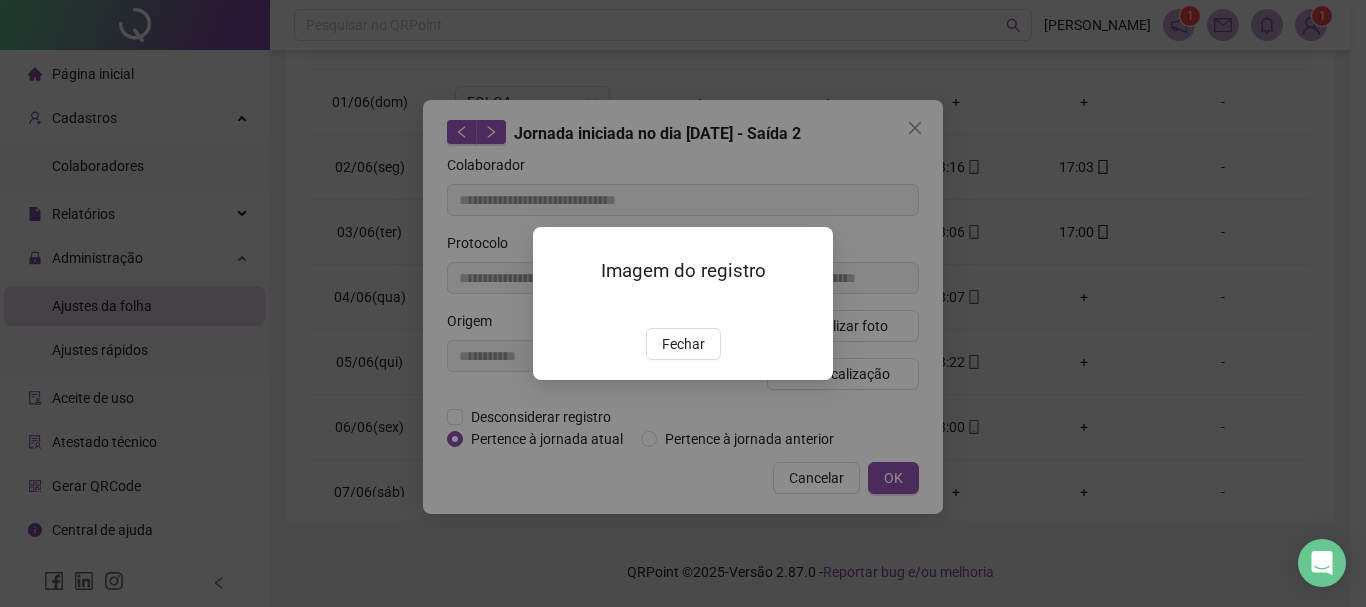 click at bounding box center (557, 307) 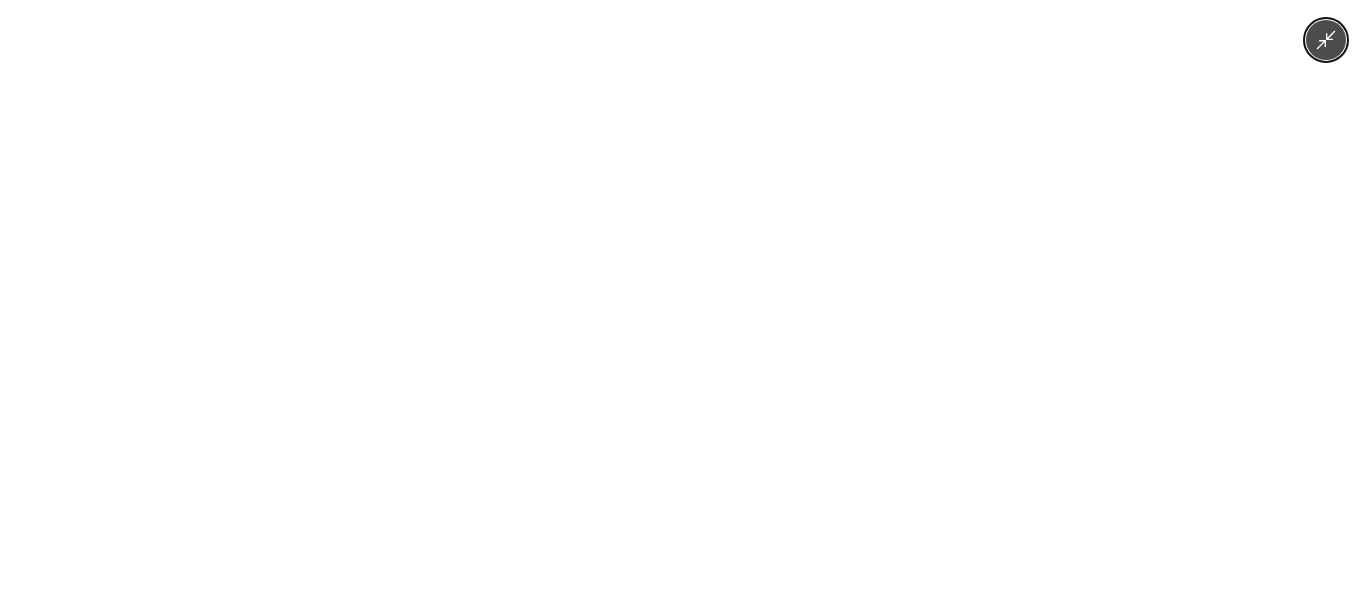 click at bounding box center (683, 303) 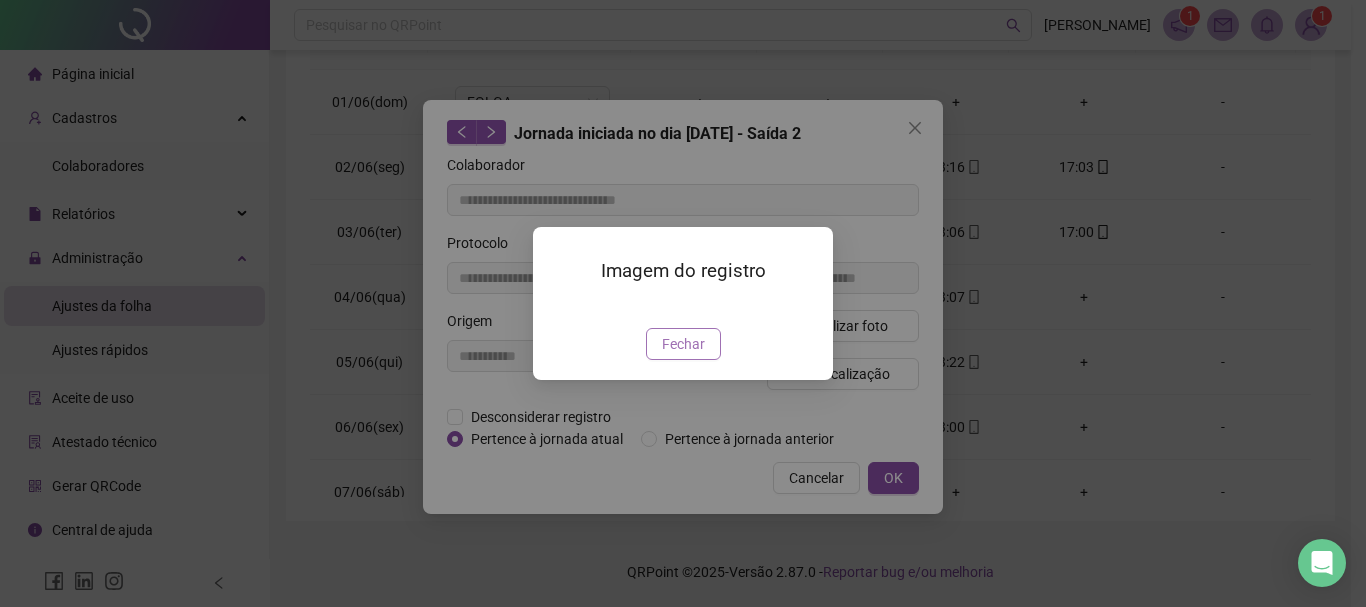 click on "Fechar" at bounding box center [683, 344] 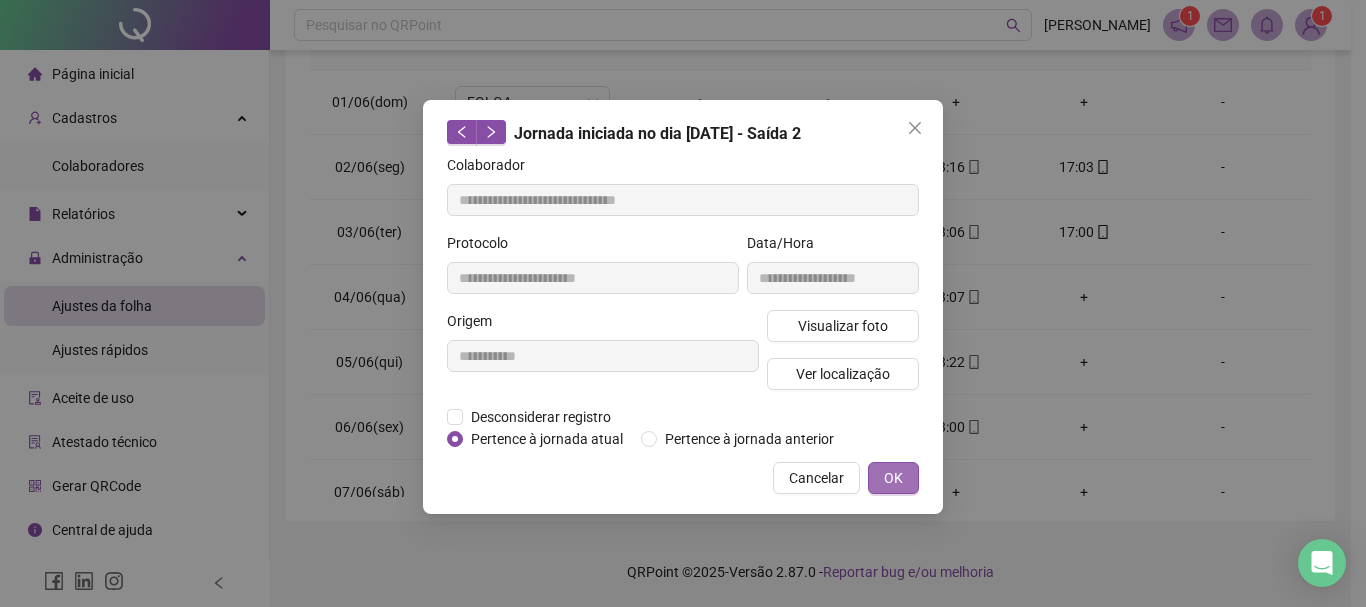 click on "OK" at bounding box center (893, 478) 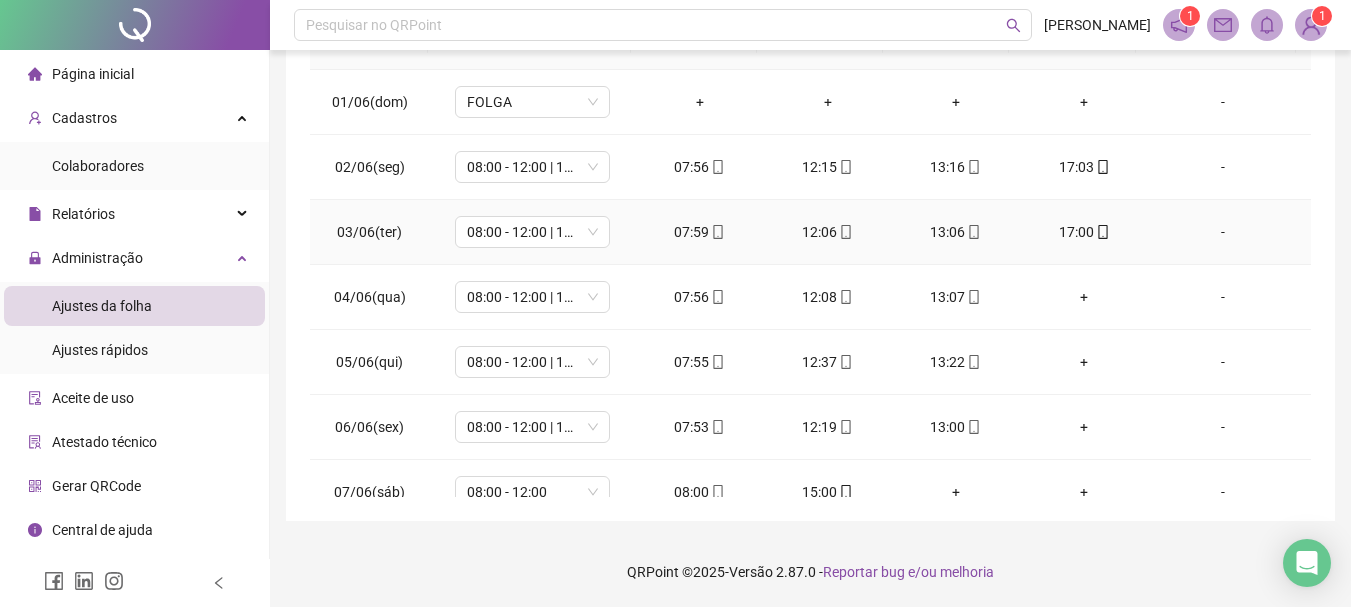 click on "07:59" at bounding box center (700, 232) 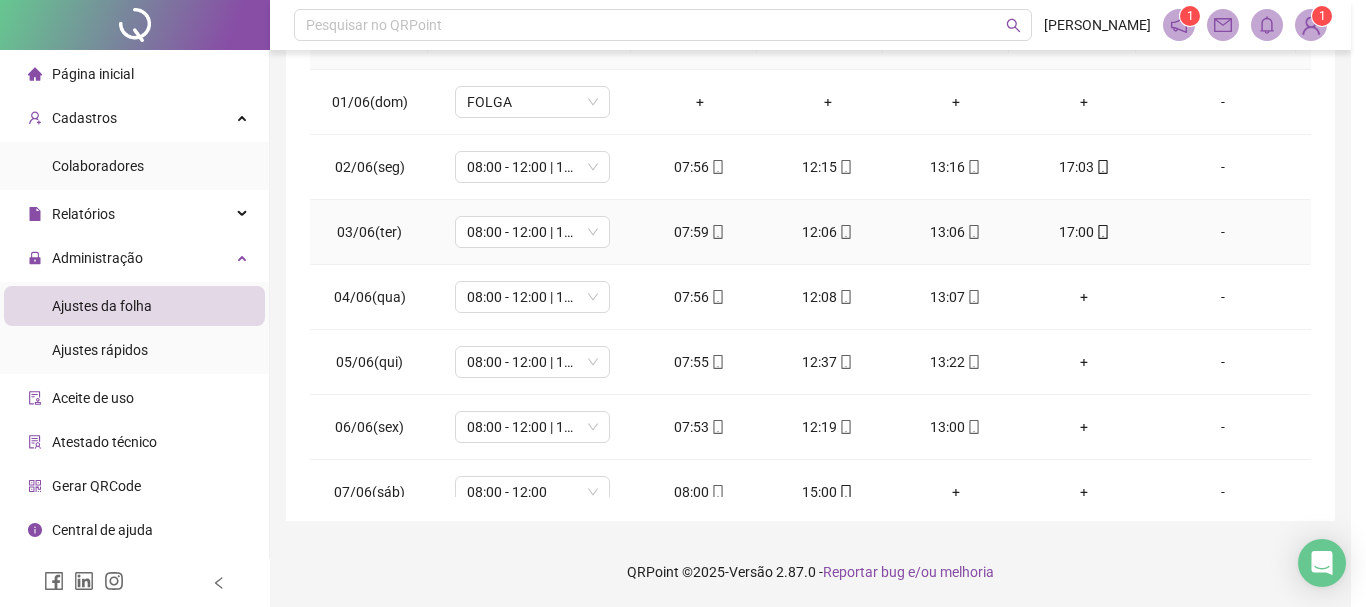type on "**********" 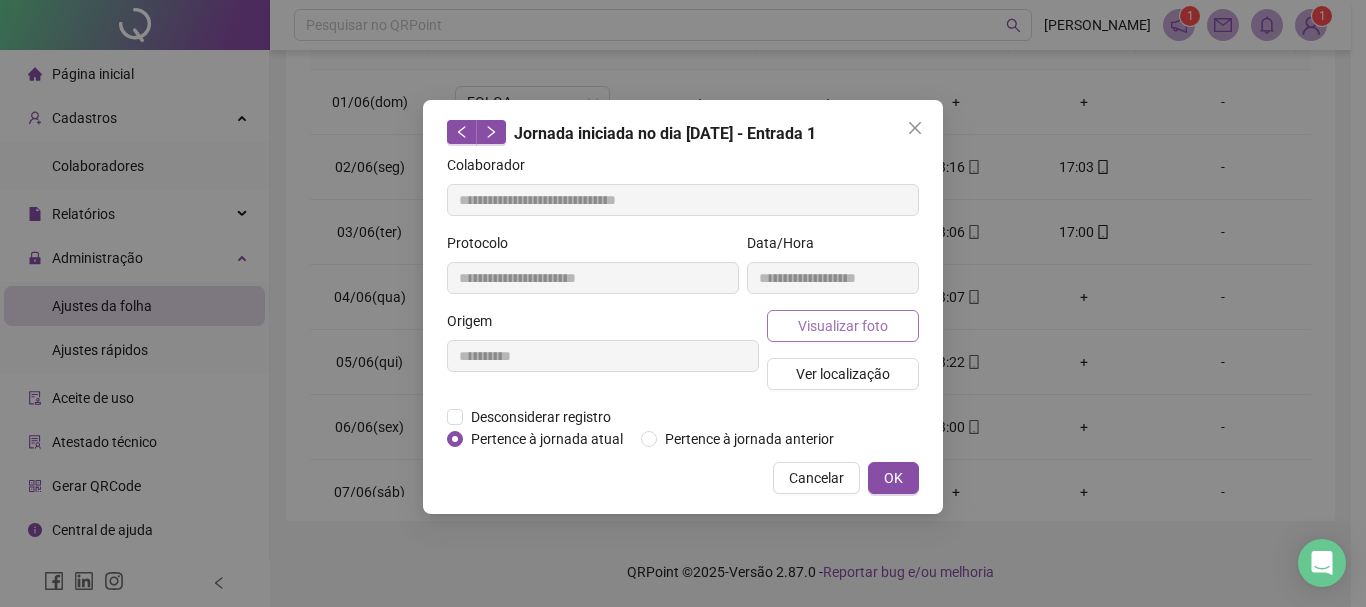 click on "Visualizar foto" at bounding box center (843, 326) 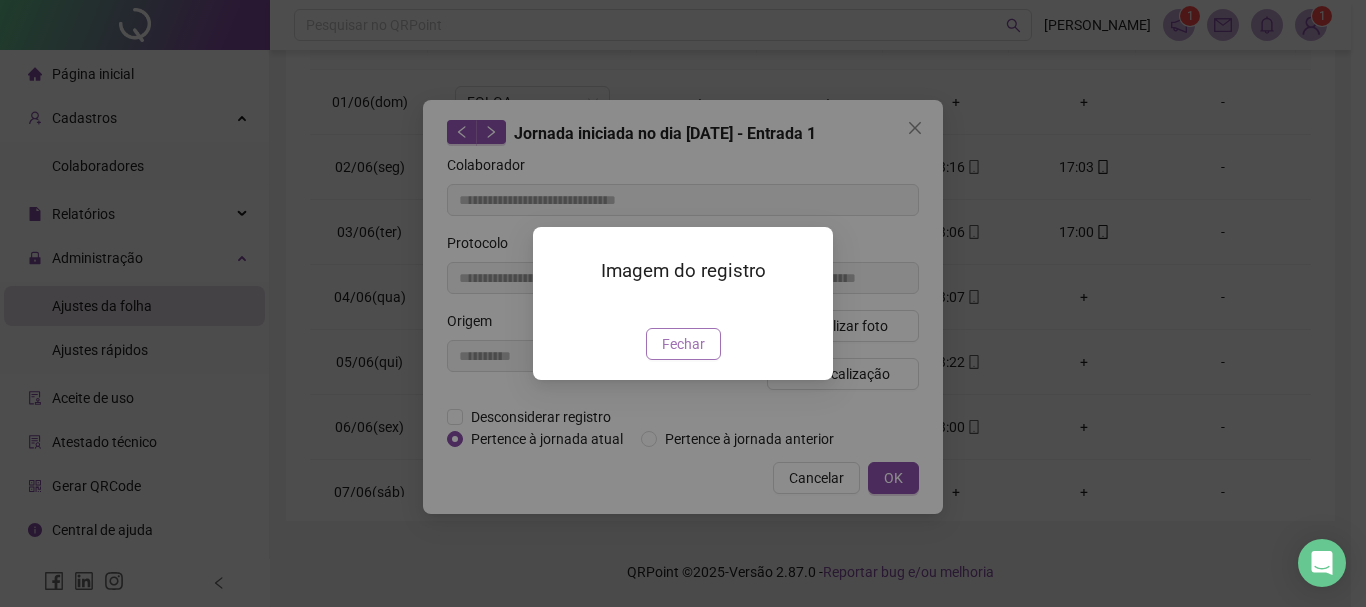 click on "Fechar" at bounding box center (683, 344) 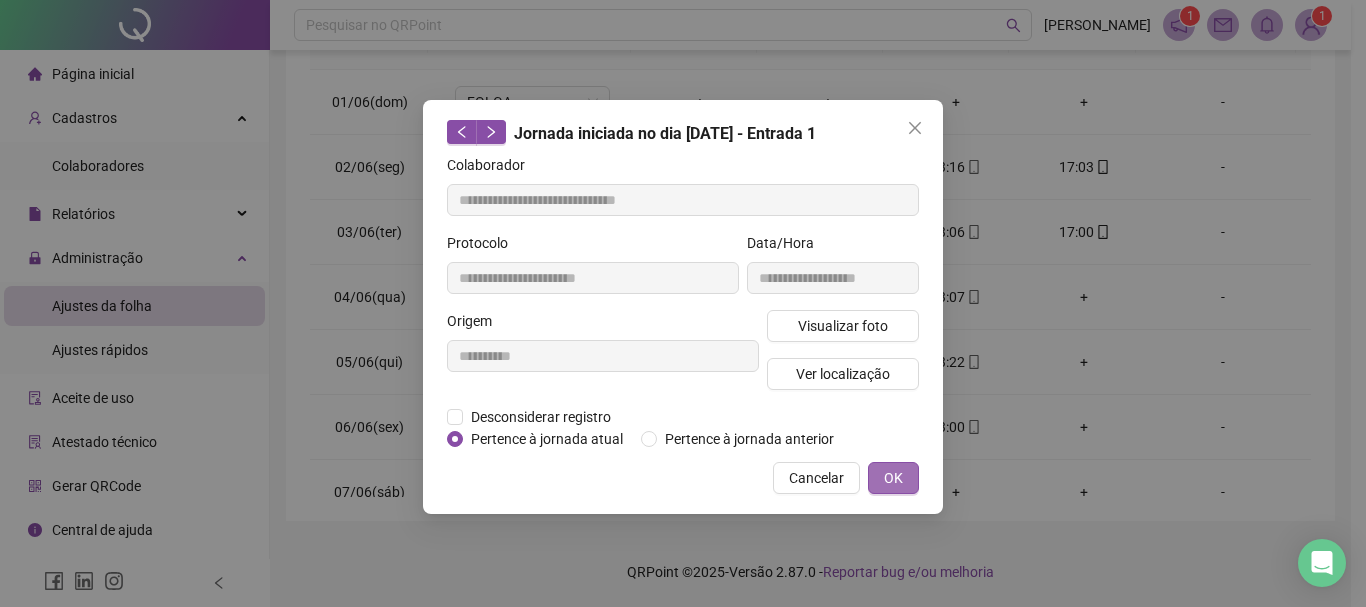 click on "OK" at bounding box center [893, 478] 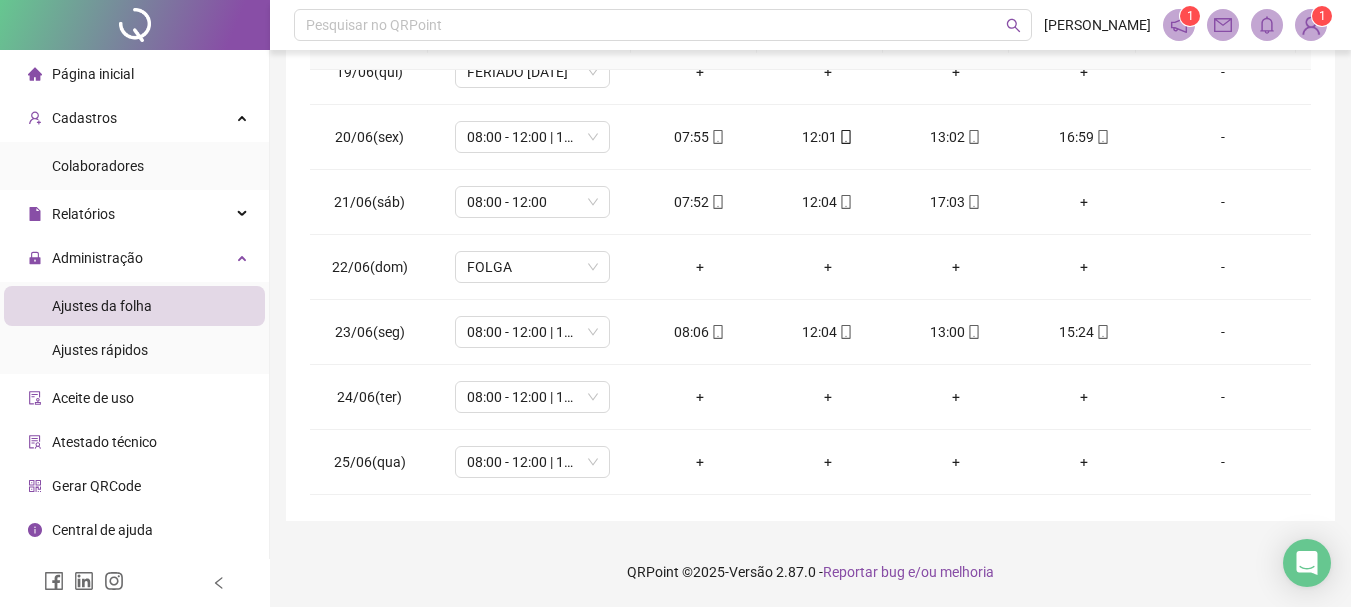 scroll, scrollTop: 1523, scrollLeft: 0, axis: vertical 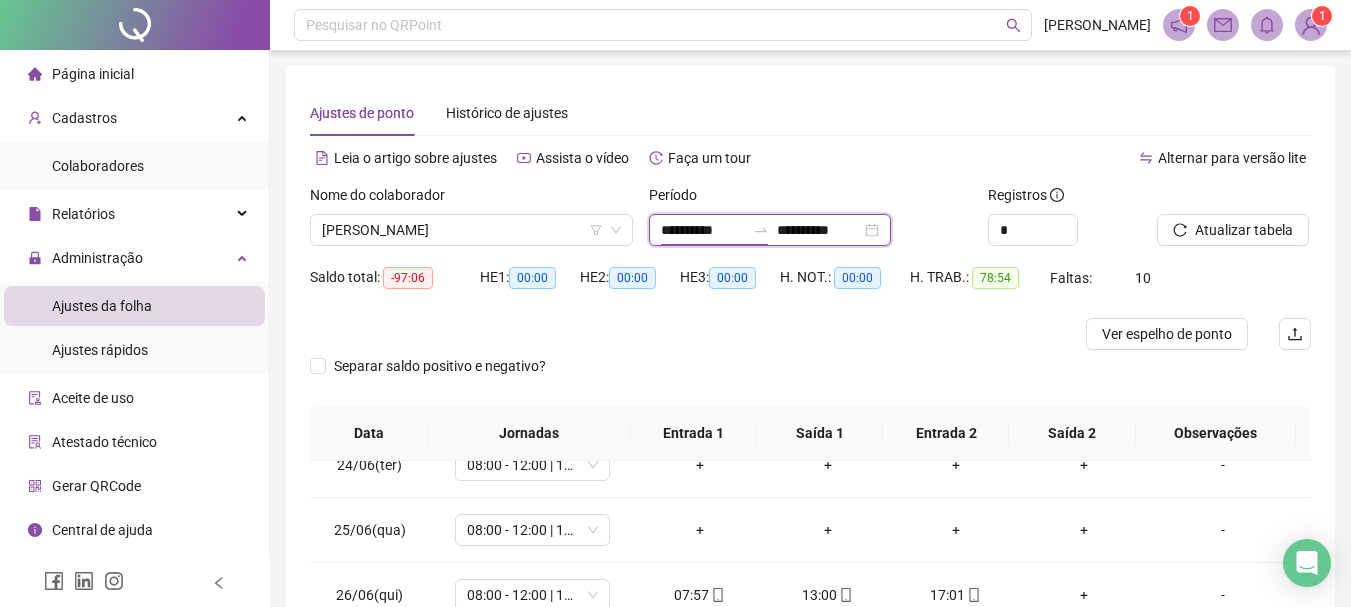 click on "**********" at bounding box center (703, 230) 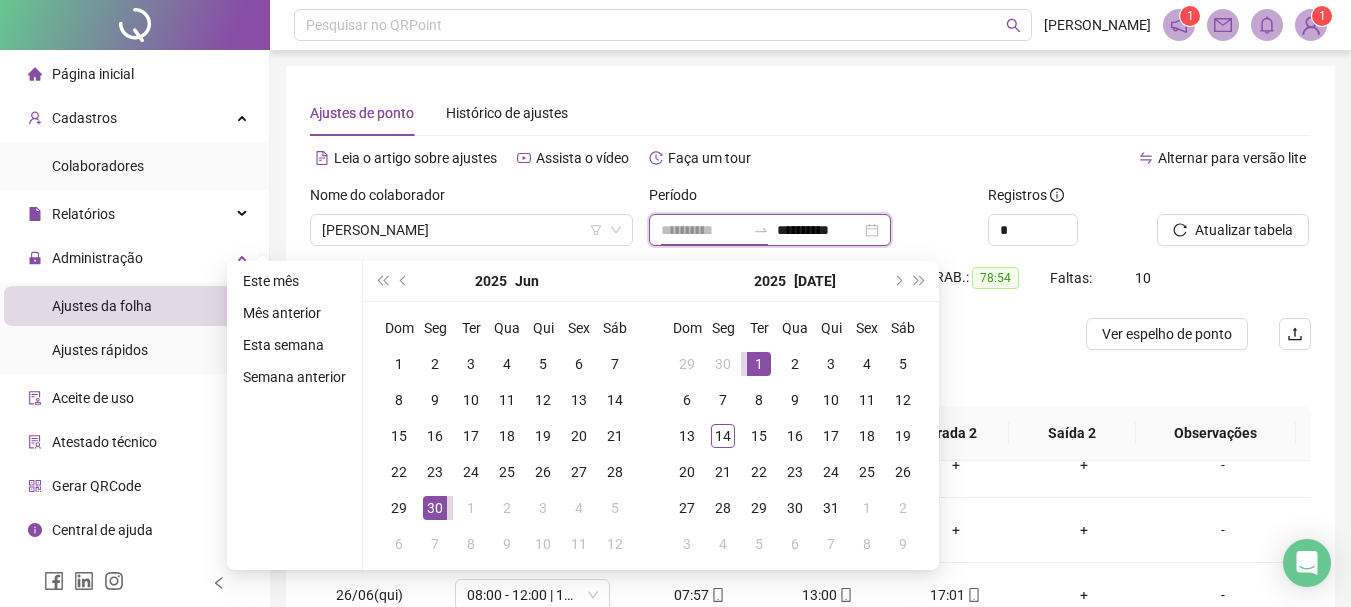 type on "**********" 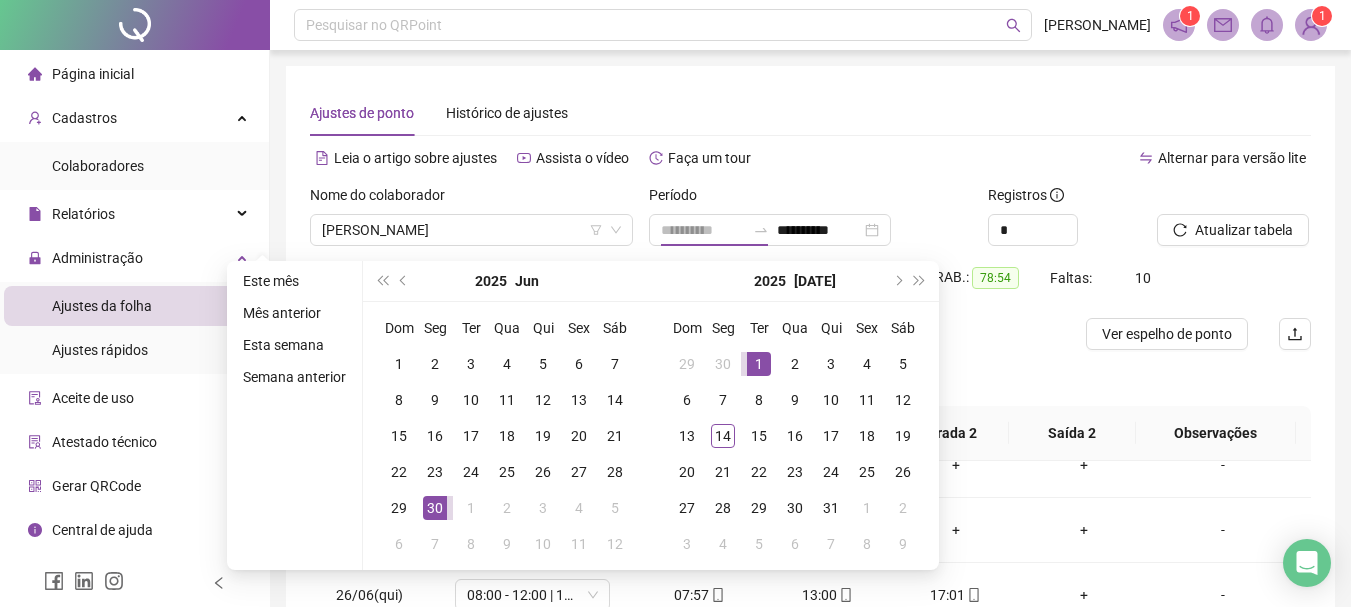 click on "1" at bounding box center [759, 364] 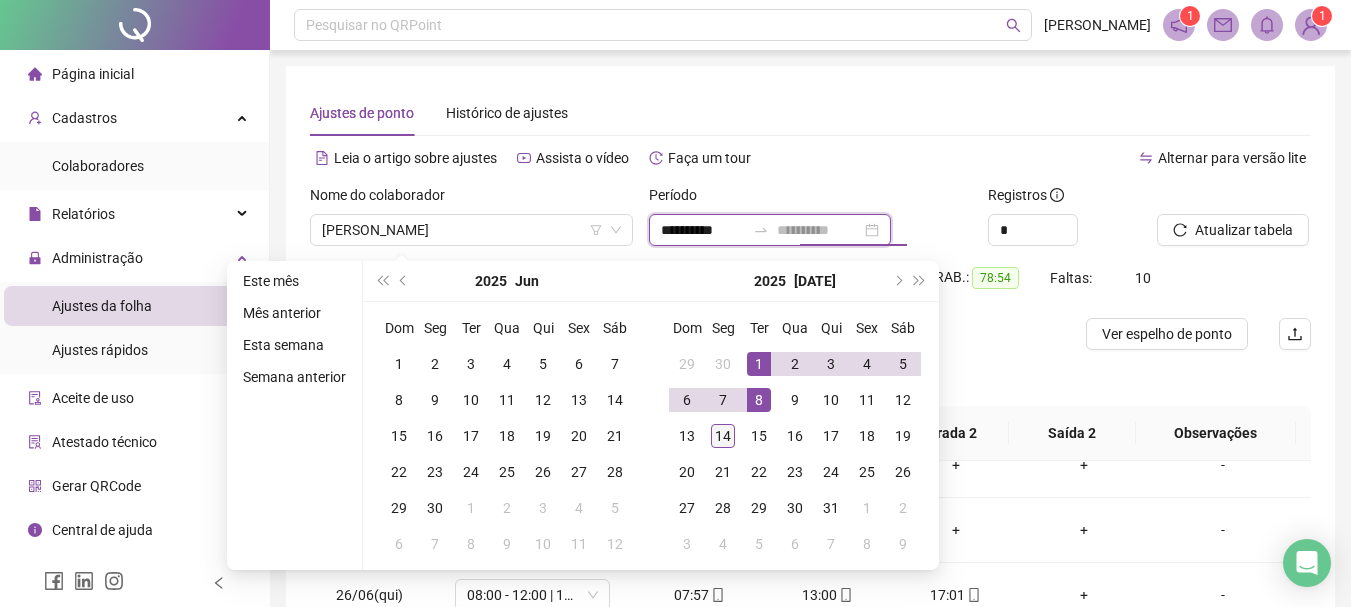 type on "**********" 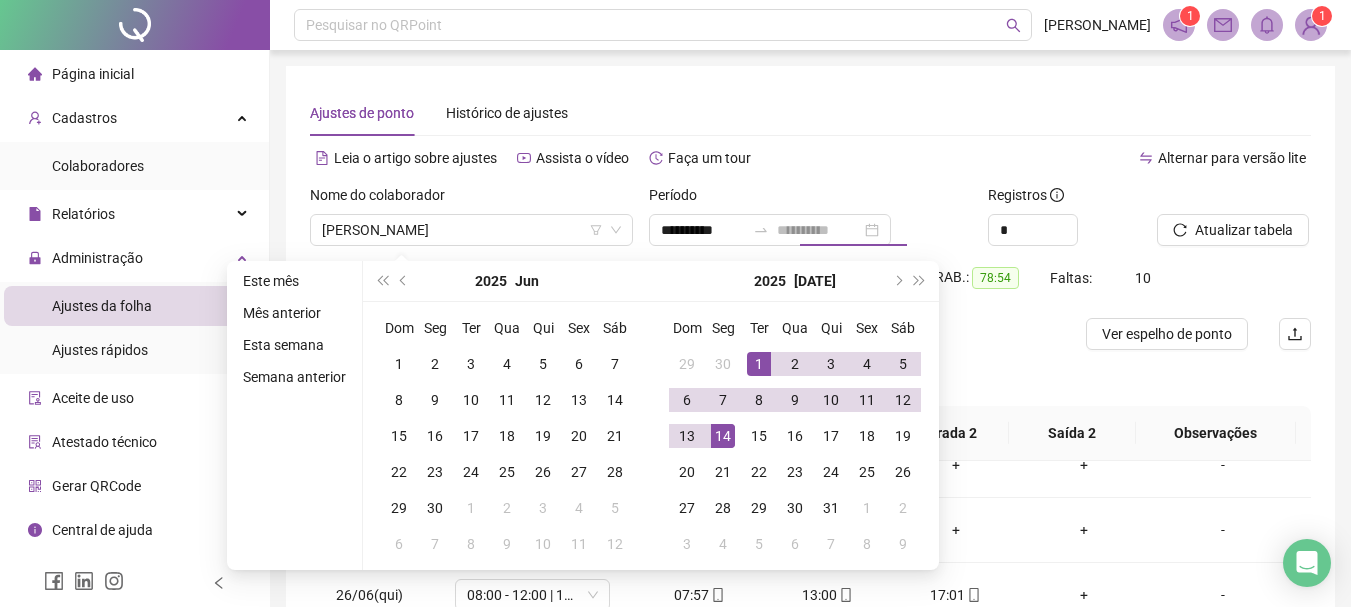 click on "14" at bounding box center [723, 436] 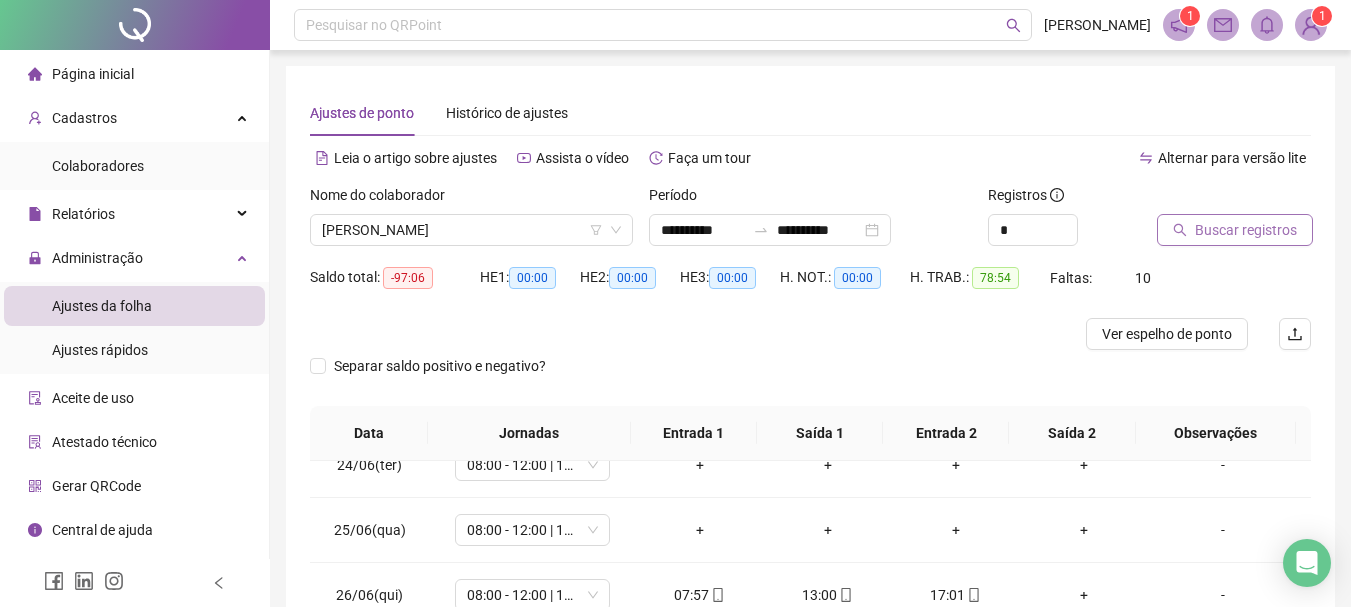 click on "Buscar registros" at bounding box center (1246, 230) 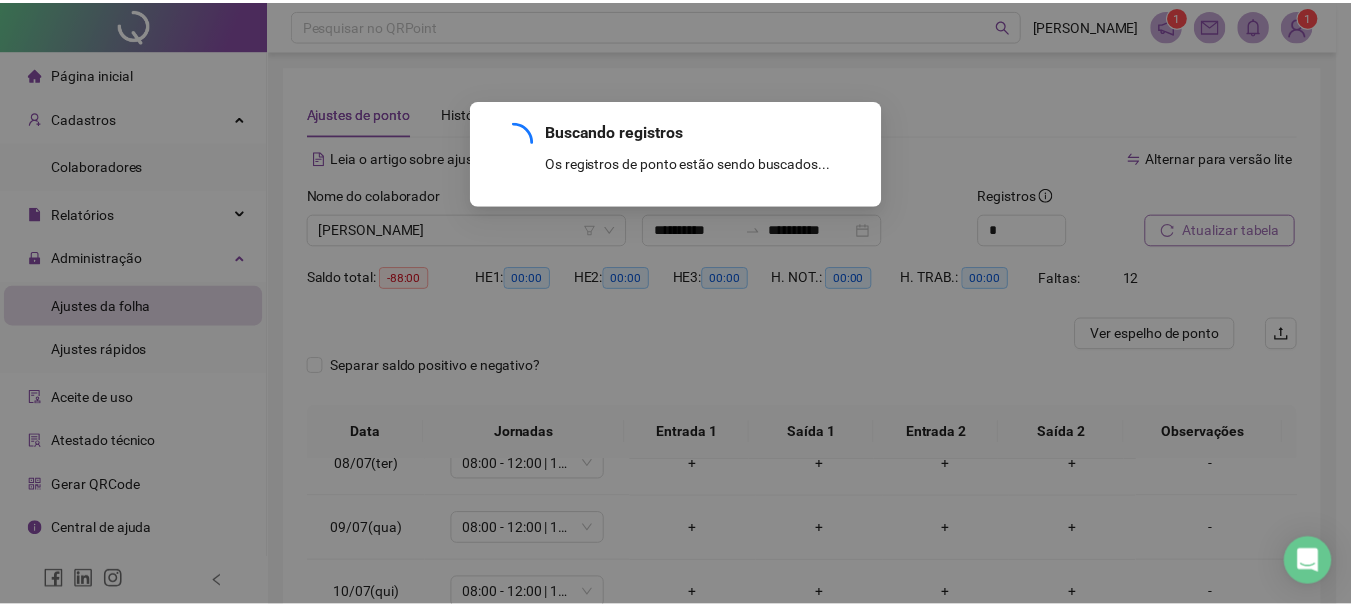scroll, scrollTop: 483, scrollLeft: 0, axis: vertical 